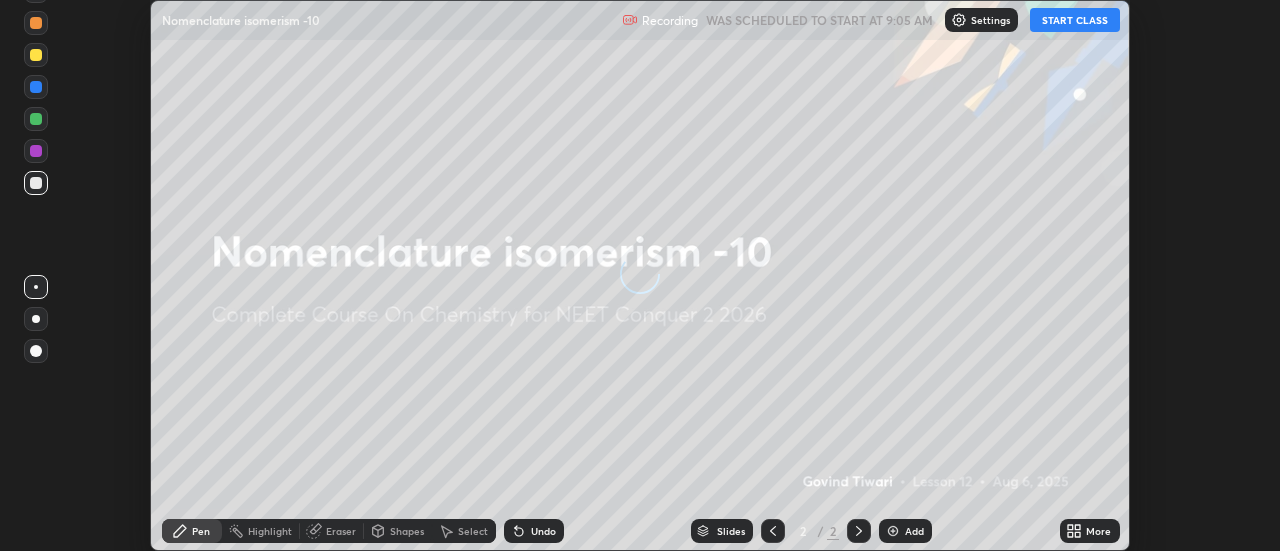 scroll, scrollTop: 0, scrollLeft: 0, axis: both 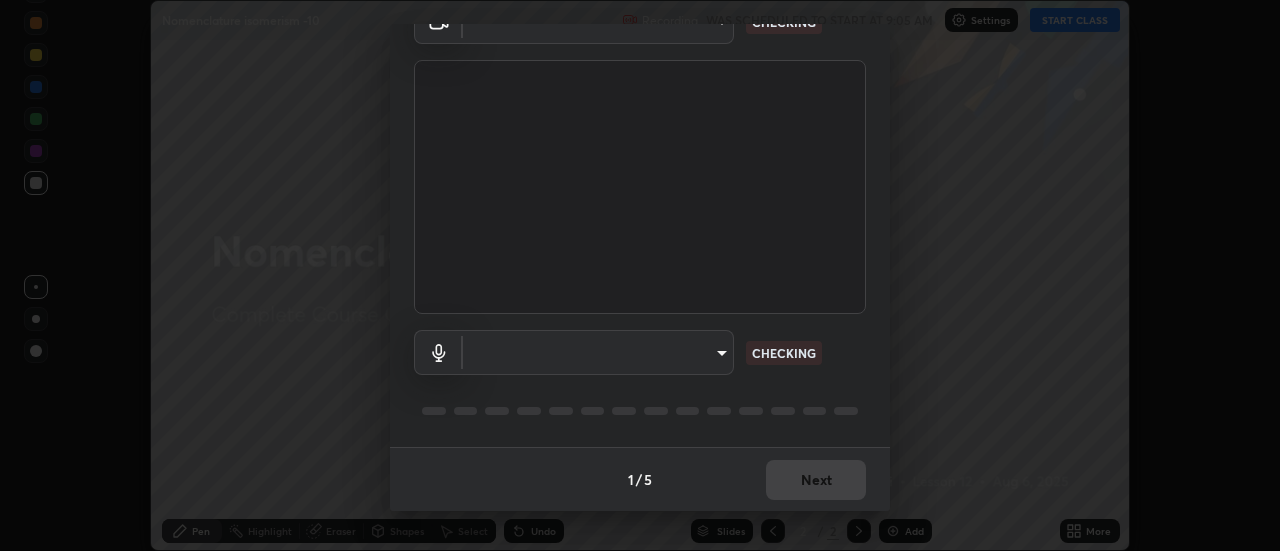 type on "b32c73f9f7383dfd5894755b812e900e91b535440668f828b547b286affdb2a7" 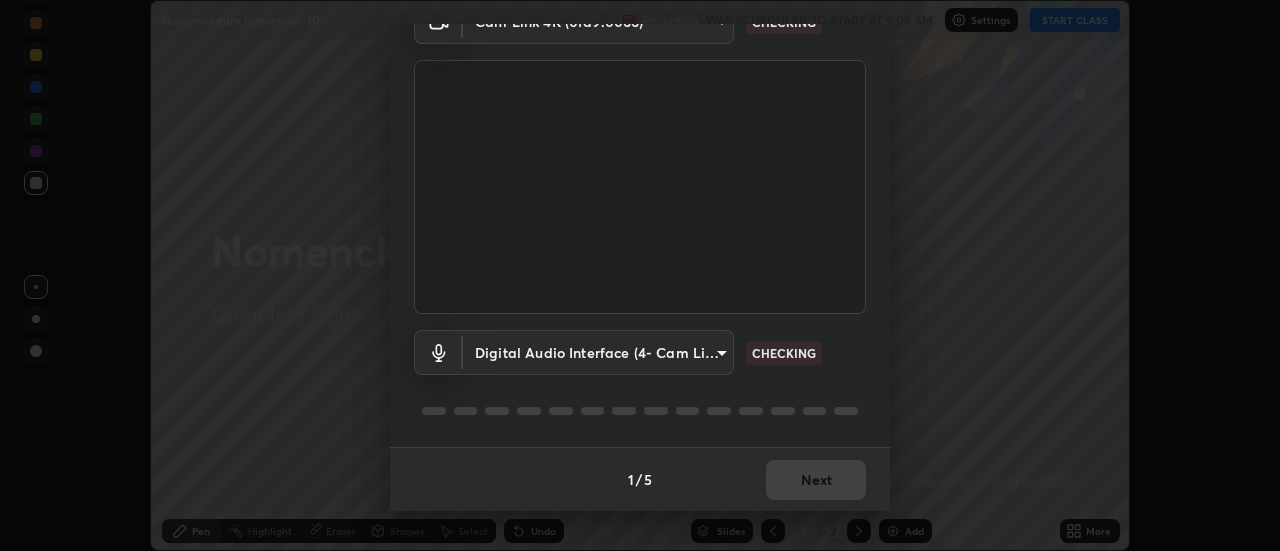click on "Erase all Nomenclature isomerism -10 Recording WAS SCHEDULED TO START AT  9:05 AM Settings START CLASS Setting up your live class Nomenclature isomerism -10 • L12 of Complete Course On Chemistry for NEET Conquer 2 2026 [FIRST] [LAST] Pen Highlight Eraser Shapes Select Undo Slides 2 / 2 Add More No doubts shared Encourage your learners to ask a doubt for better clarity Report an issue Reason for reporting Buffering Chat not working Audio - Video sync issue Educator video quality low ​ Attach an image Report Media settings Cam Link 4K (0fd9:0066) [MAC_ADDRESS] CHECKING Digital Audio Interface (4- Cam Link 4K) [MAC_ADDRESS] CHECKING 1 / 5 Next" at bounding box center (640, 275) 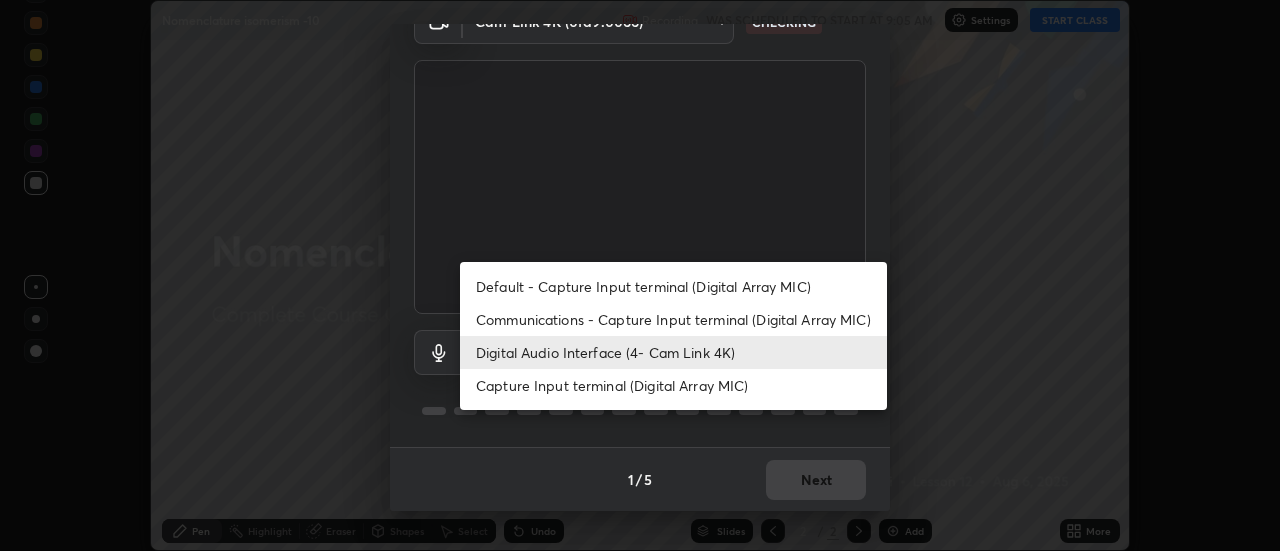 click on "Default - Capture Input terminal (Digital Array MIC)" at bounding box center [673, 286] 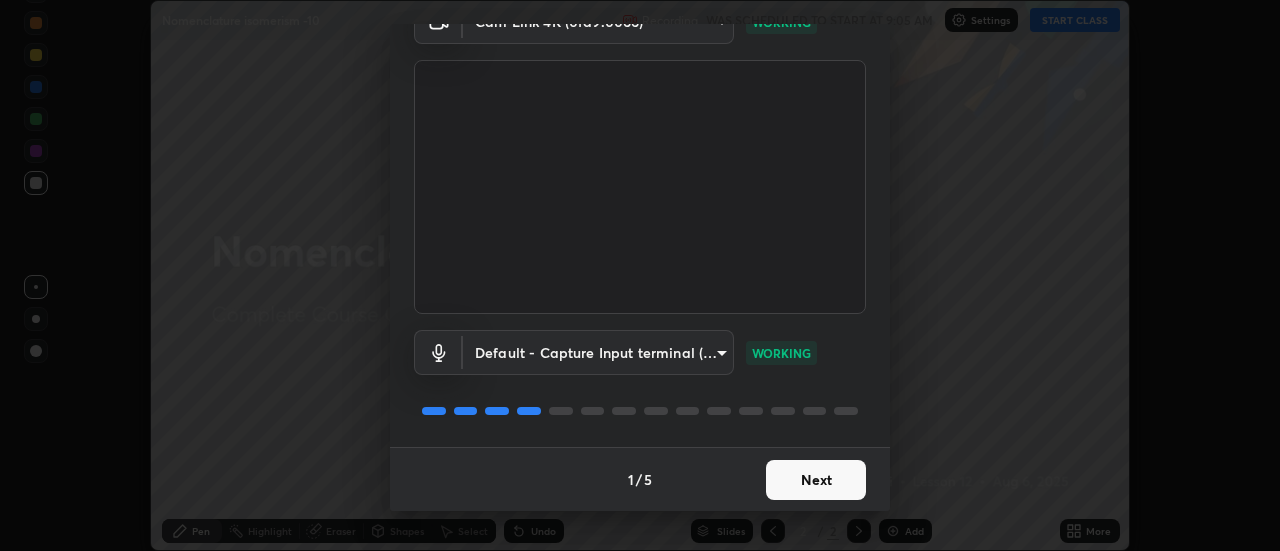 click on "Next" at bounding box center (816, 480) 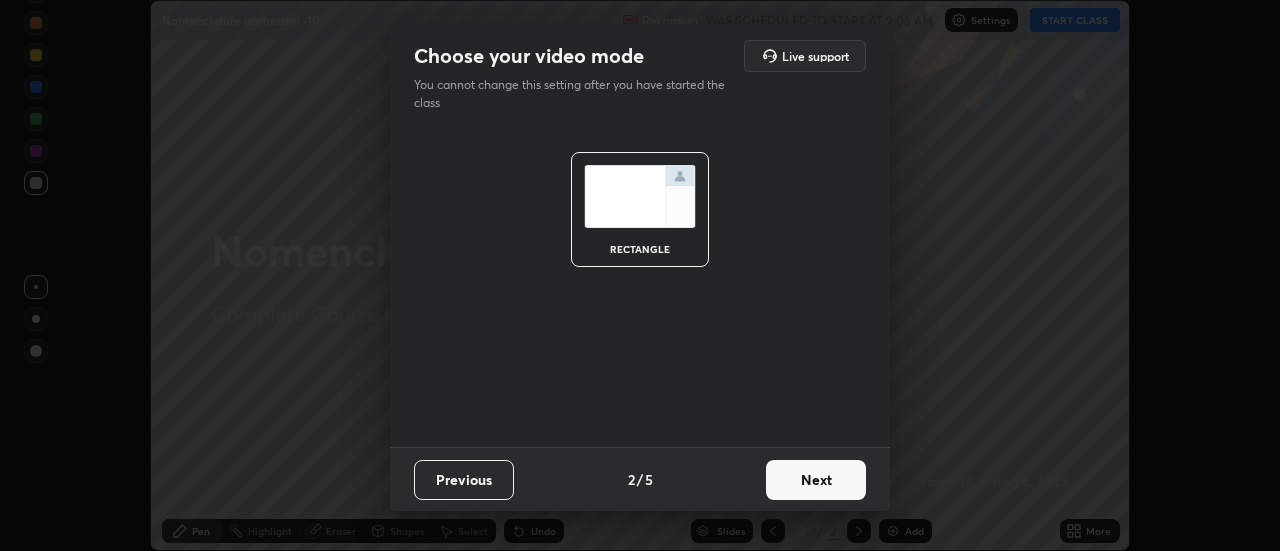 scroll, scrollTop: 0, scrollLeft: 0, axis: both 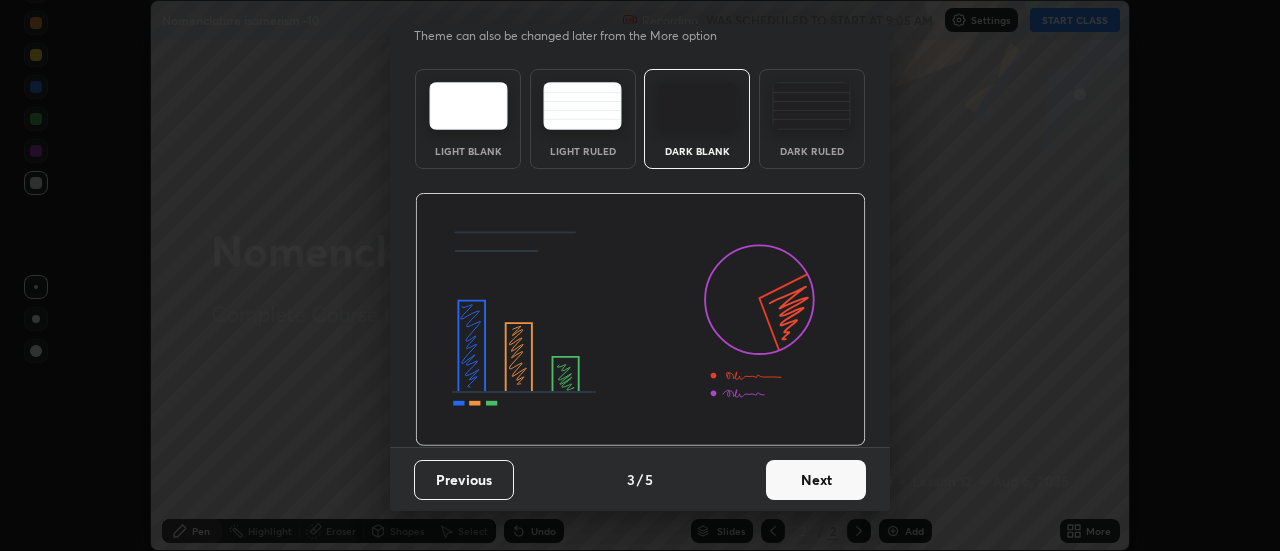 click on "Next" at bounding box center (816, 480) 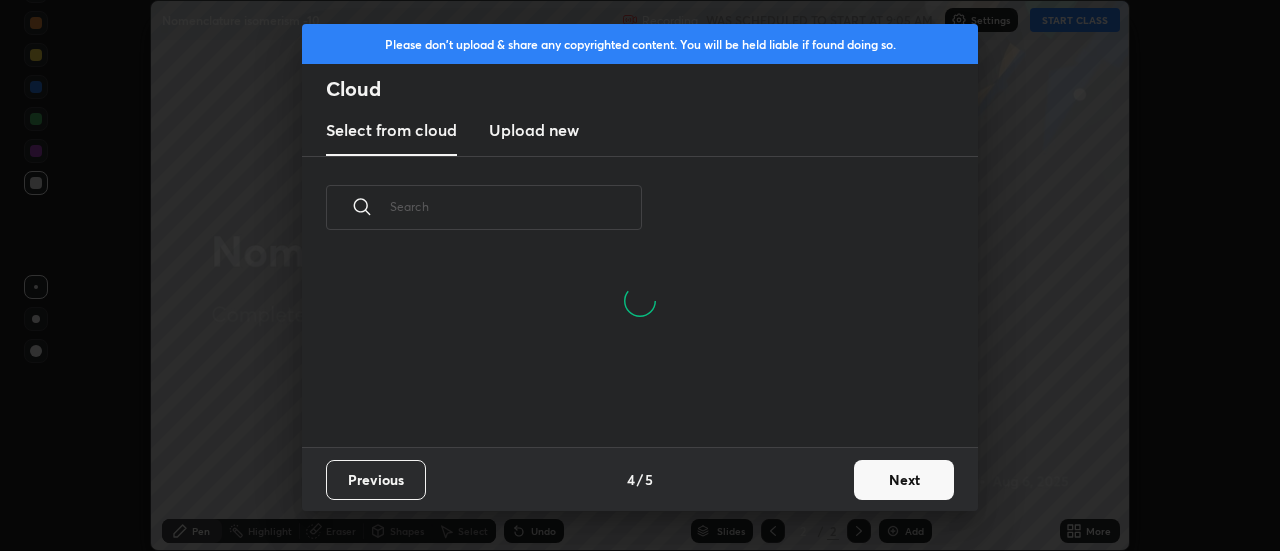 click on "Next" at bounding box center (904, 480) 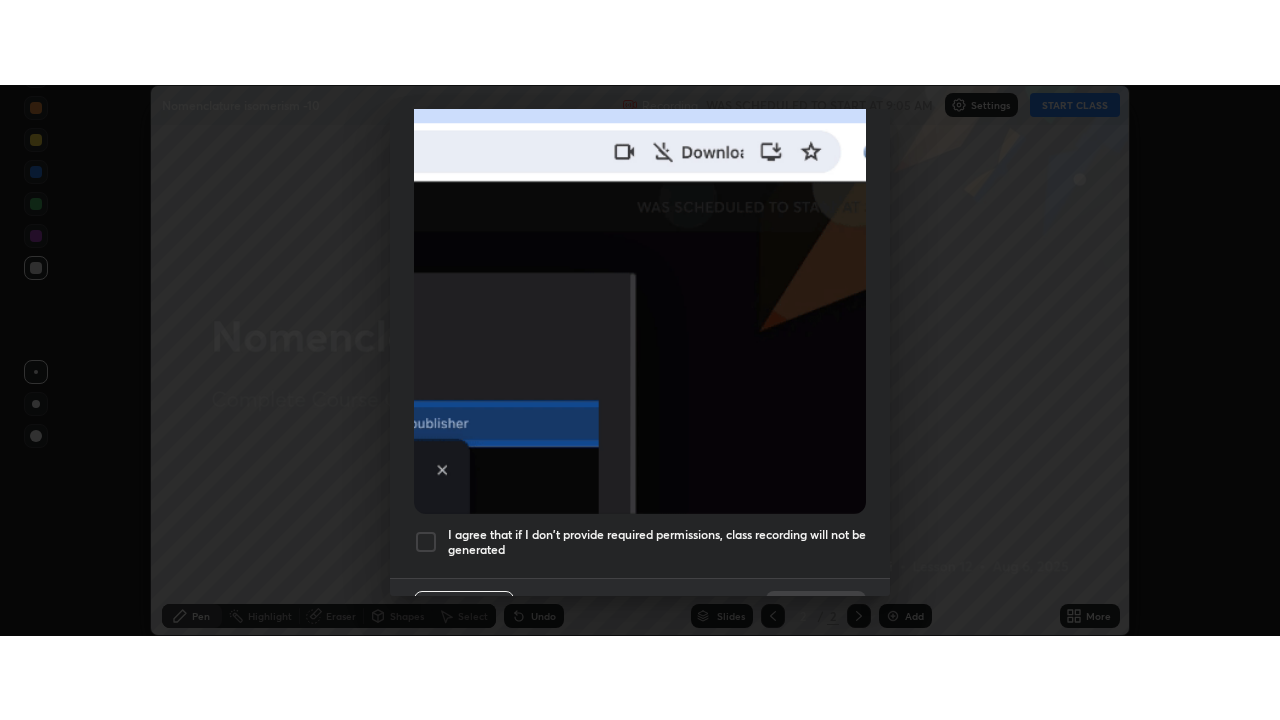 scroll, scrollTop: 513, scrollLeft: 0, axis: vertical 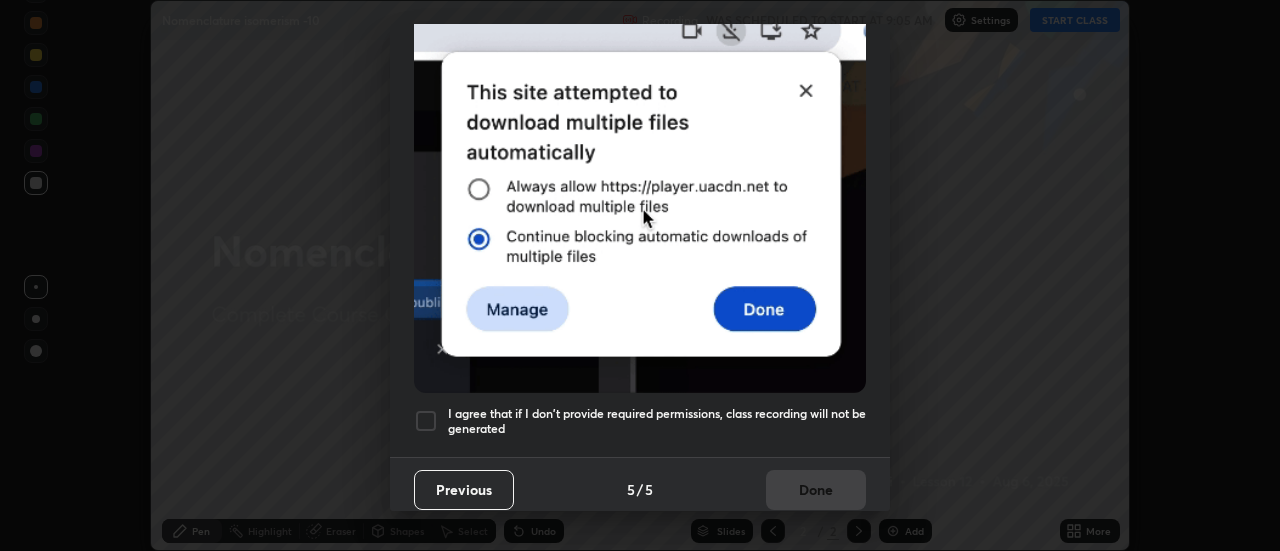 click at bounding box center (426, 421) 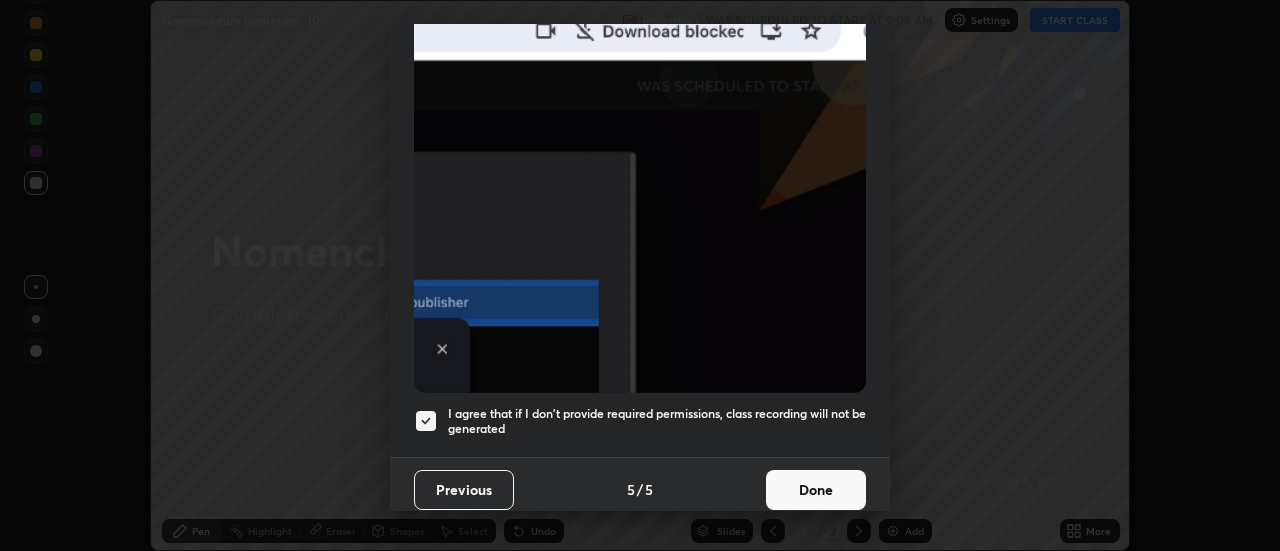 click on "Done" at bounding box center [816, 490] 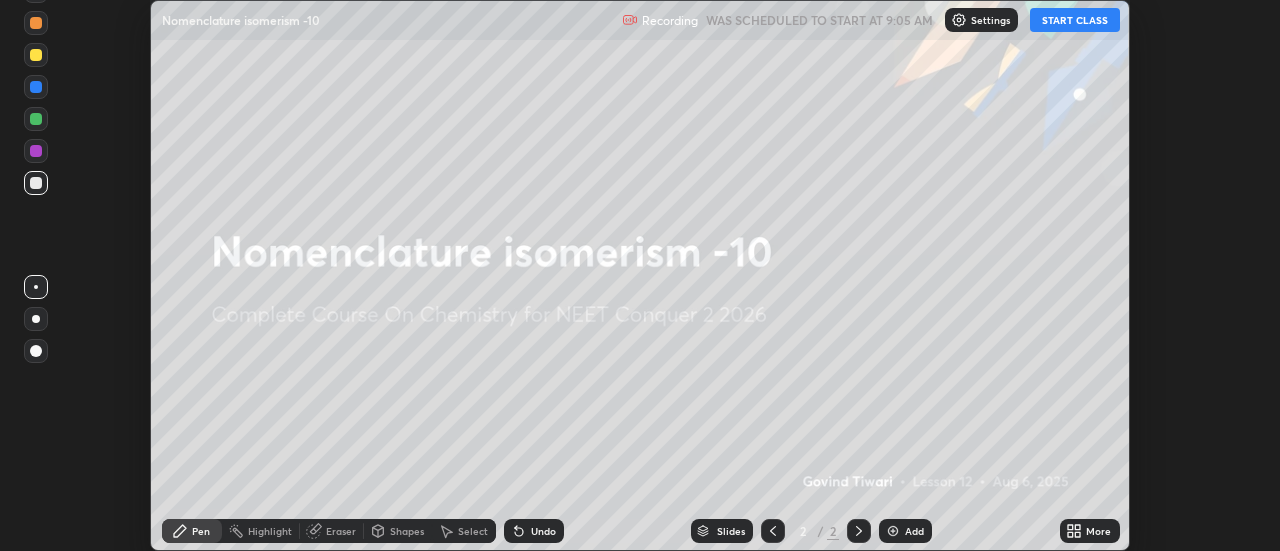 click 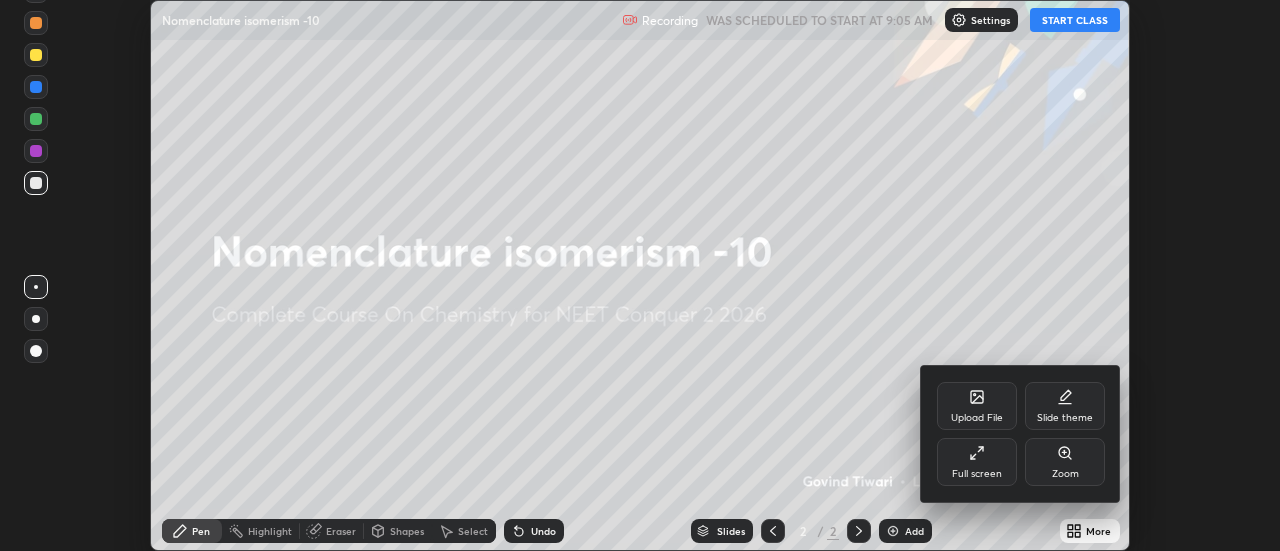 click on "Full screen" at bounding box center [977, 474] 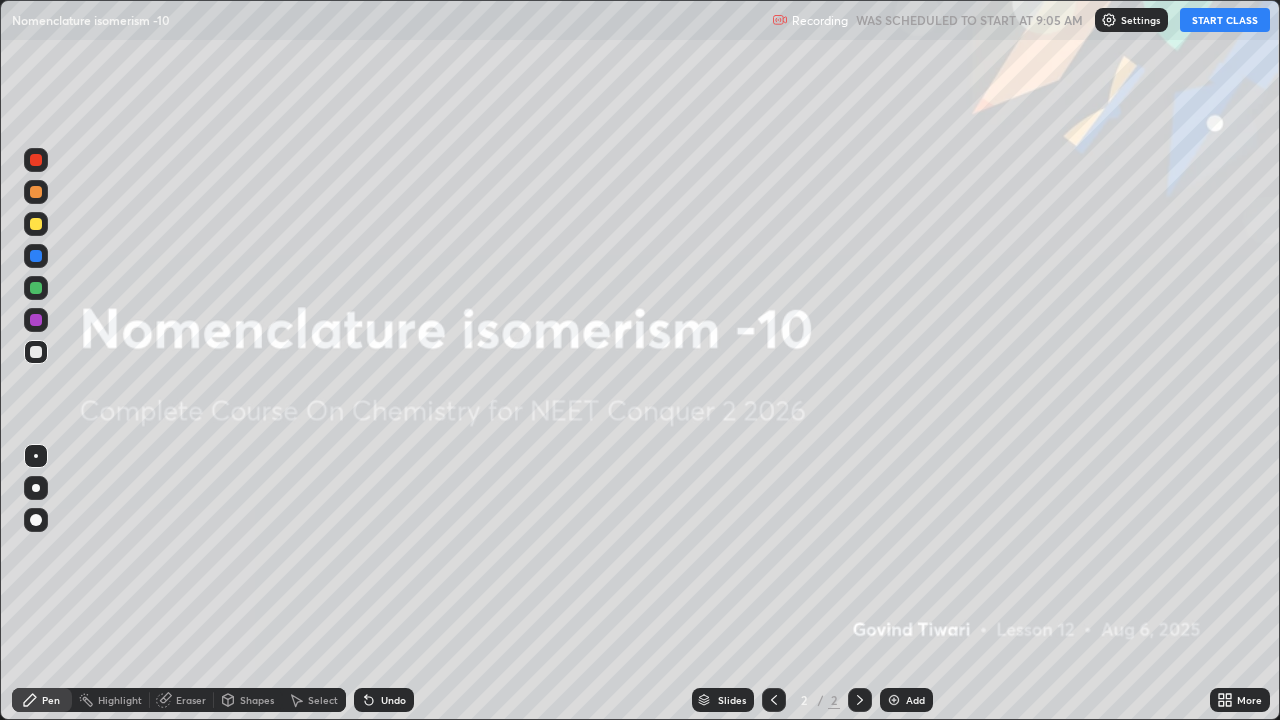 scroll, scrollTop: 99280, scrollLeft: 98720, axis: both 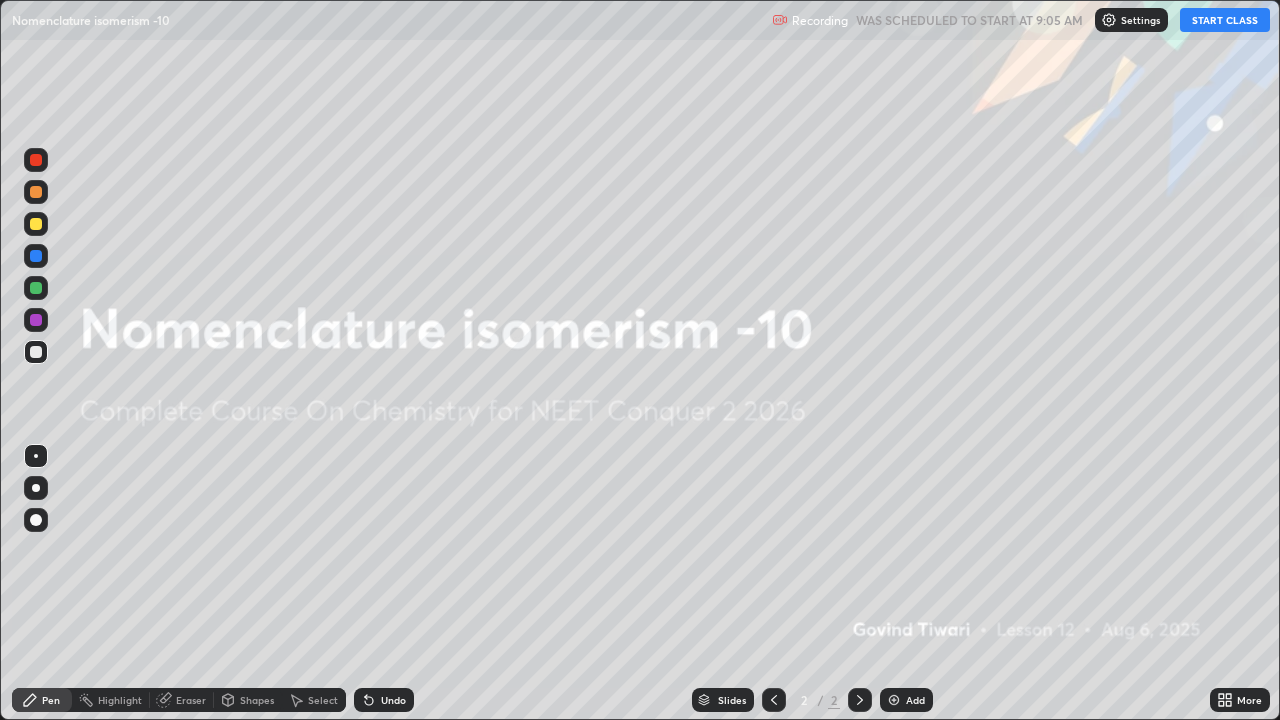 click on "START CLASS" at bounding box center [1225, 20] 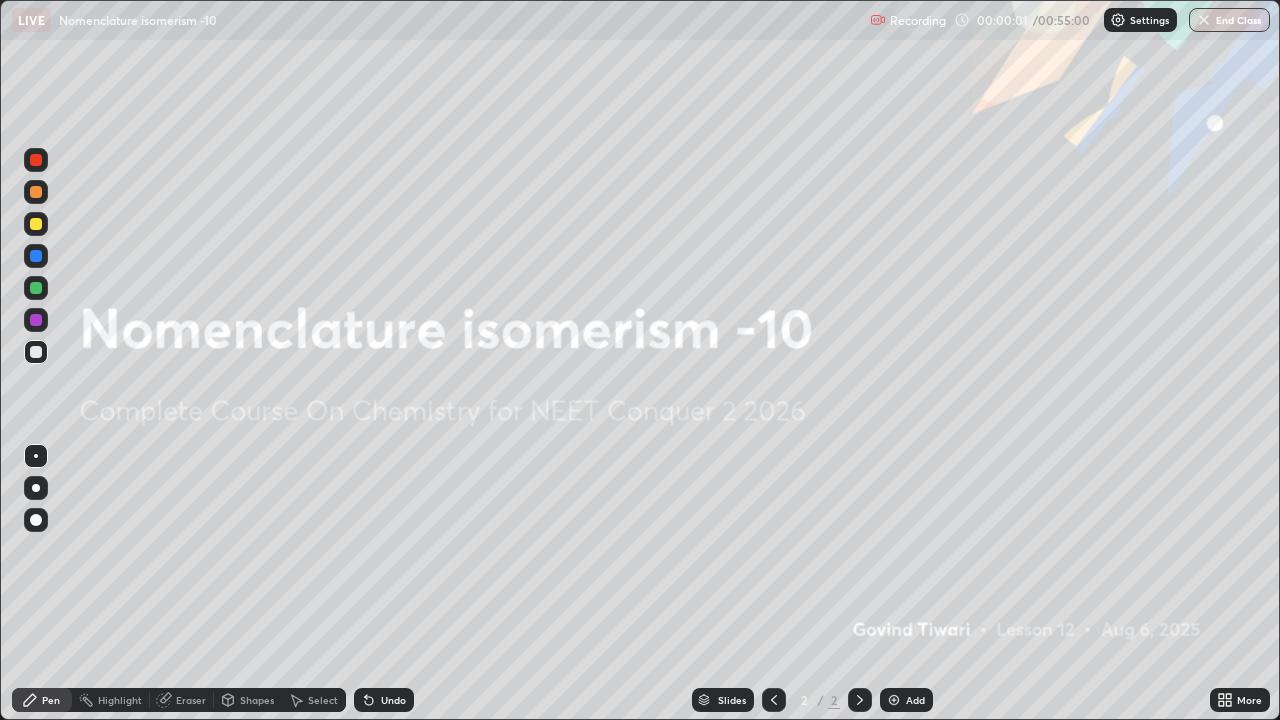 click on "Add" at bounding box center (906, 700) 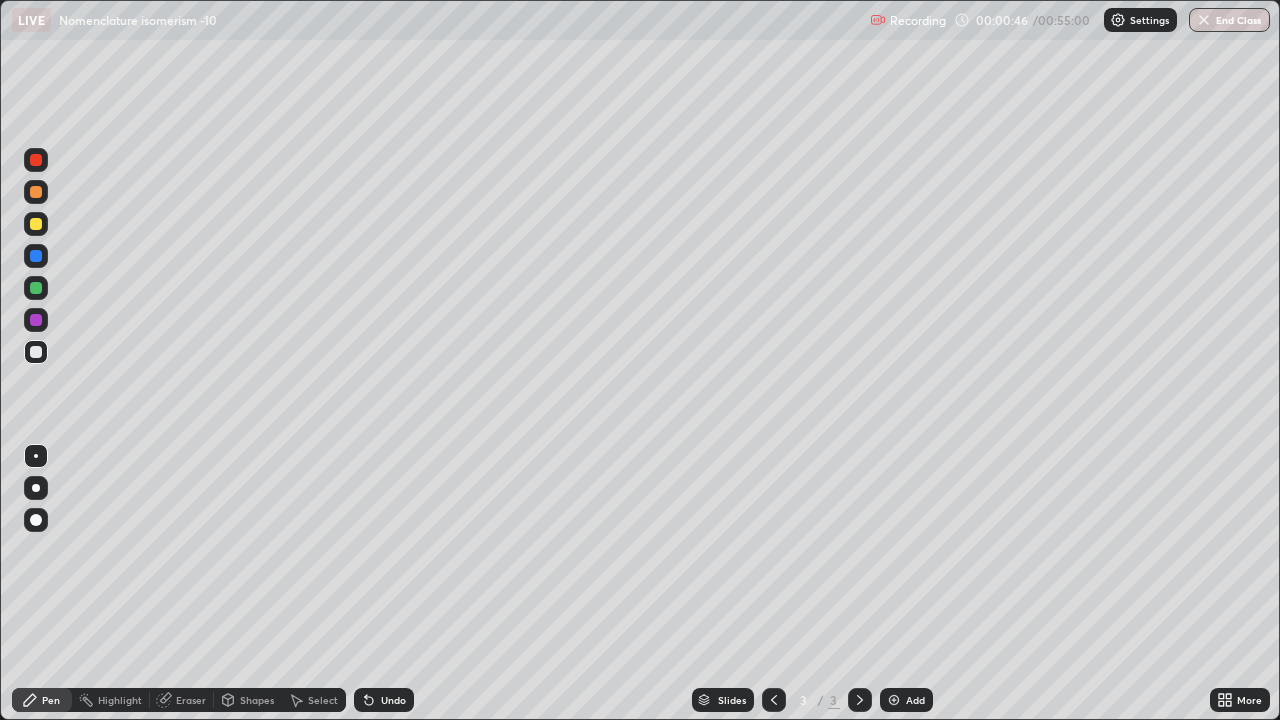 click at bounding box center (36, 488) 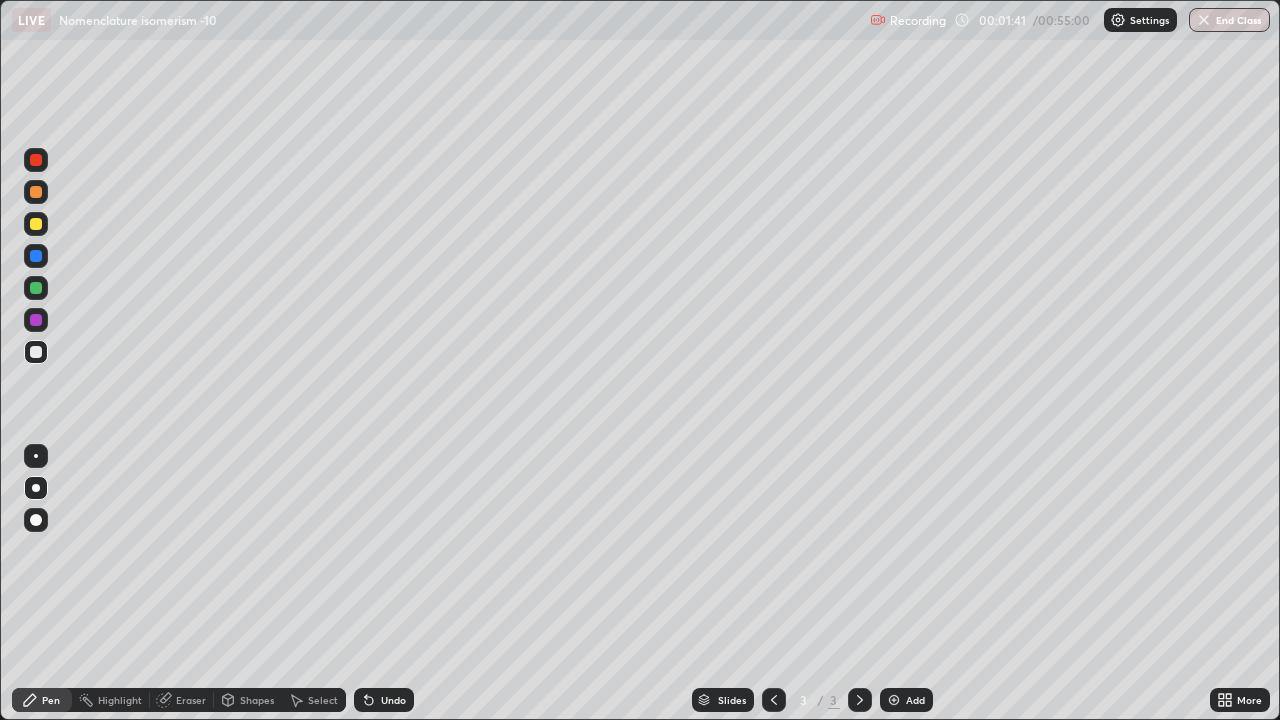 click at bounding box center [36, 520] 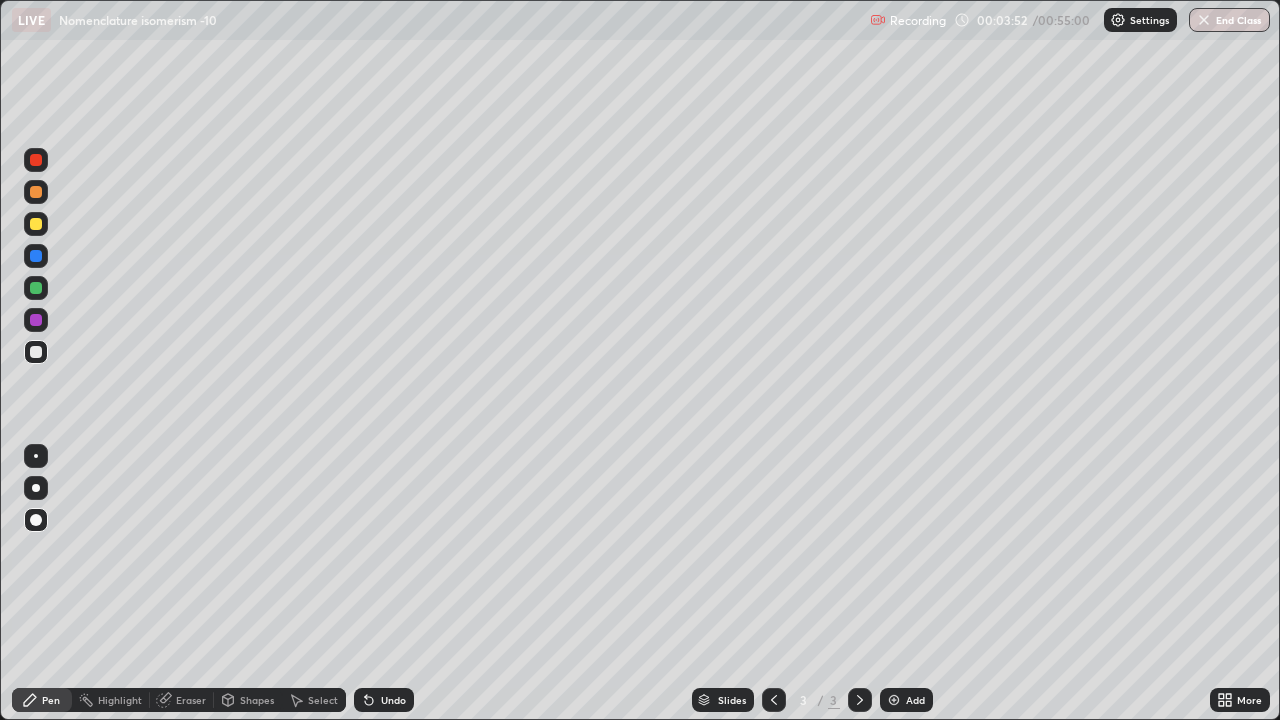 click on "Eraser" at bounding box center [191, 700] 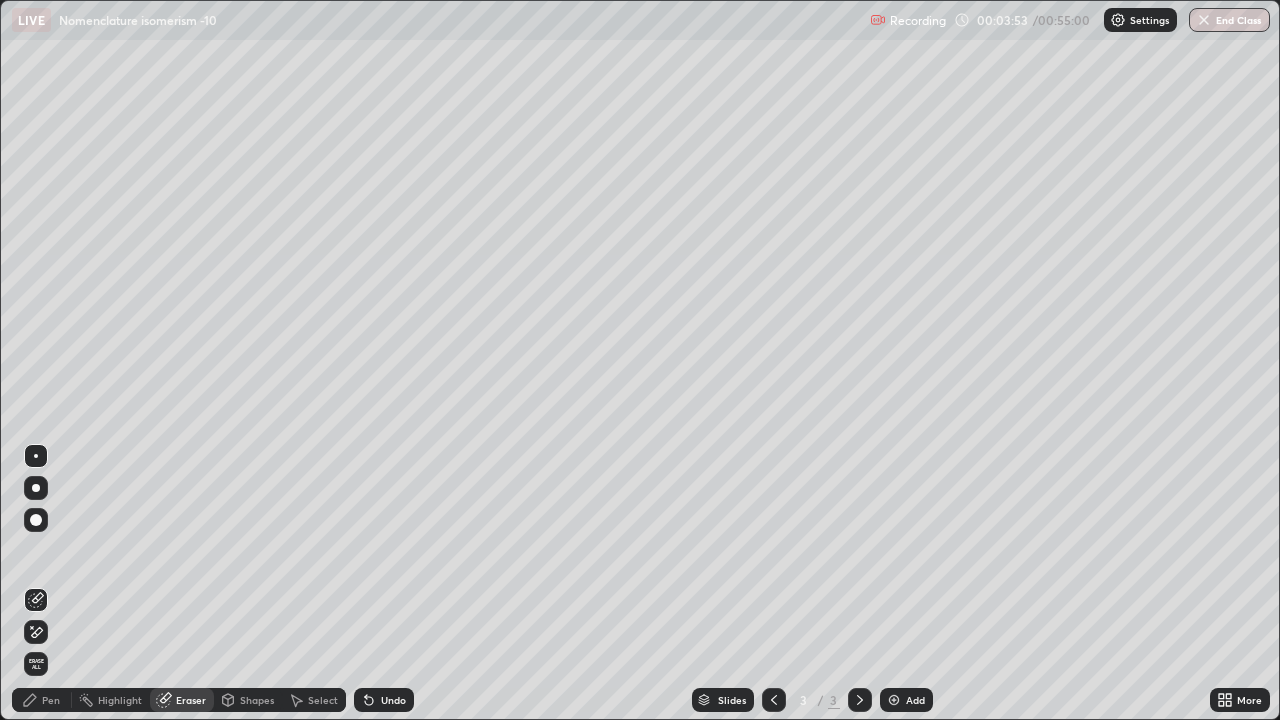 click 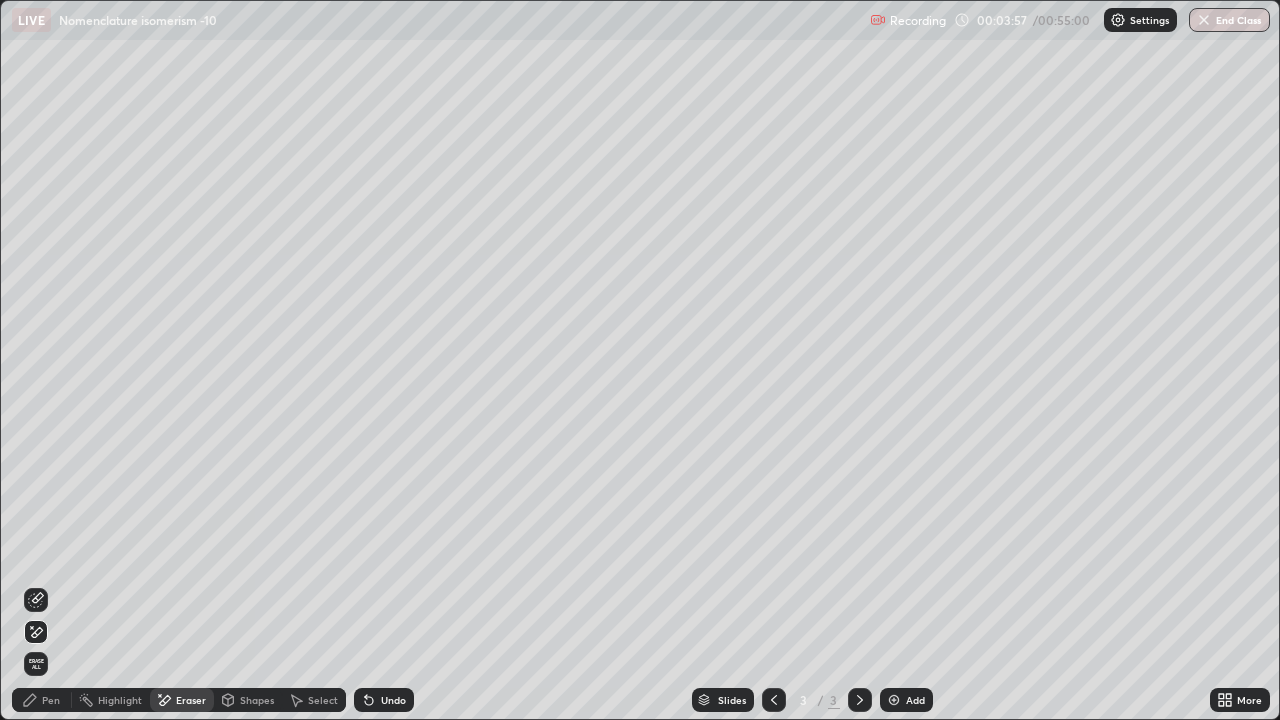 click on "Pen" at bounding box center (51, 700) 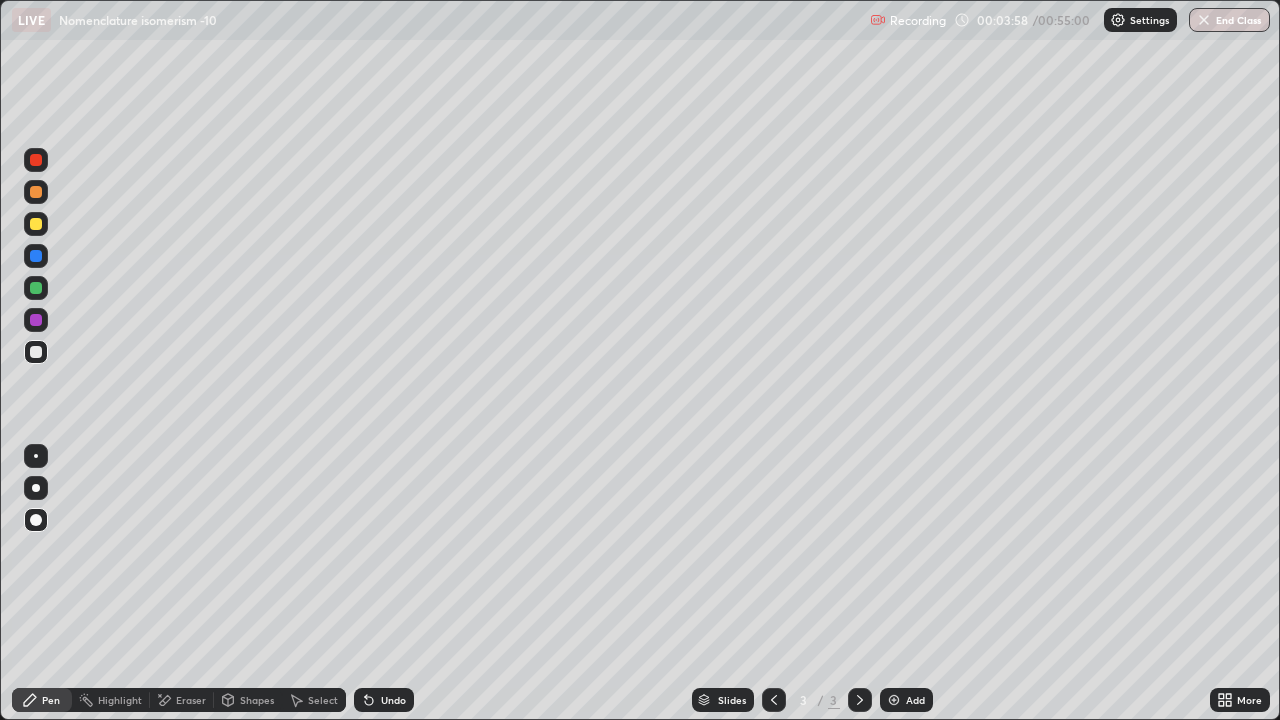 click at bounding box center [36, 456] 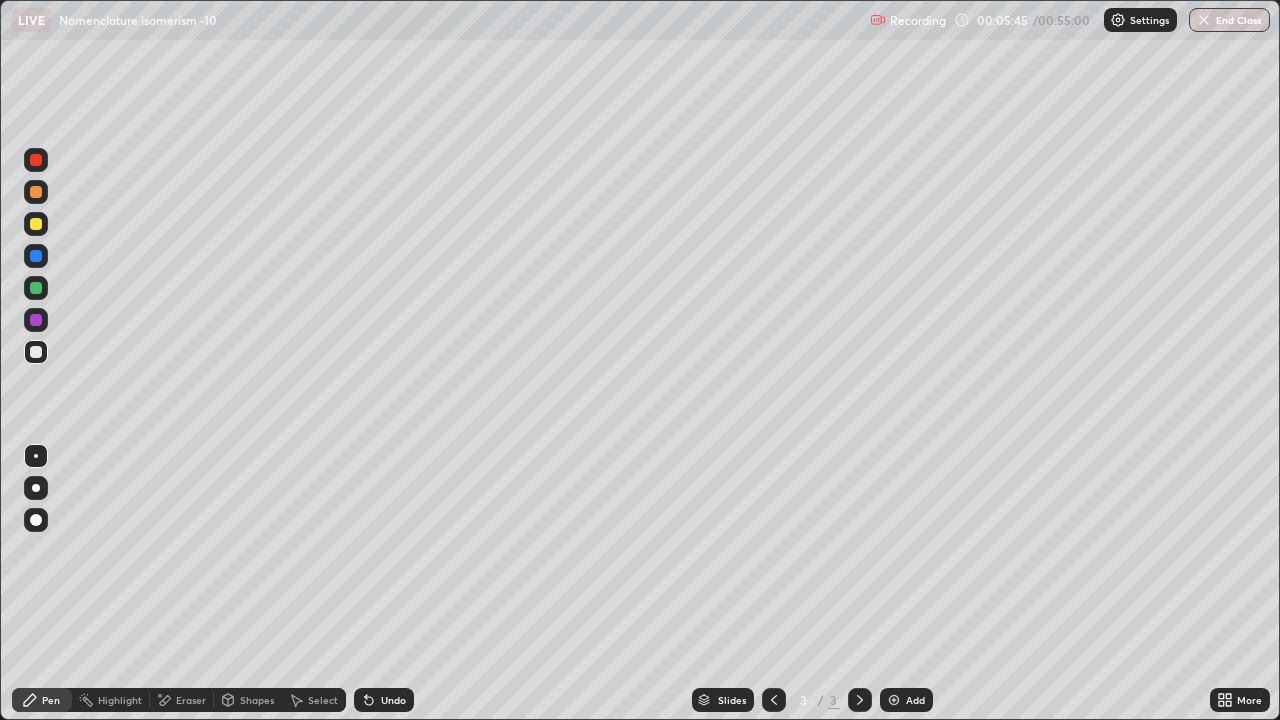 click at bounding box center (894, 700) 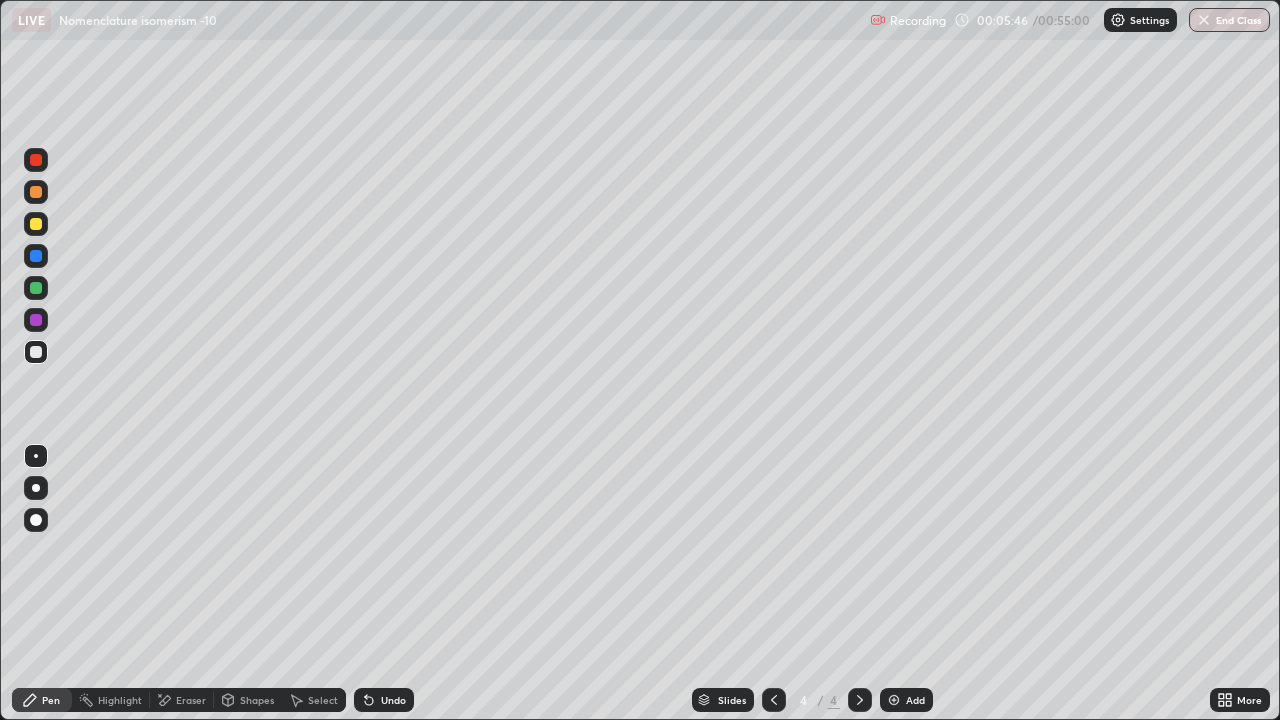 click at bounding box center (36, 488) 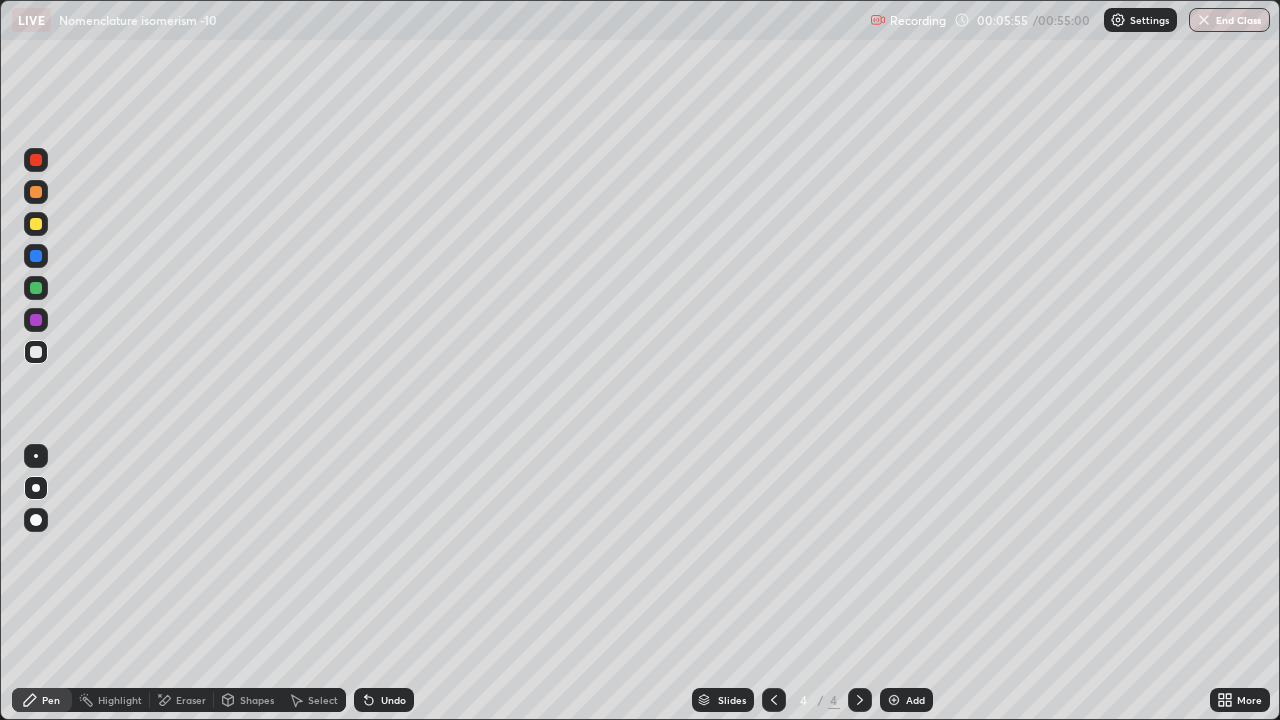 click at bounding box center [36, 288] 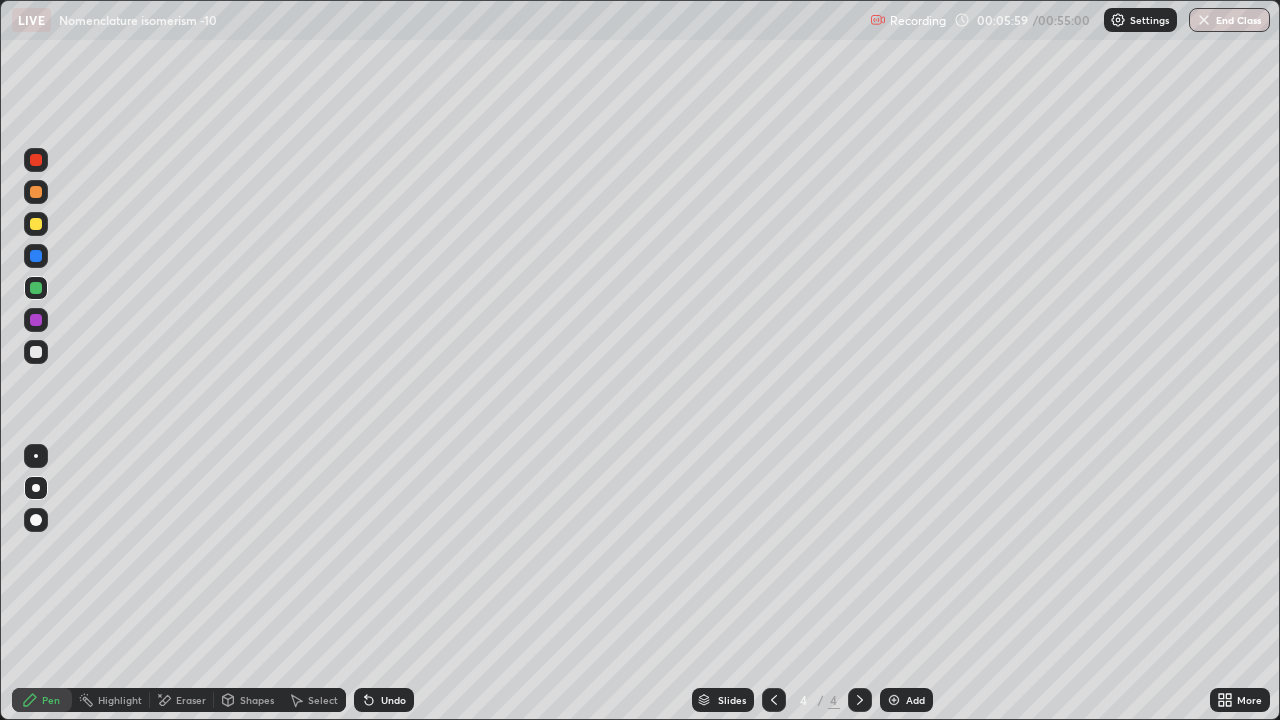 click at bounding box center (36, 352) 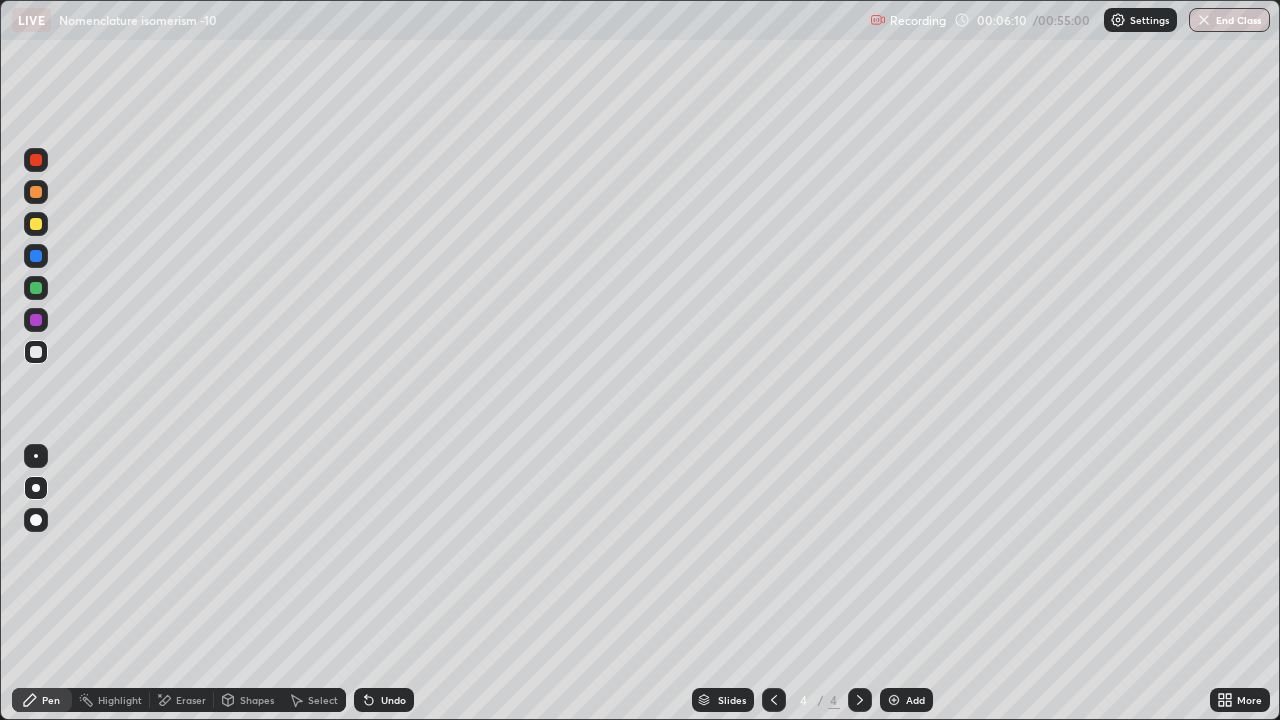 click at bounding box center (36, 224) 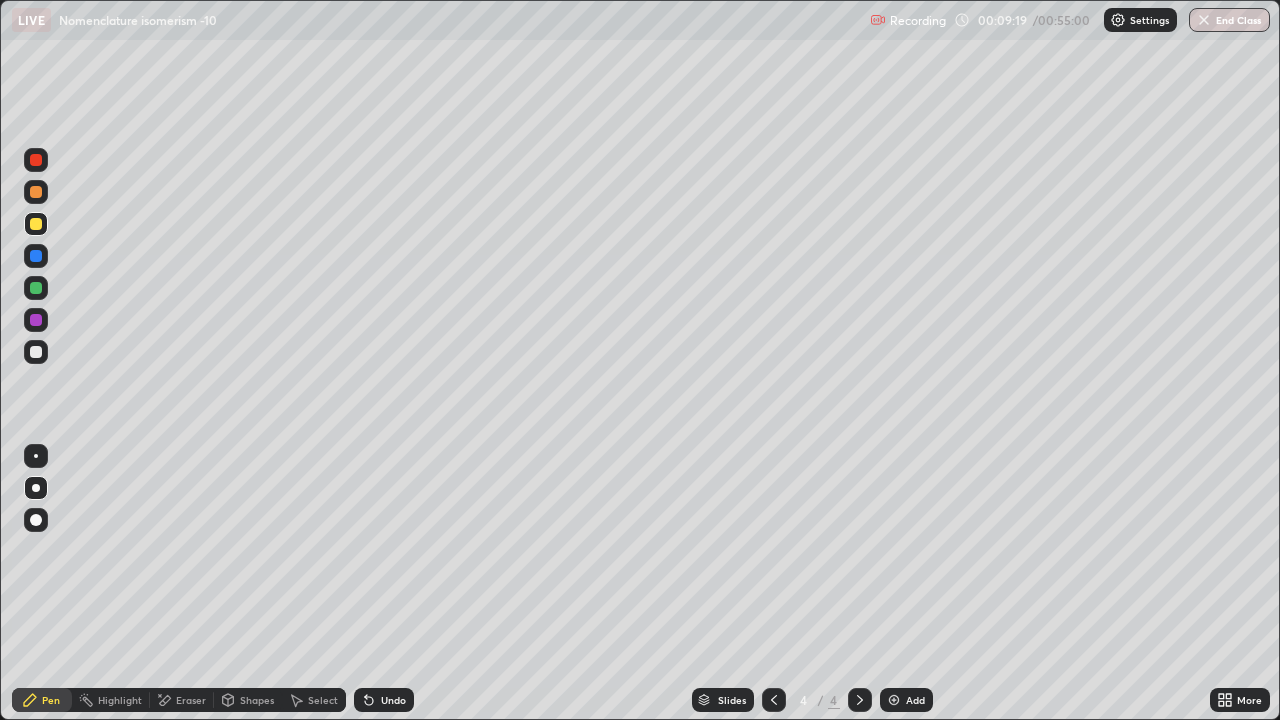 click 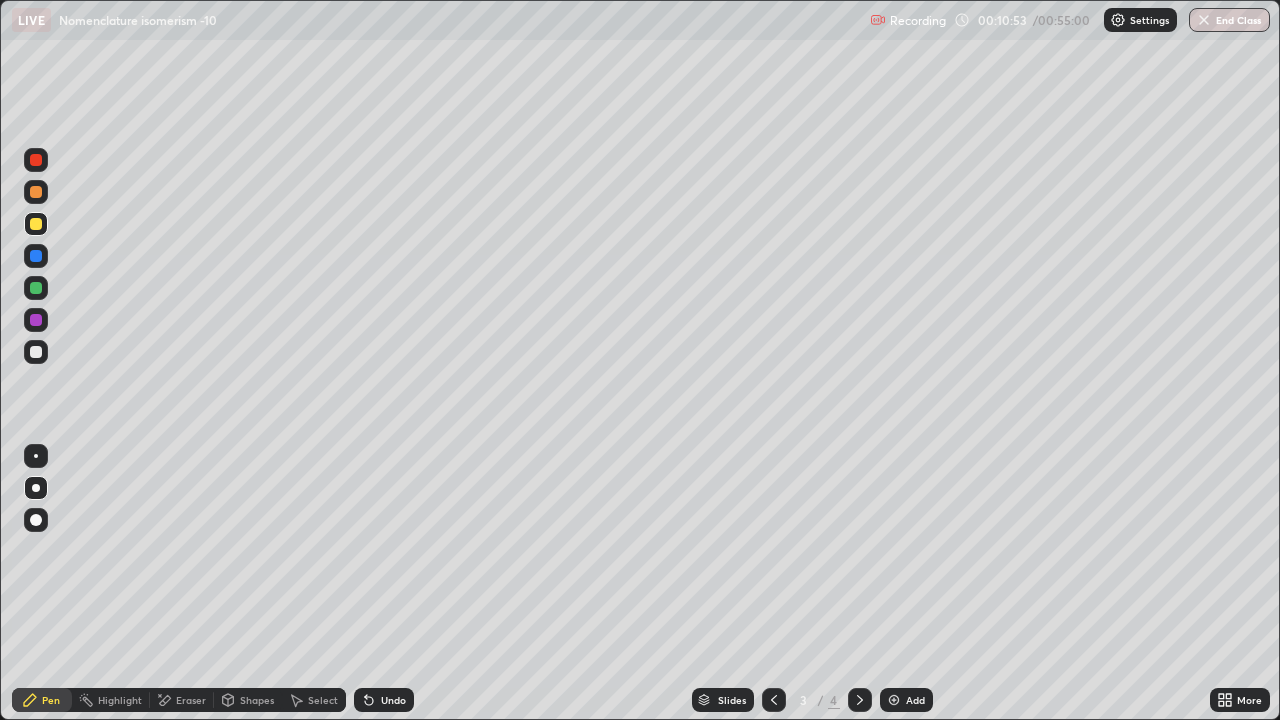 click 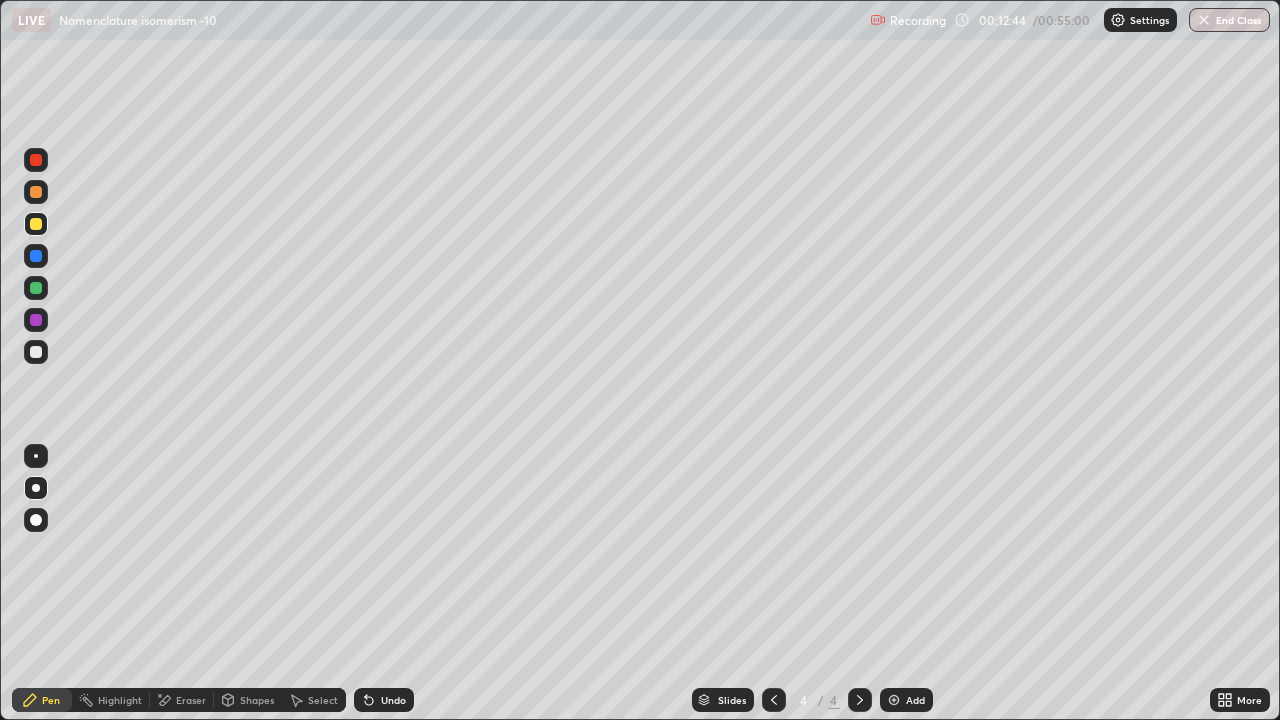 click on "Eraser" at bounding box center [182, 700] 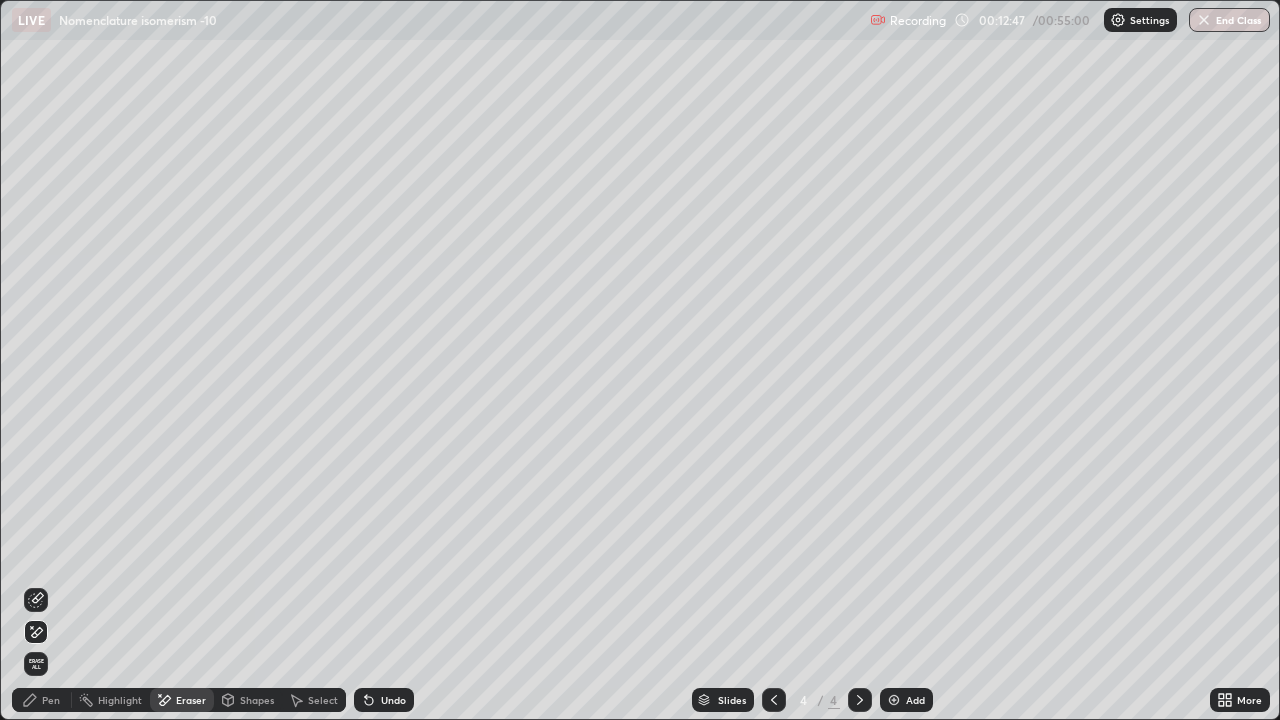 click on "Pen" at bounding box center (51, 700) 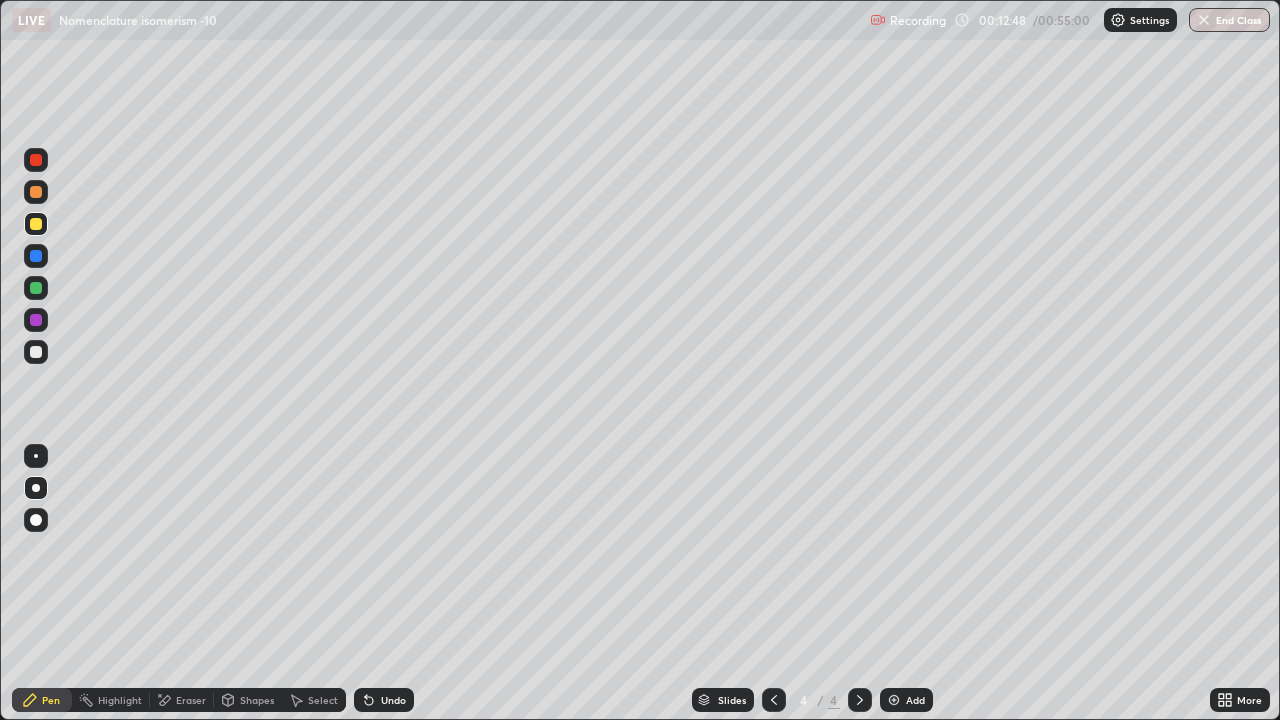 click at bounding box center (36, 520) 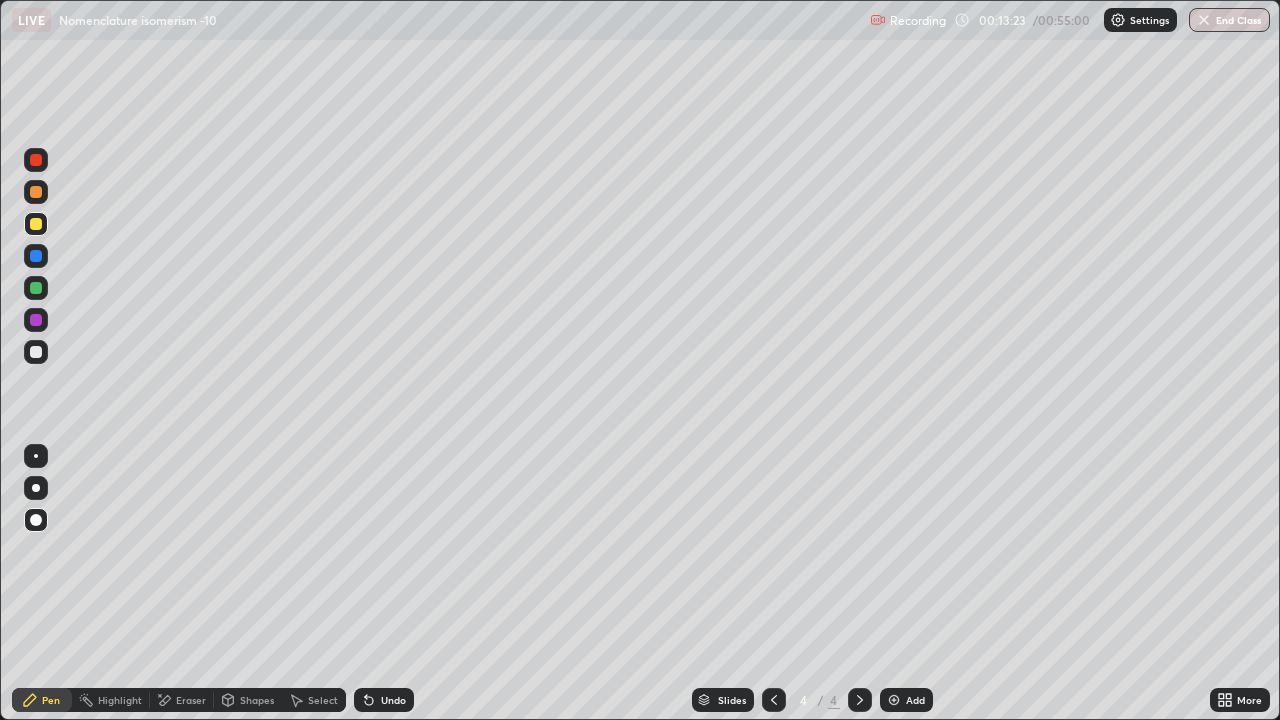 click at bounding box center (36, 352) 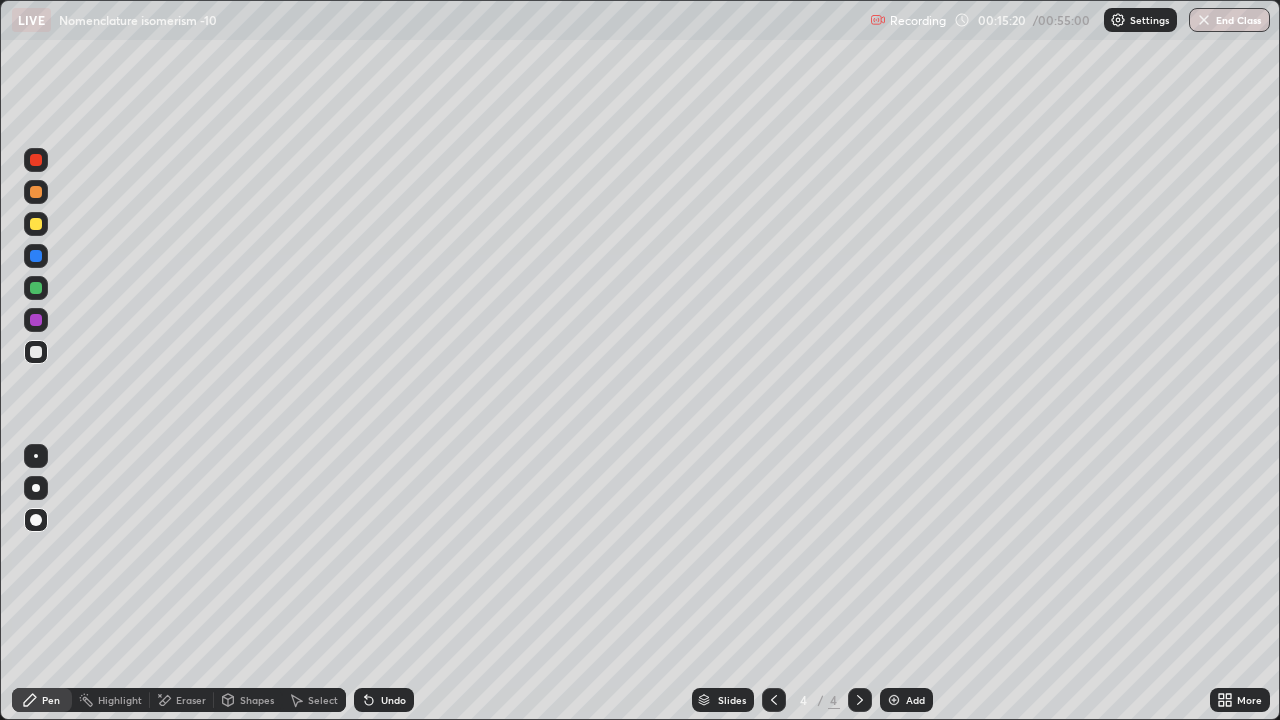 click 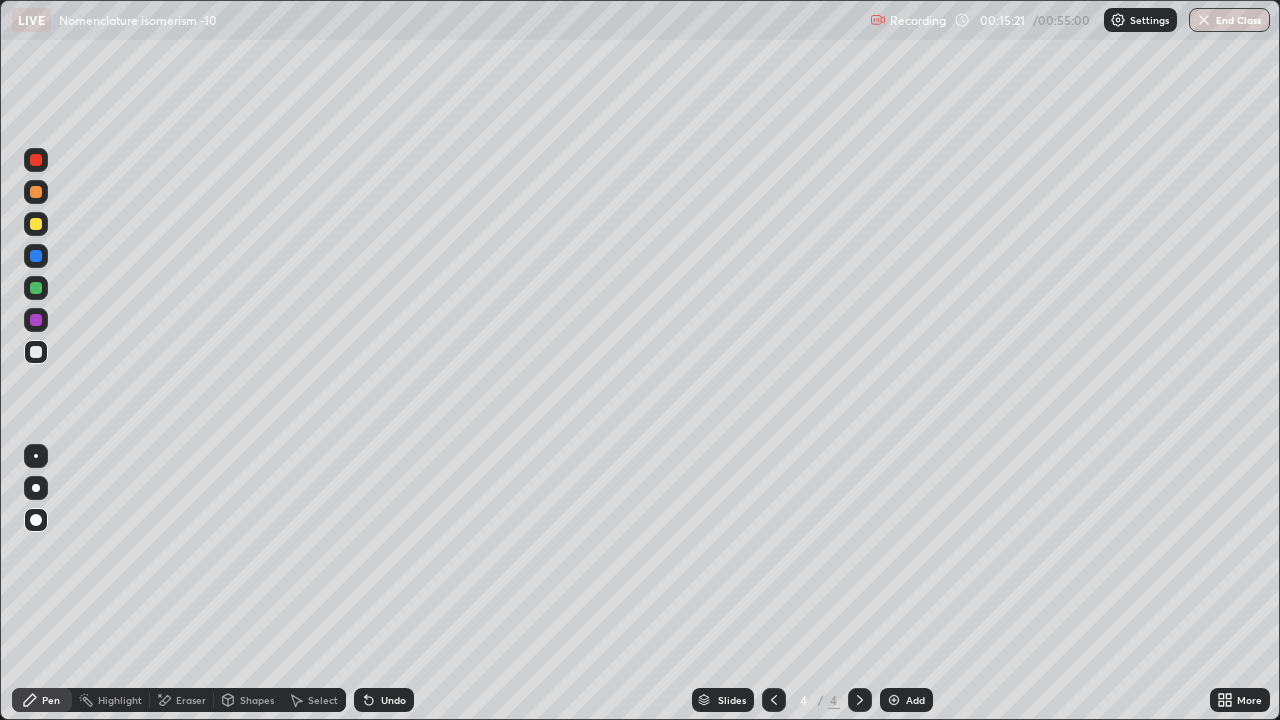 click at bounding box center (894, 700) 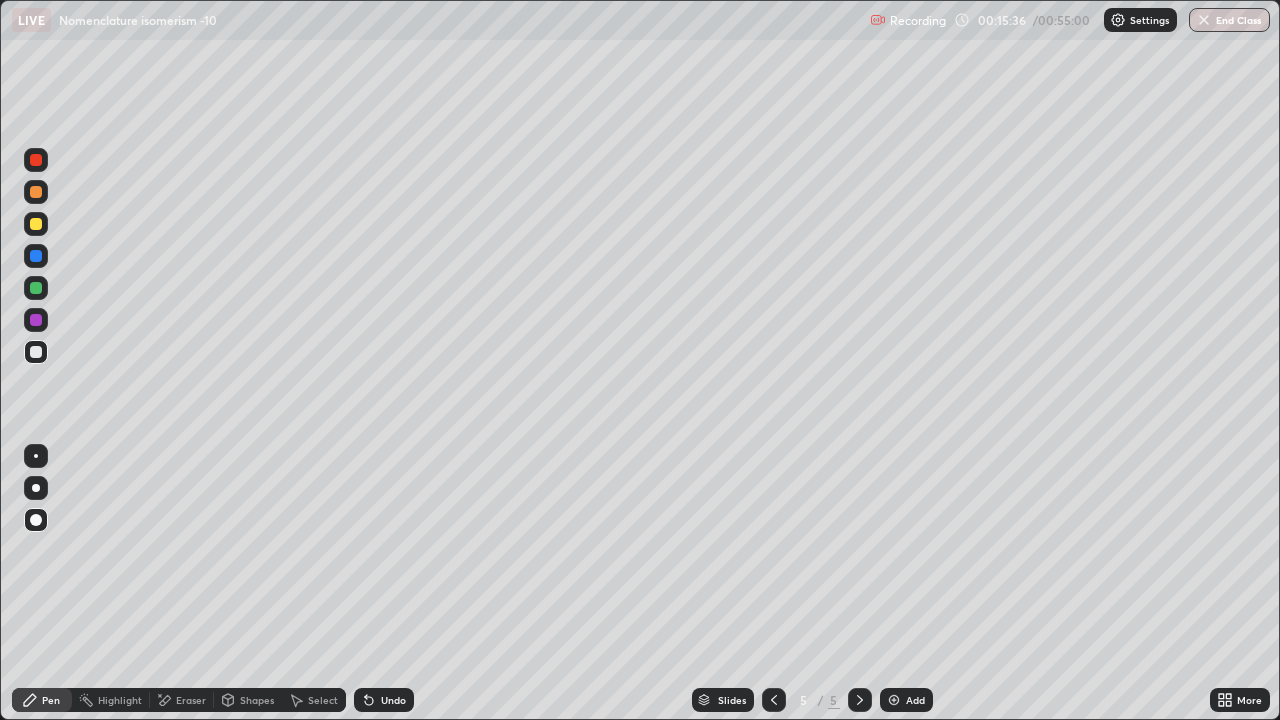 click at bounding box center [36, 288] 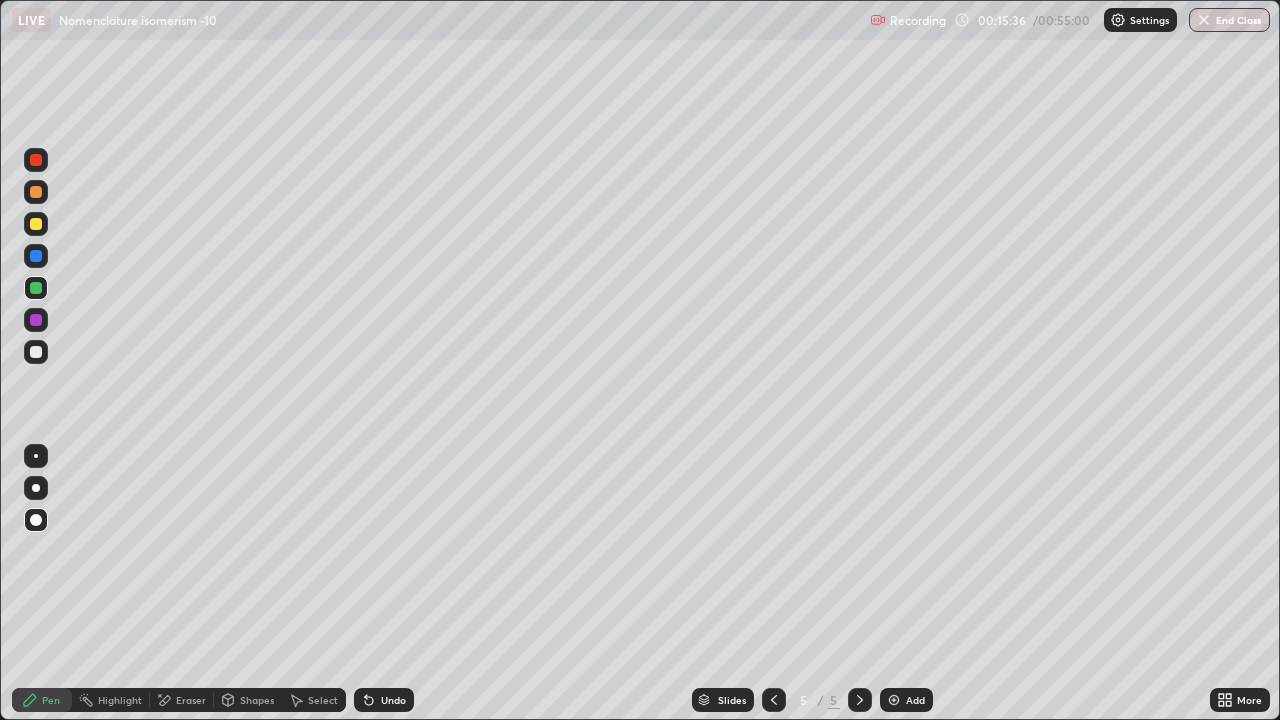 click at bounding box center (36, 456) 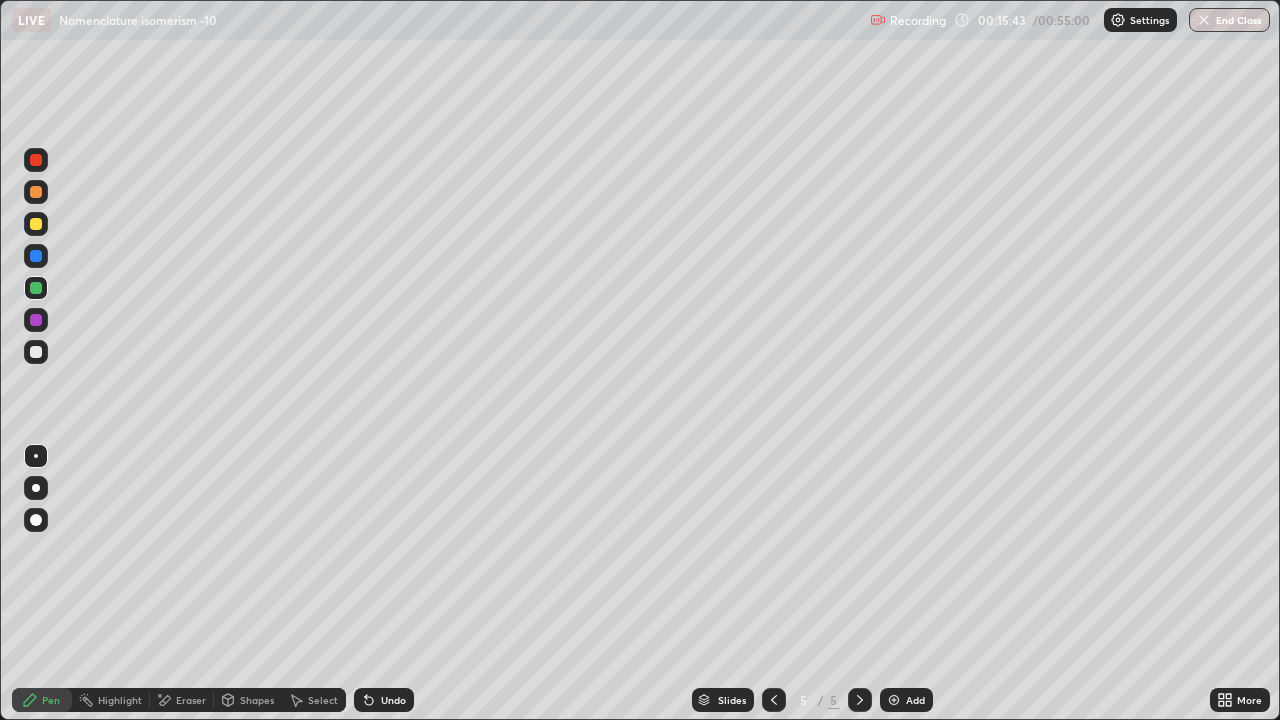 click on "Eraser" at bounding box center [191, 700] 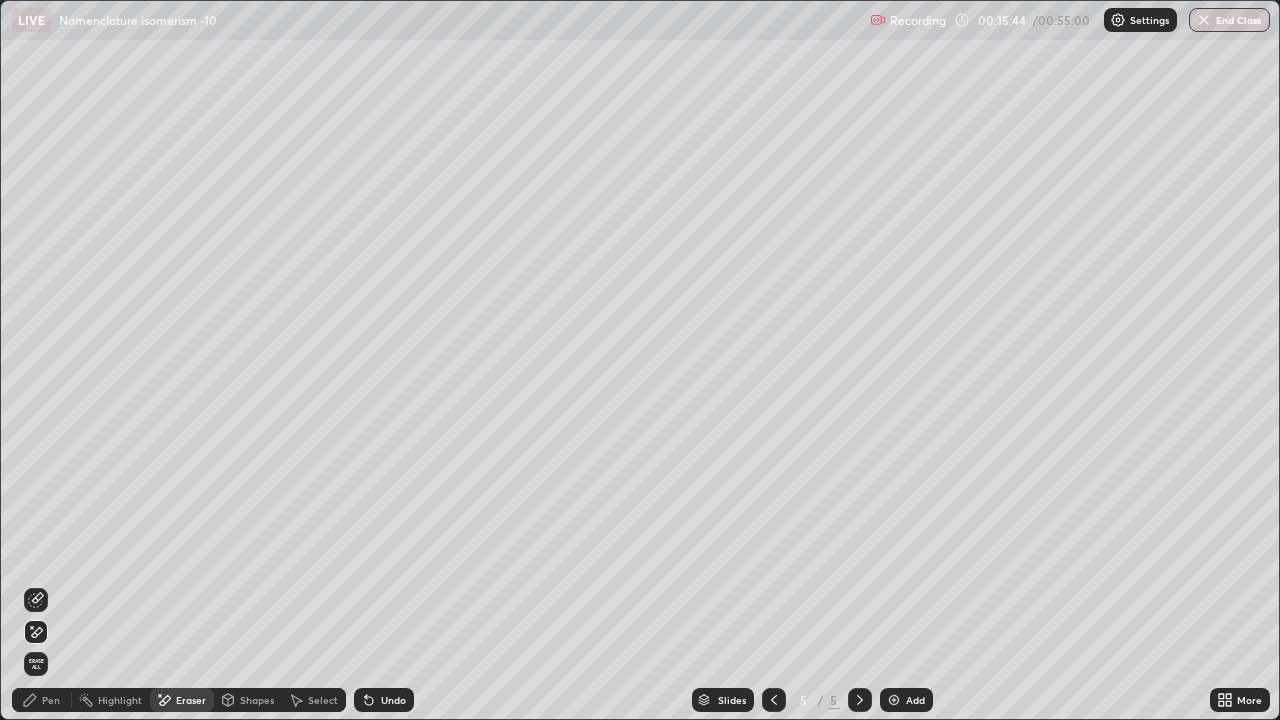 click 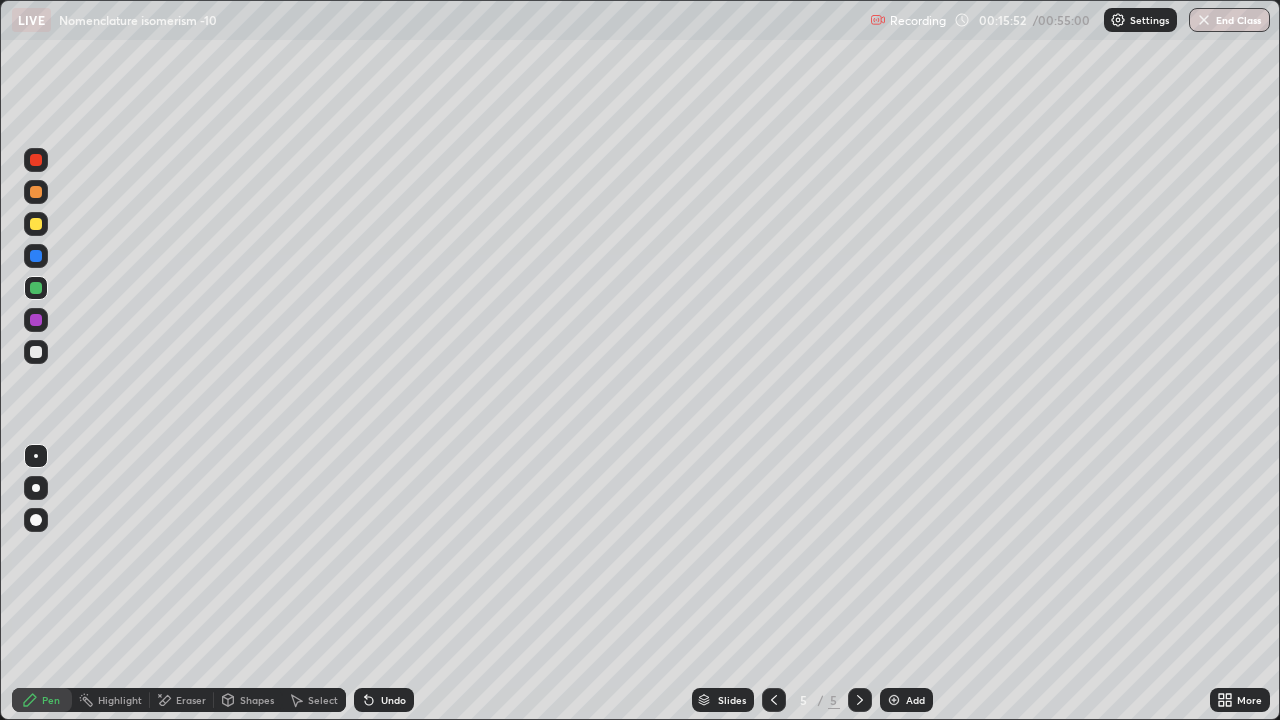click at bounding box center (36, 488) 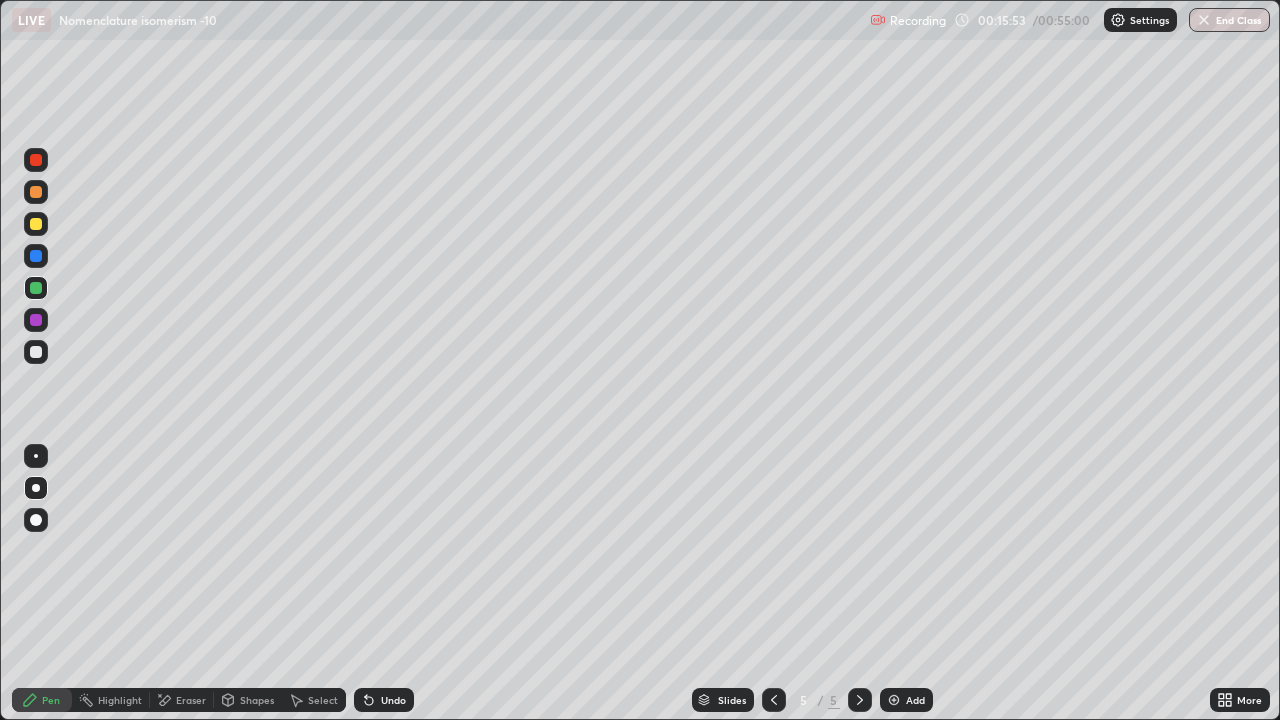 click at bounding box center [36, 352] 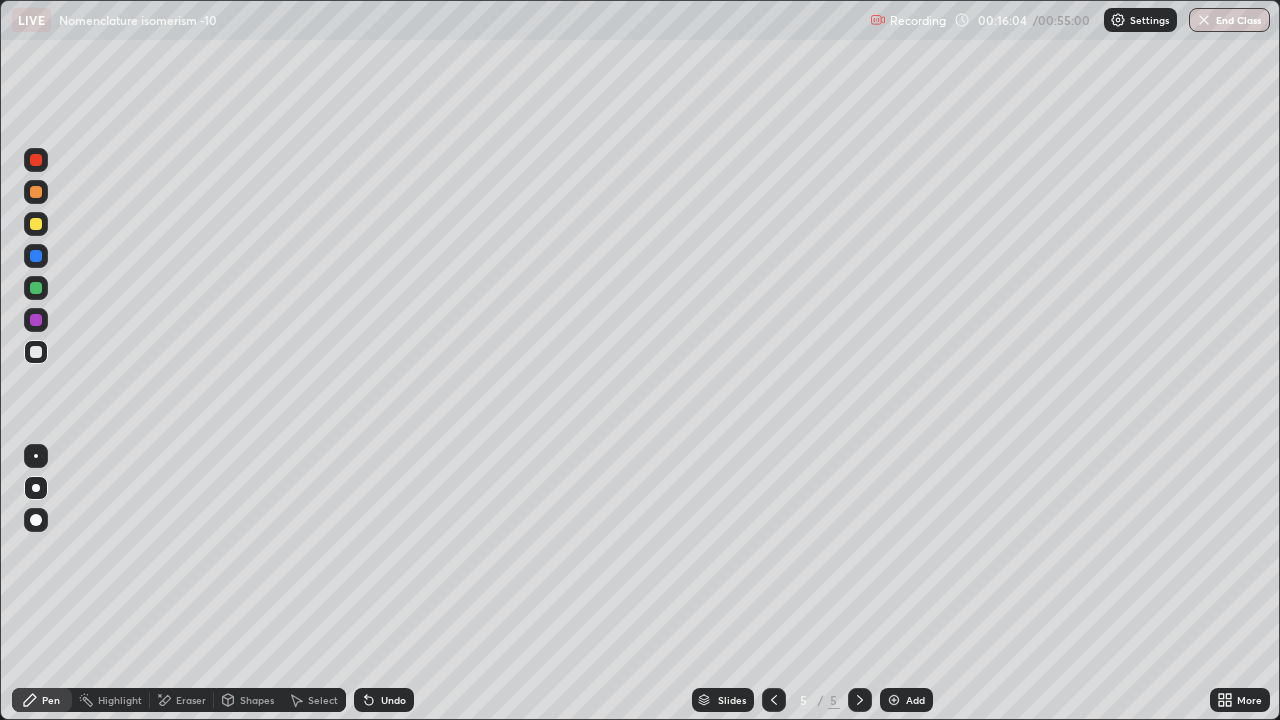 click at bounding box center (36, 224) 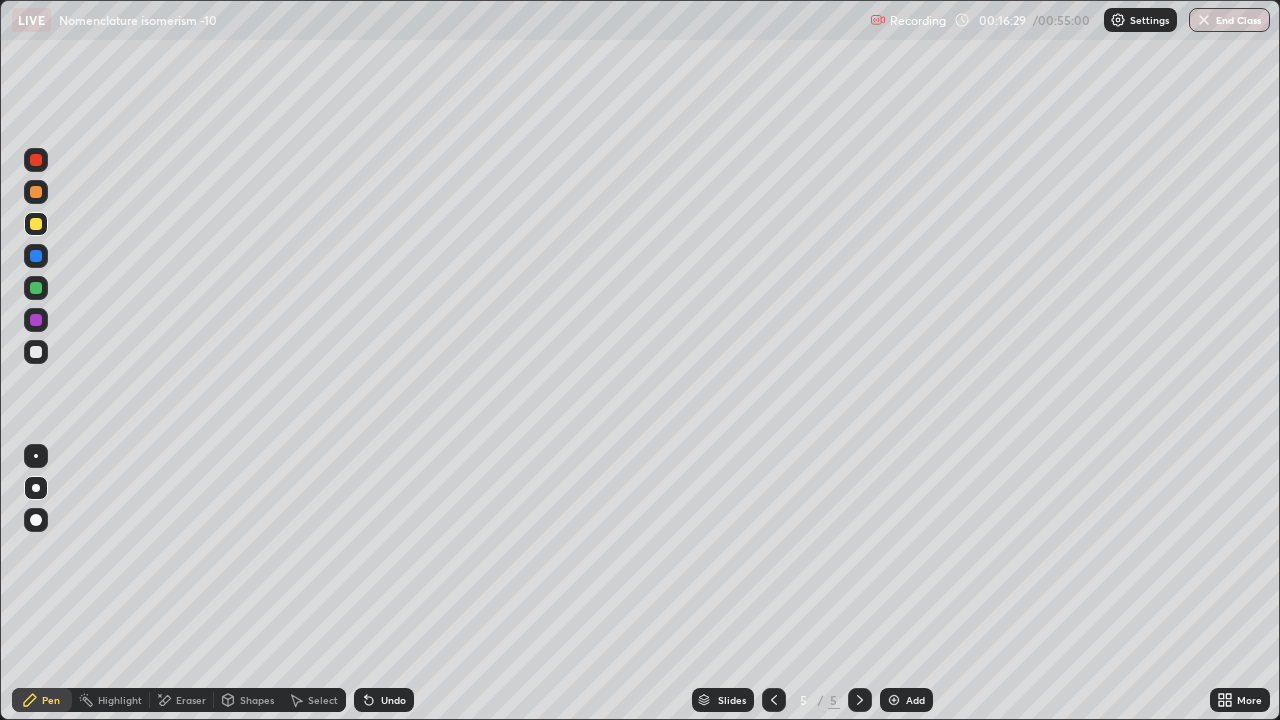 click 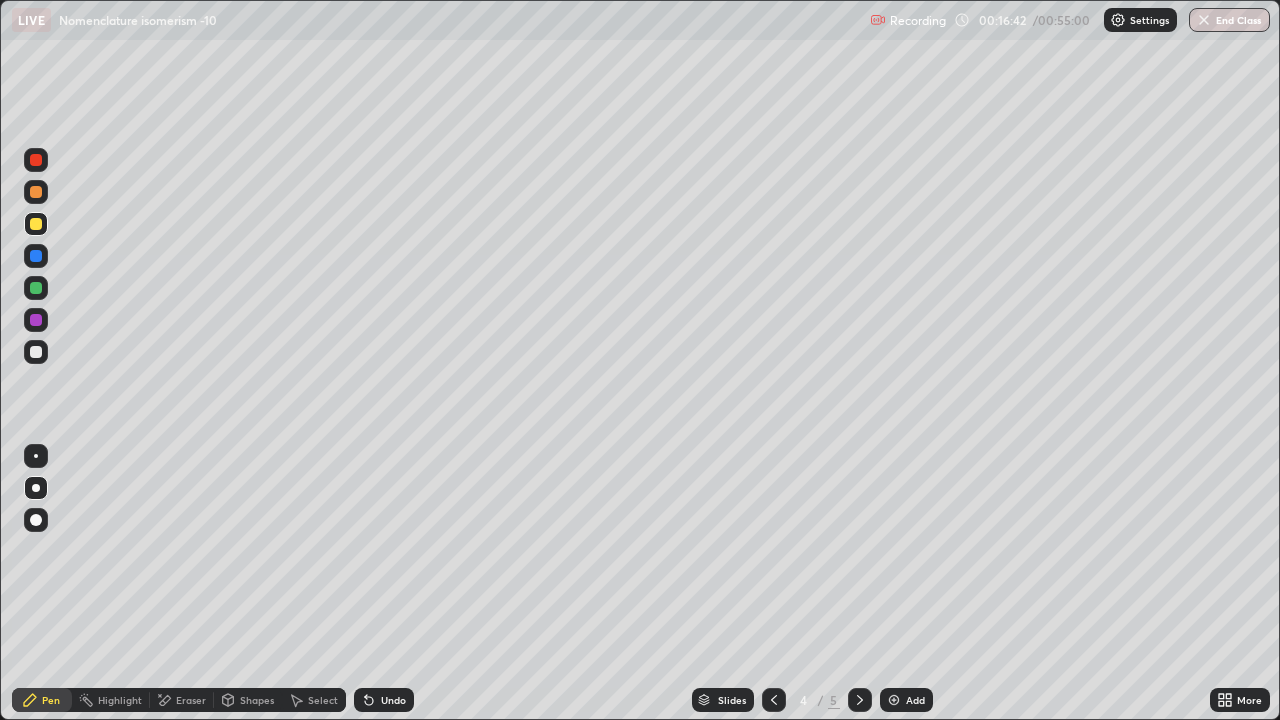 click 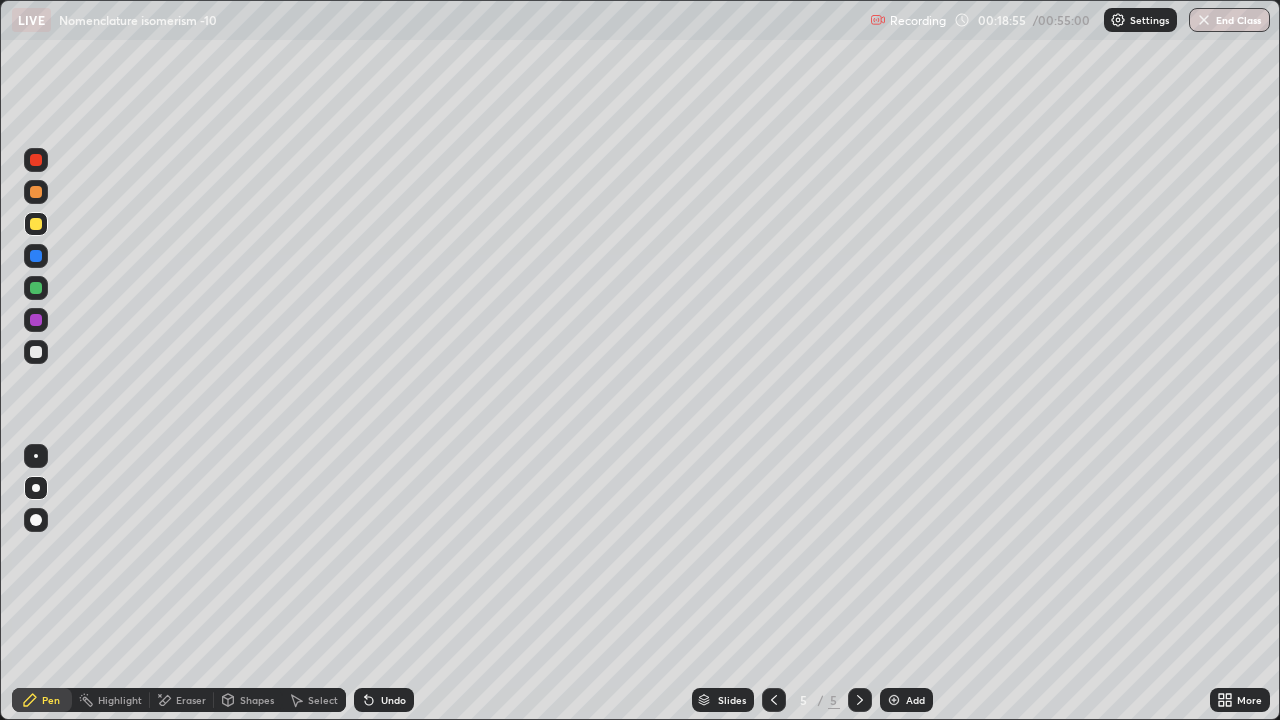 click at bounding box center (36, 488) 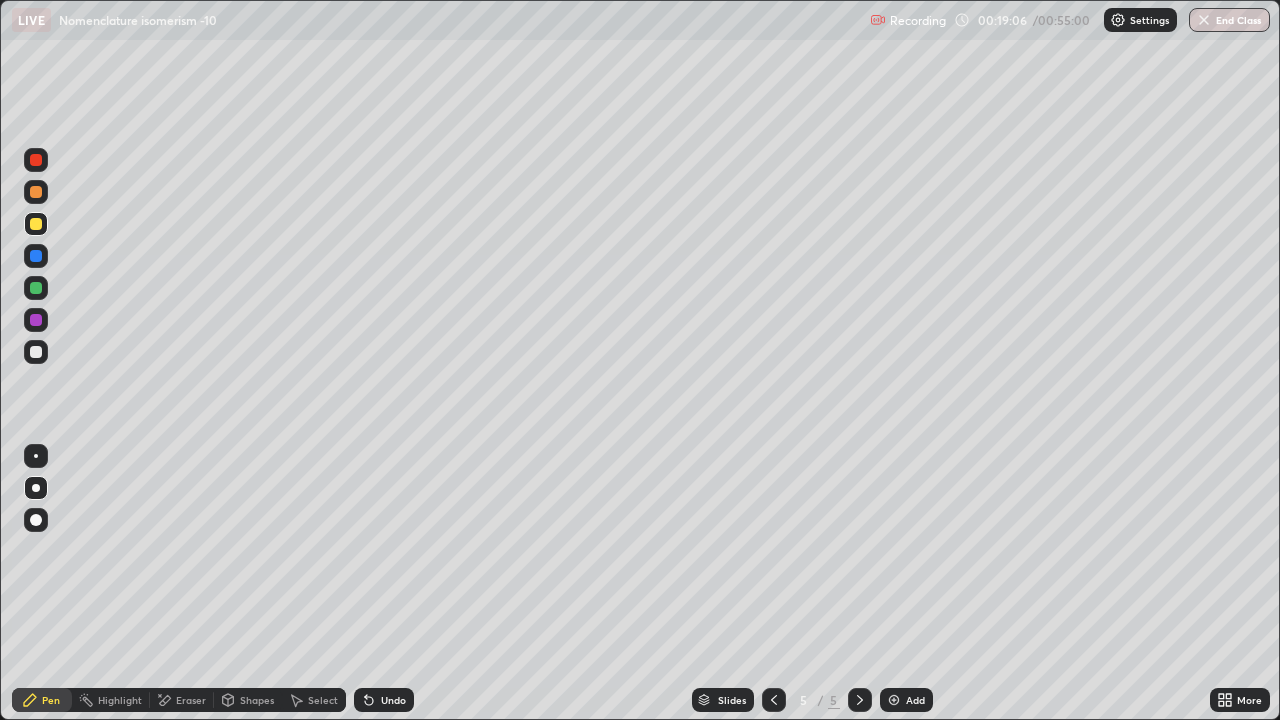 click at bounding box center [36, 352] 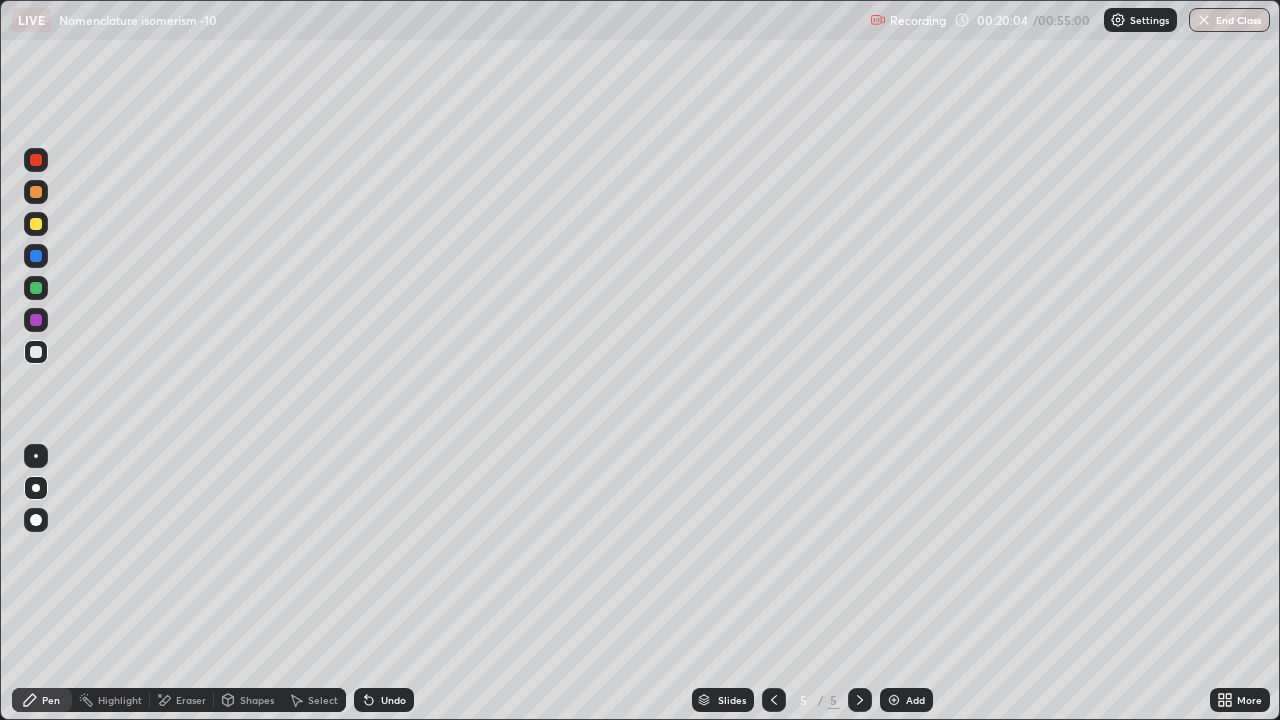 click at bounding box center (36, 224) 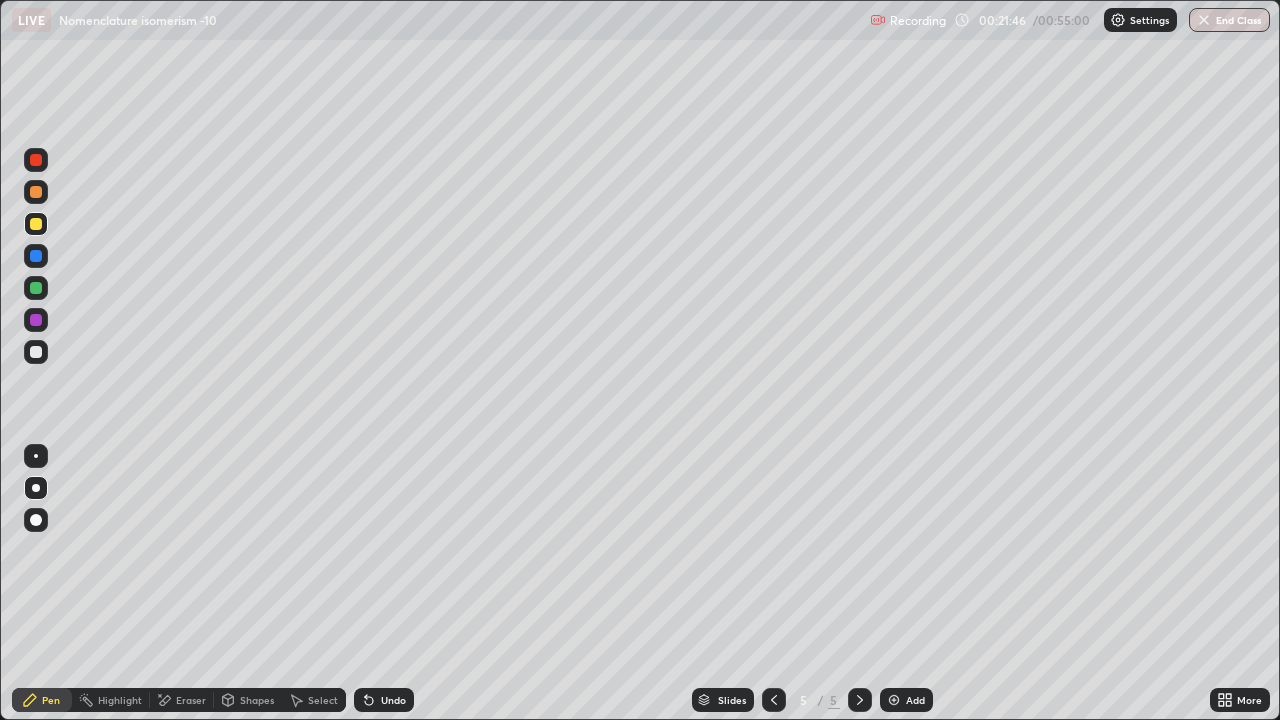 click at bounding box center [36, 352] 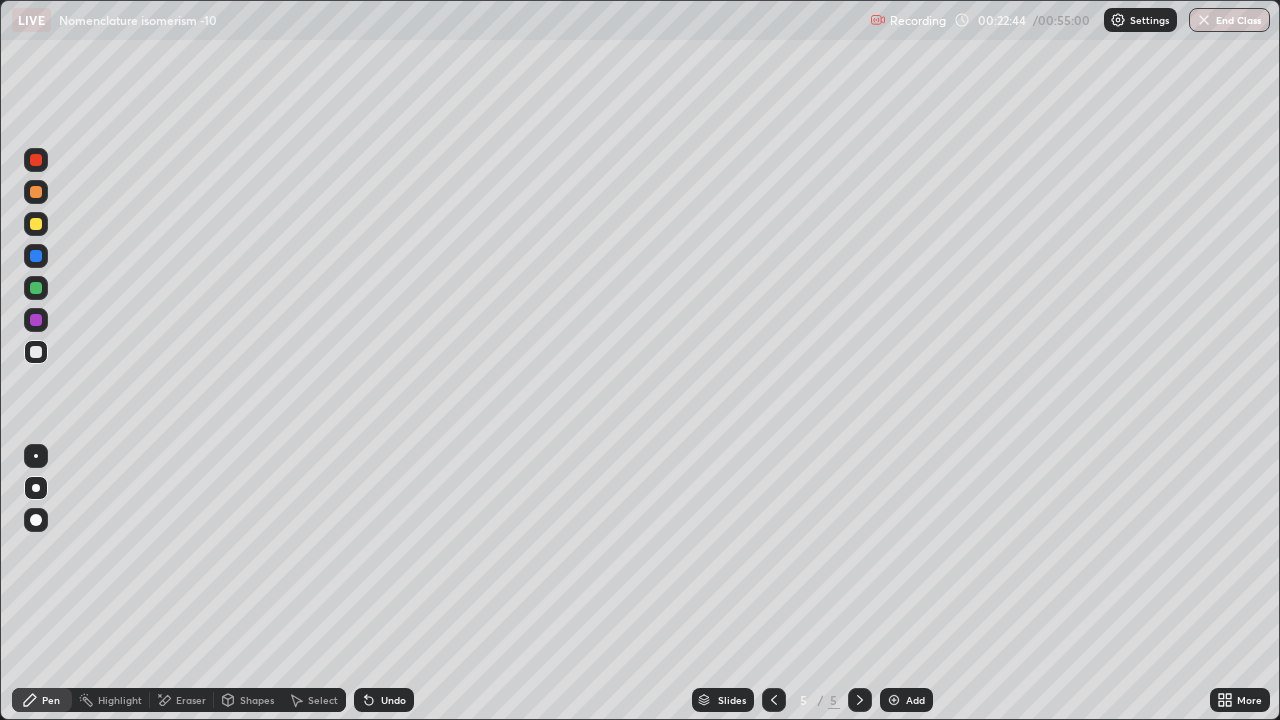 click at bounding box center (36, 288) 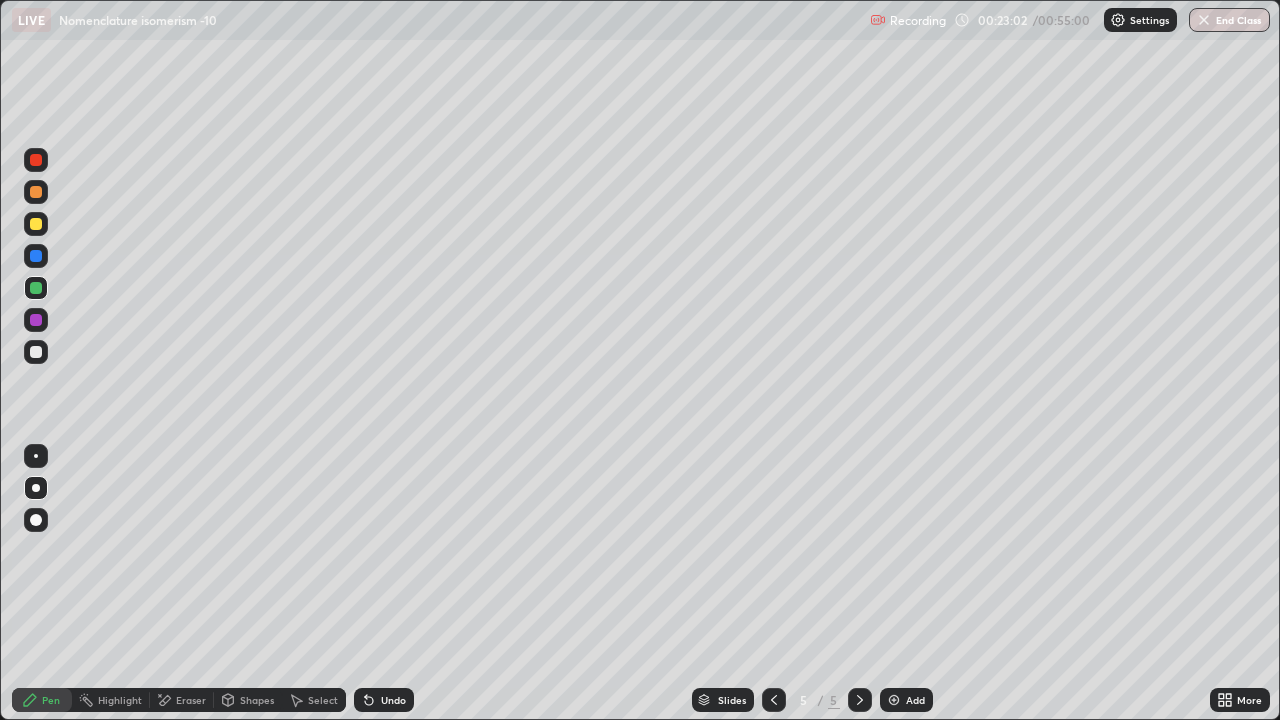 click at bounding box center (36, 352) 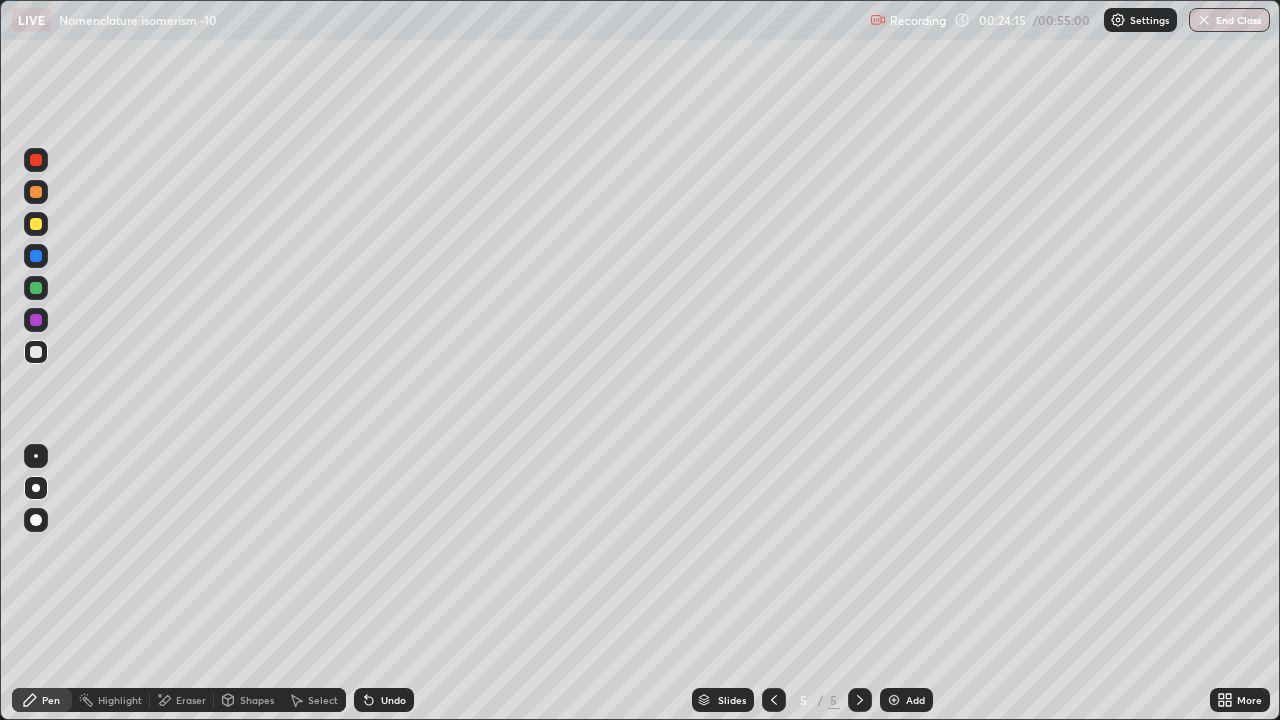 click on "Eraser" at bounding box center [191, 700] 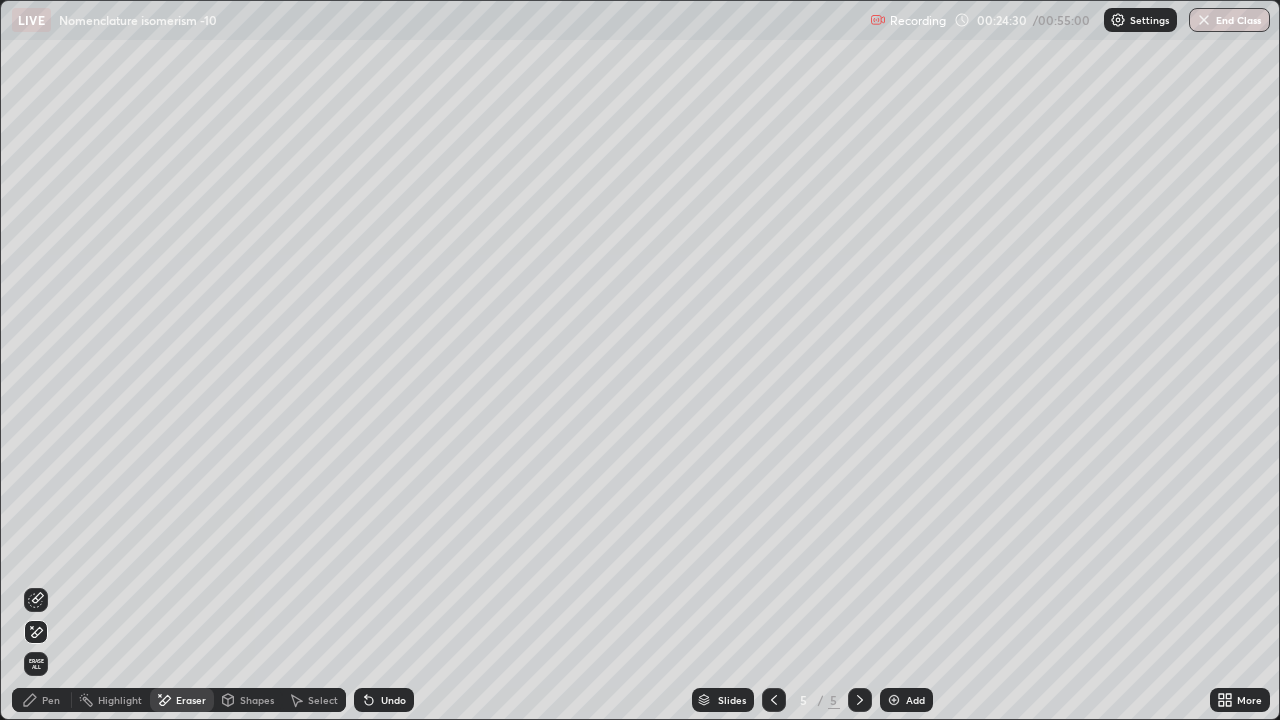 click on "Pen" at bounding box center (42, 700) 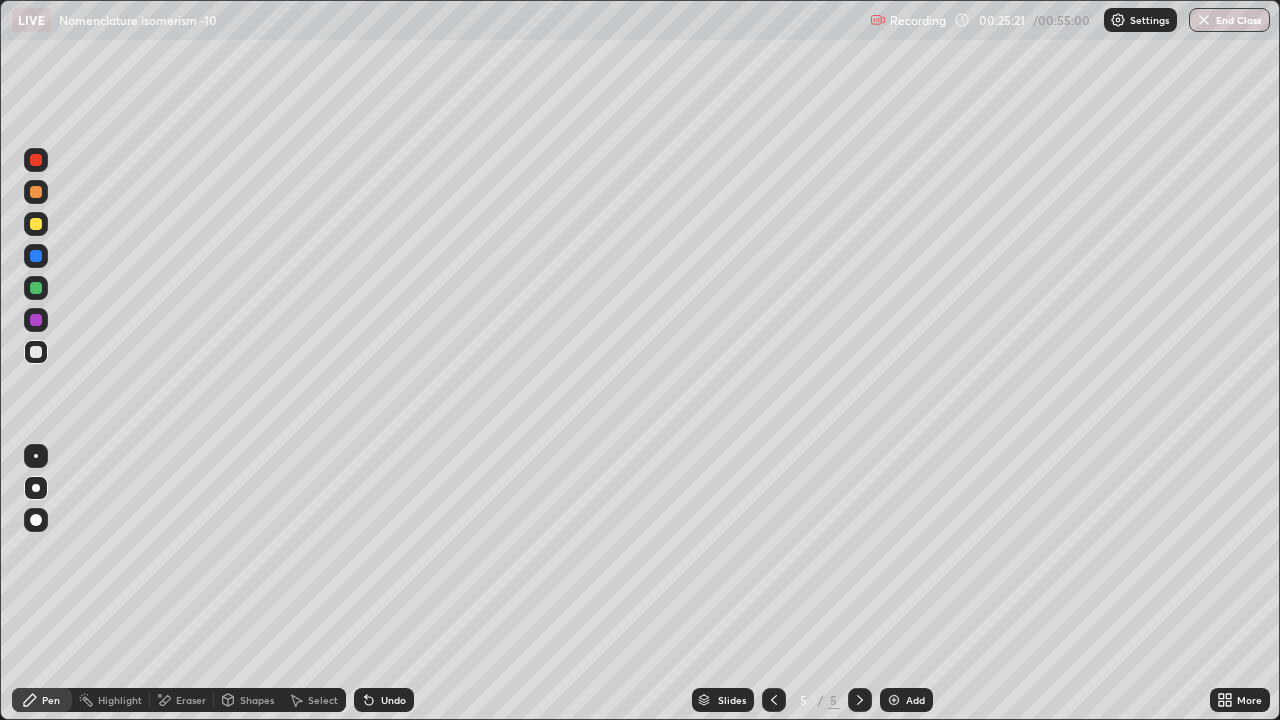 click 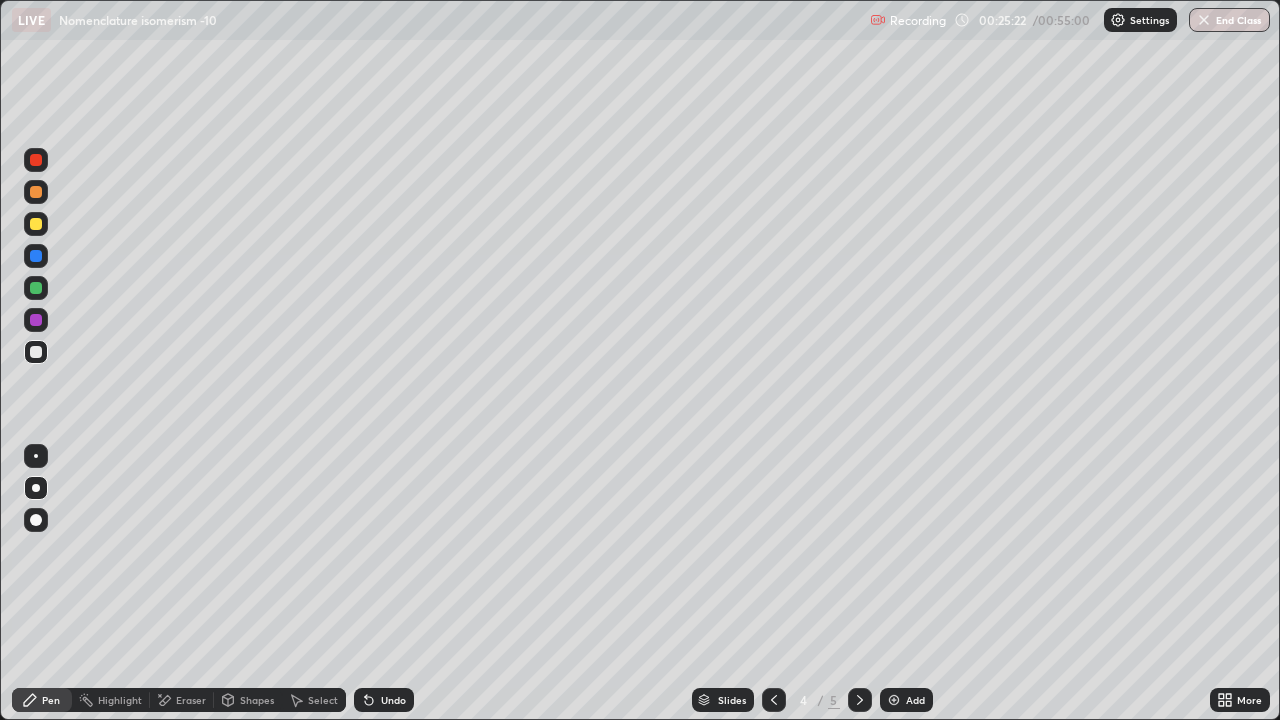 click 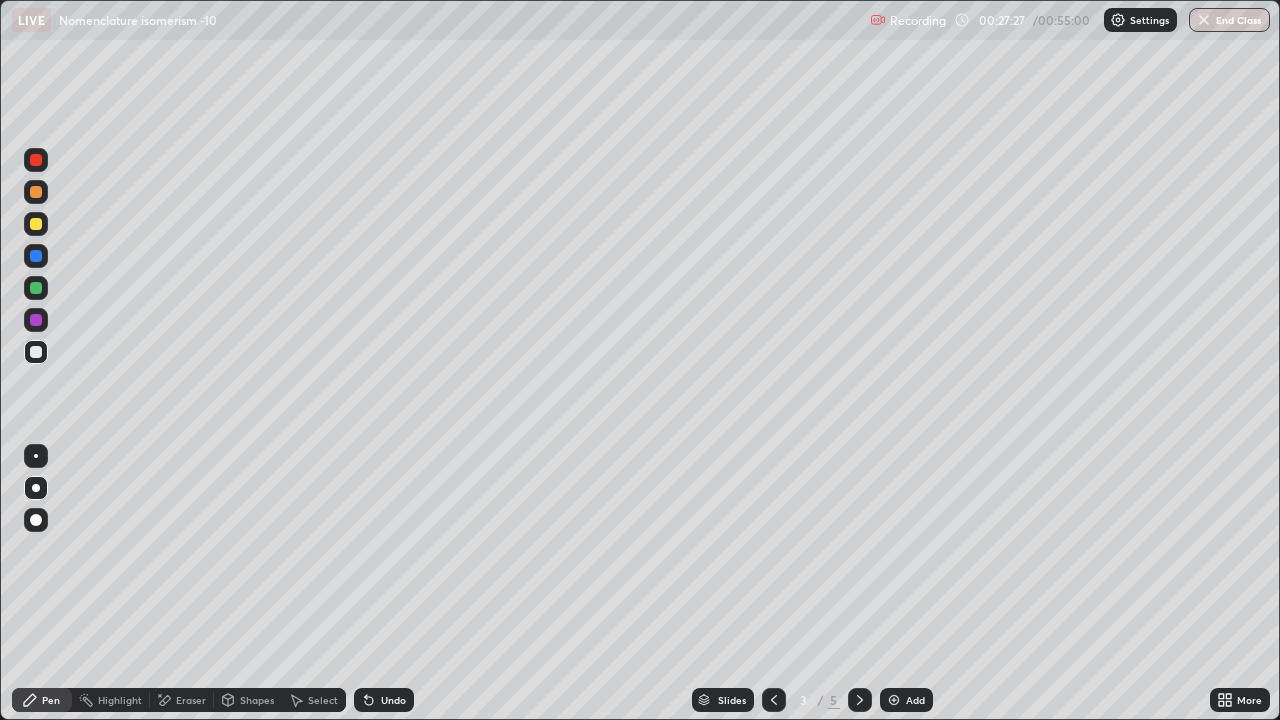 click at bounding box center [36, 224] 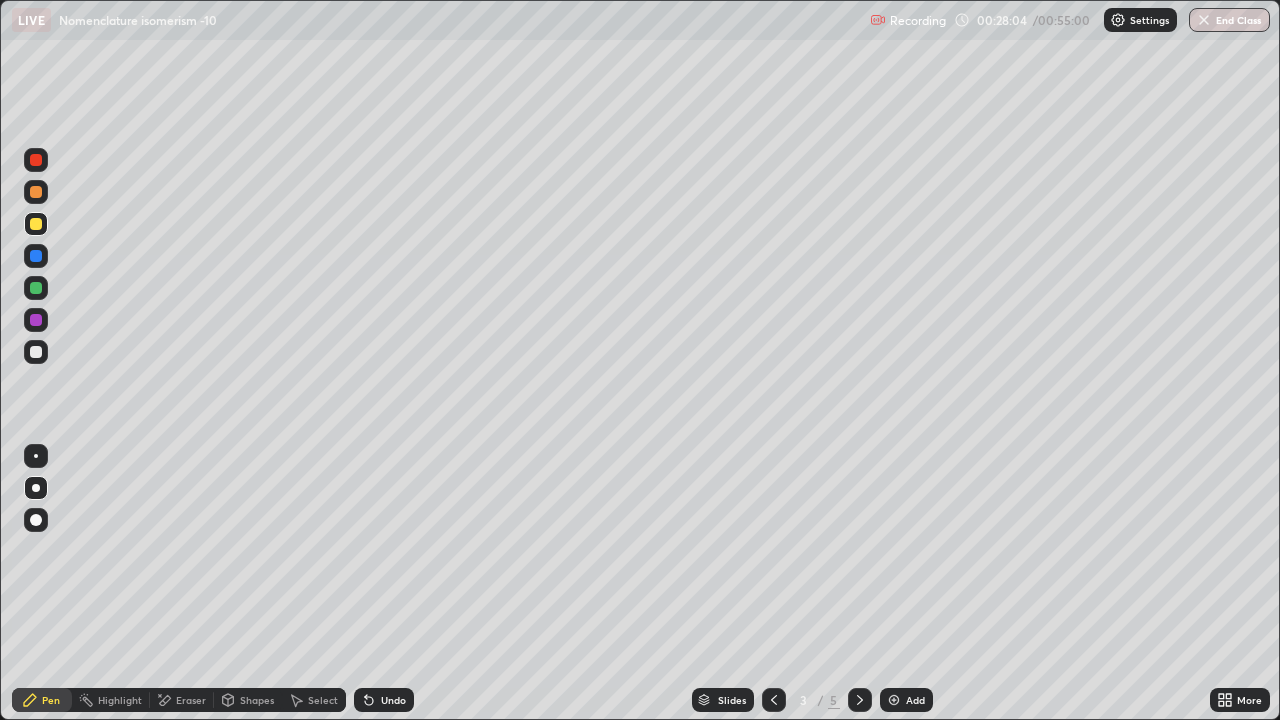 click 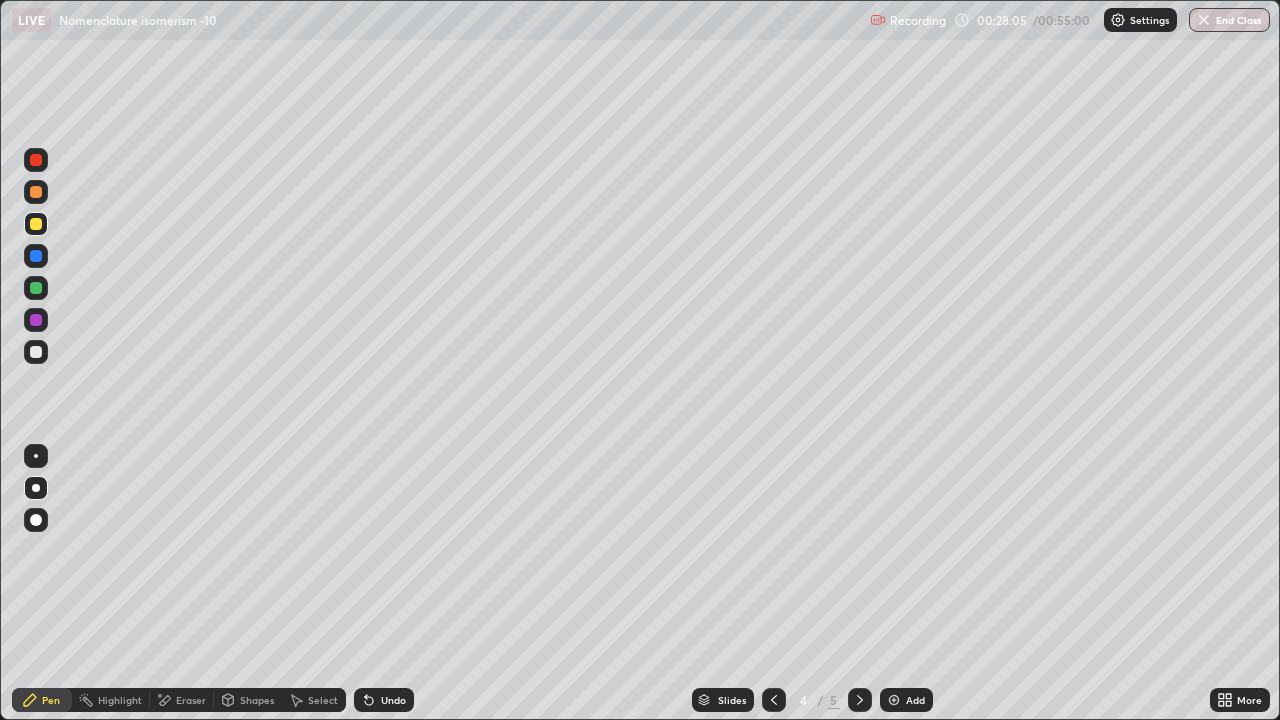 click 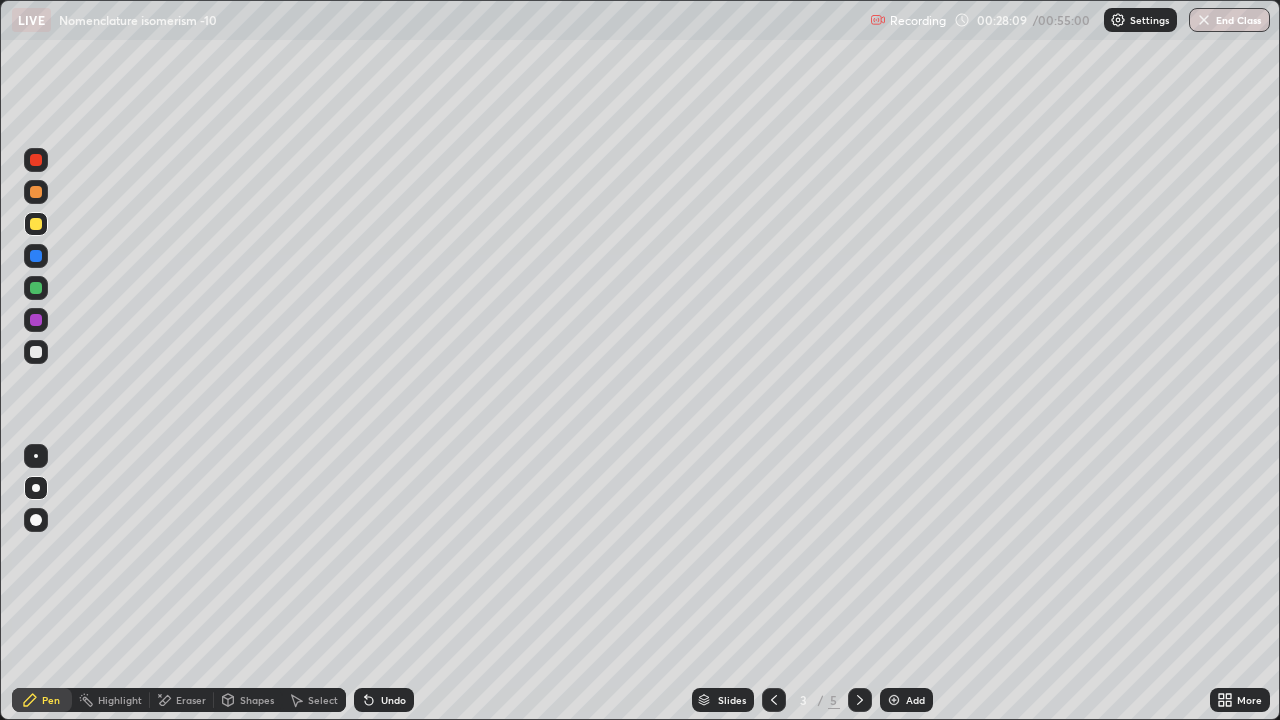 click at bounding box center [894, 700] 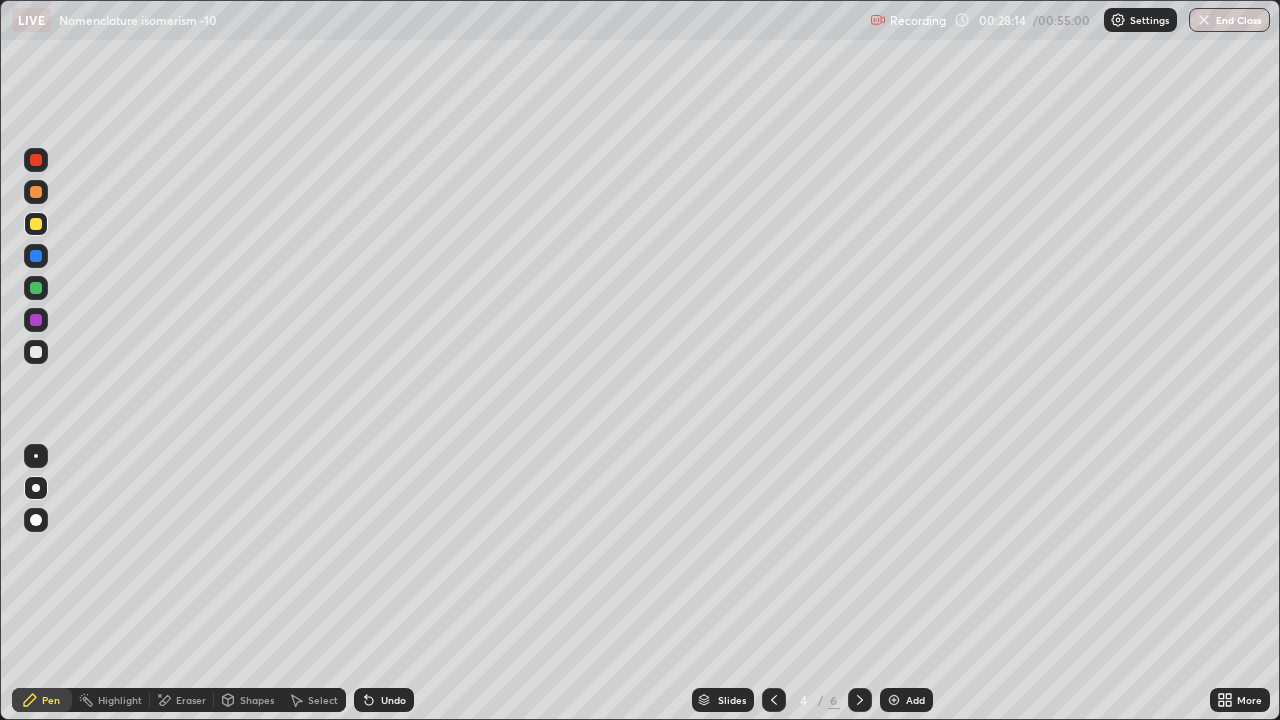 click at bounding box center (36, 520) 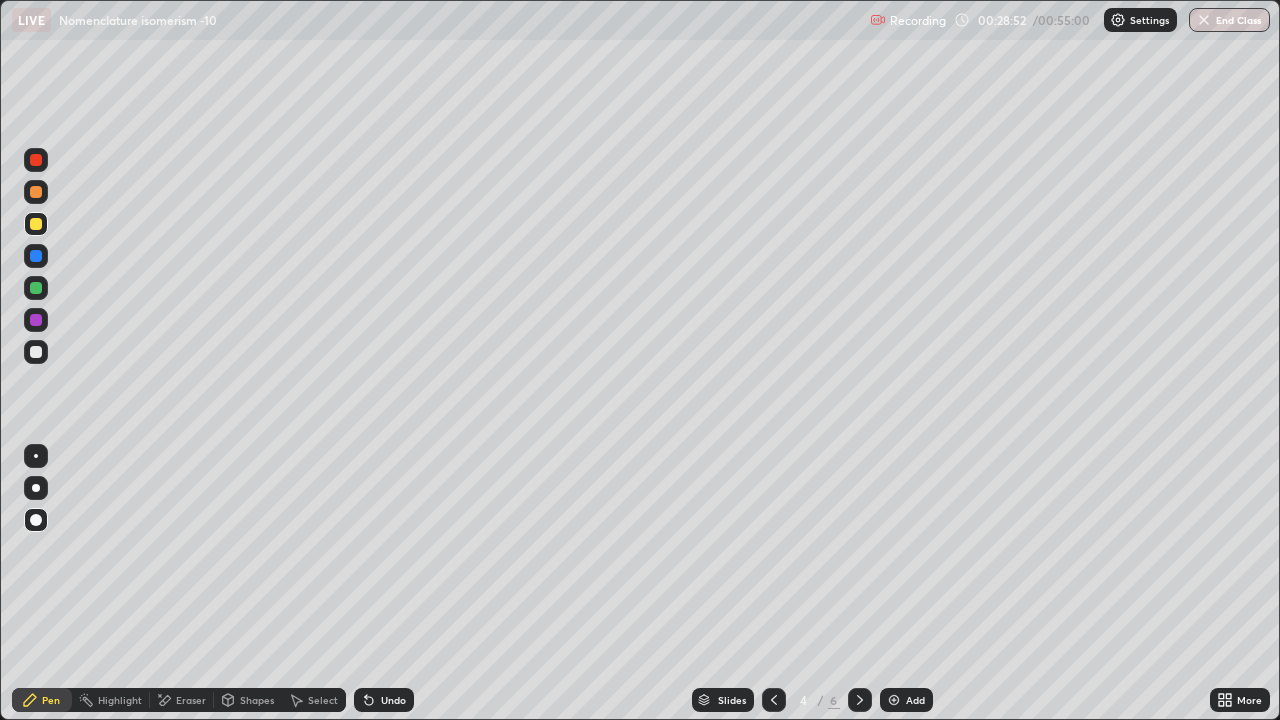 click at bounding box center [36, 520] 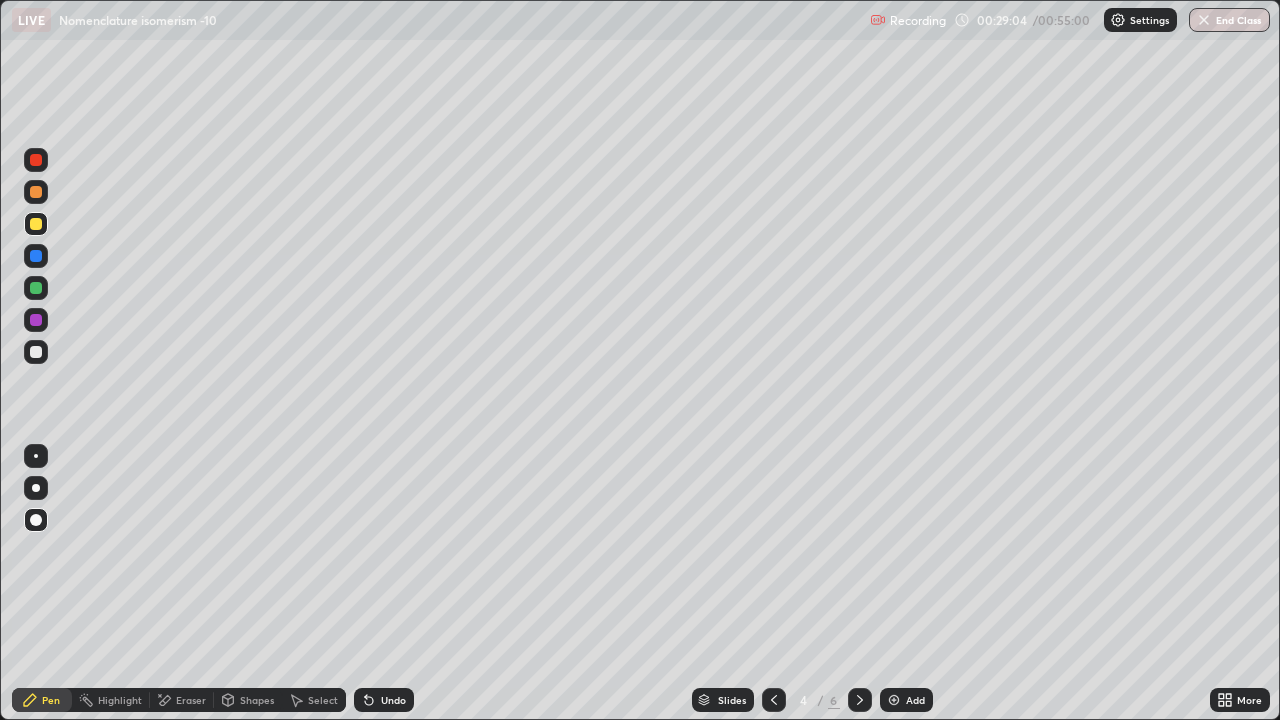 click at bounding box center (36, 352) 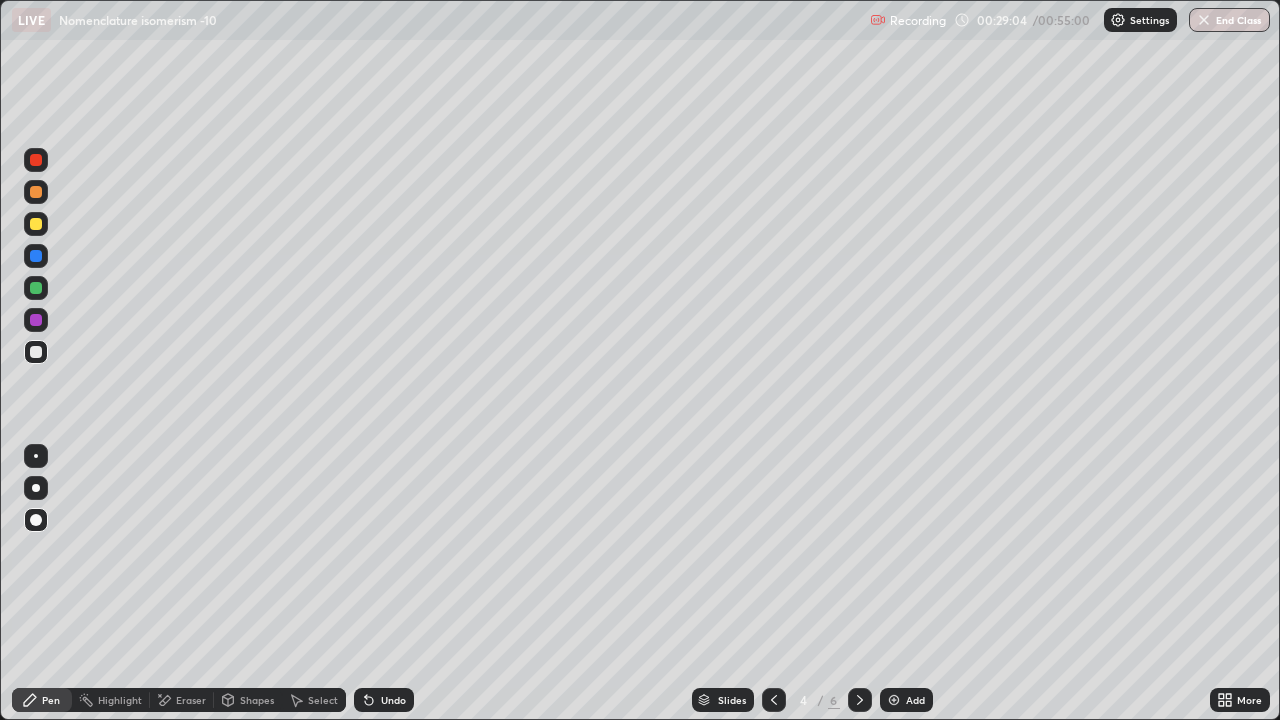click at bounding box center [36, 488] 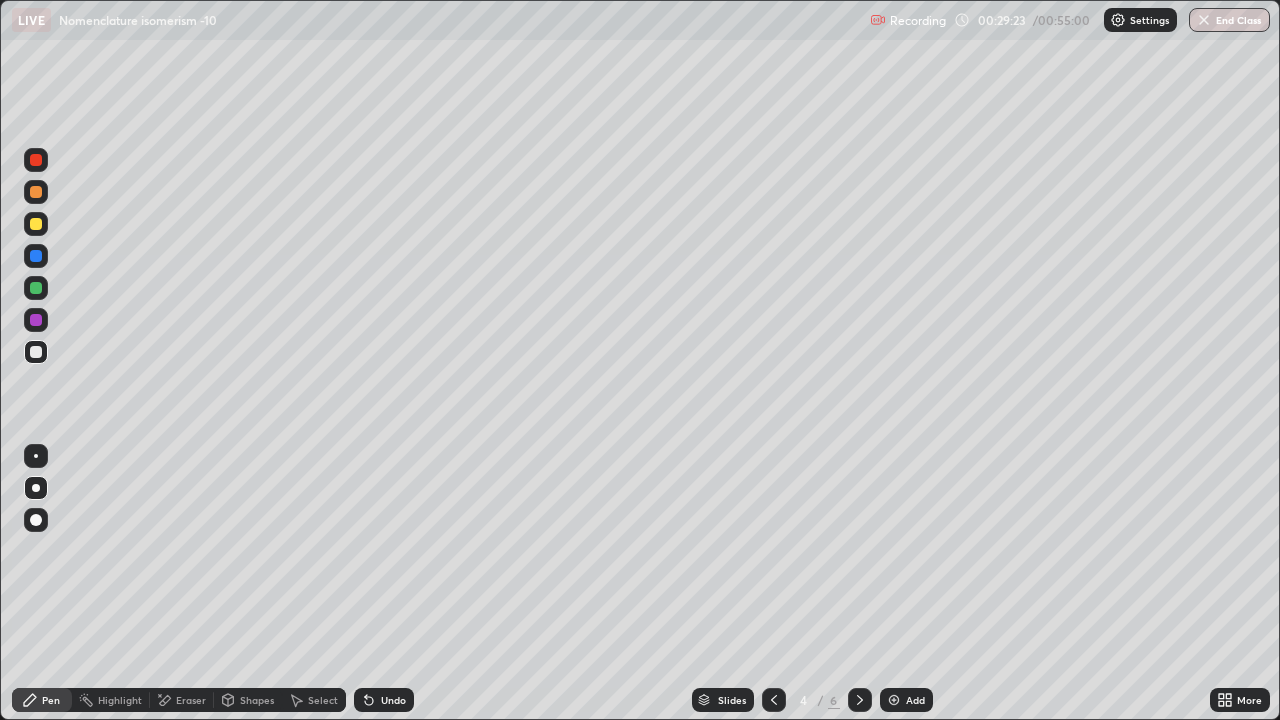 click on "Eraser" at bounding box center [191, 700] 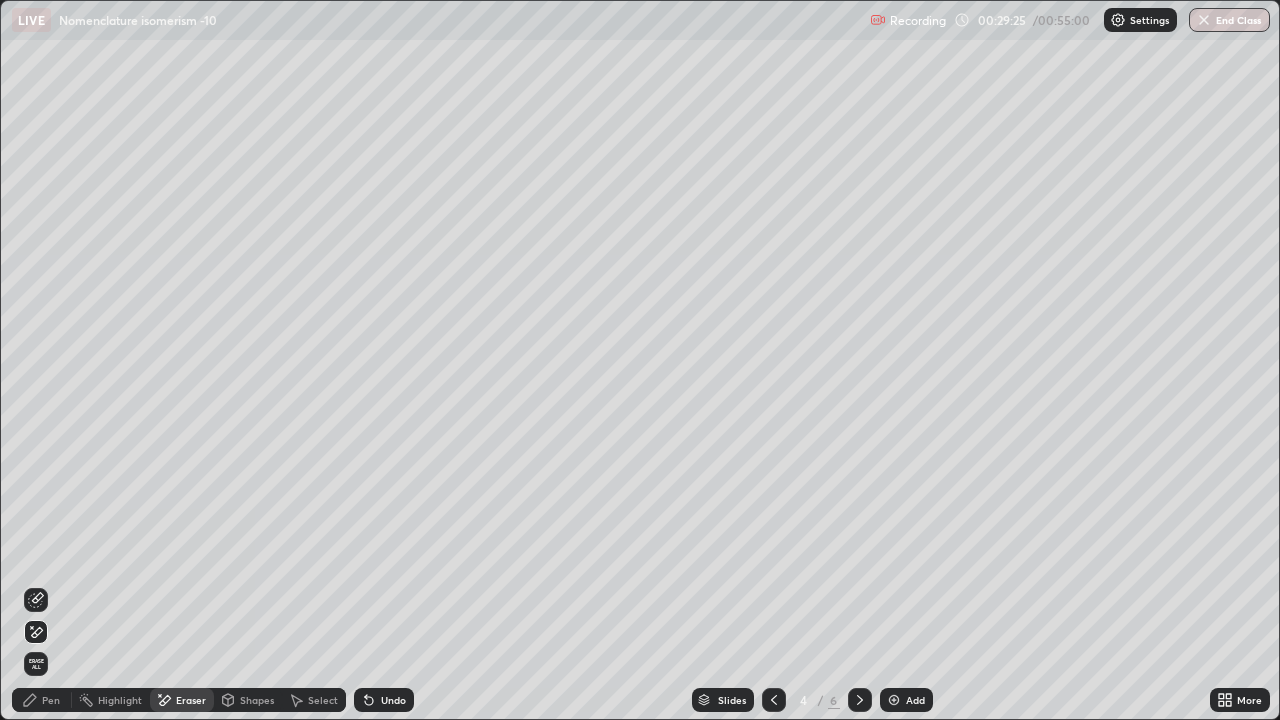 click on "Pen" at bounding box center [42, 700] 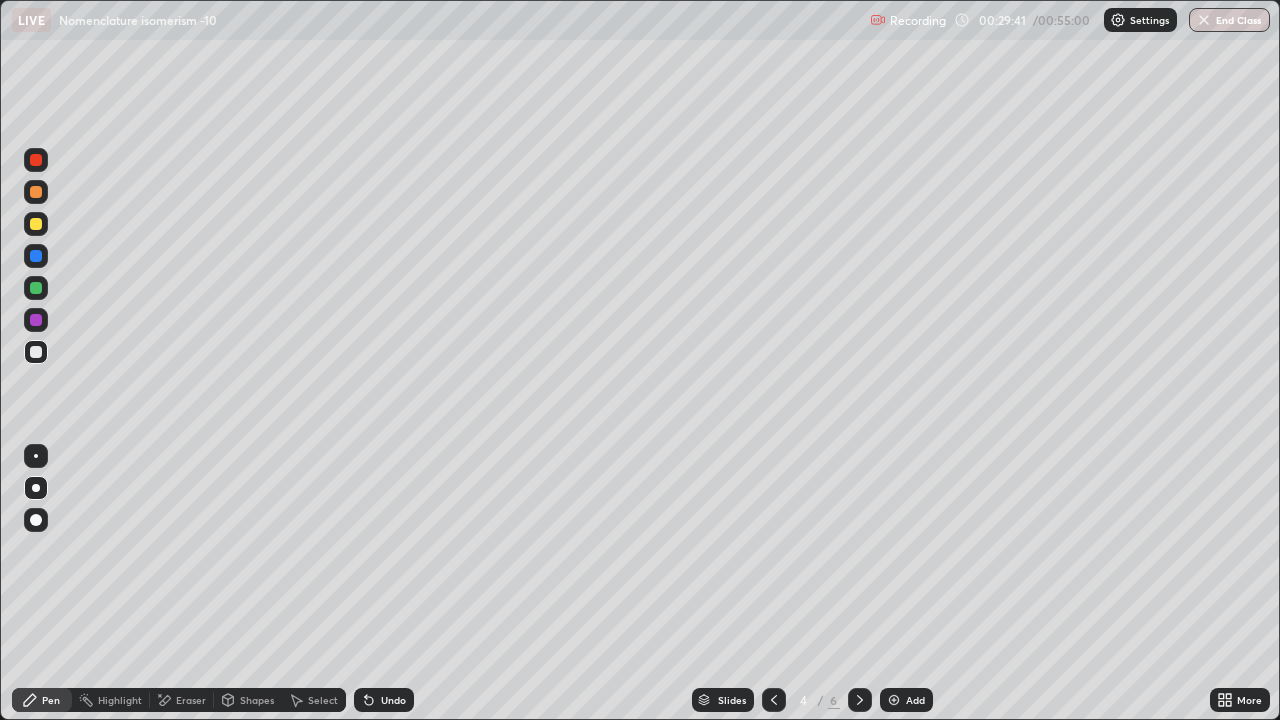 click at bounding box center (36, 160) 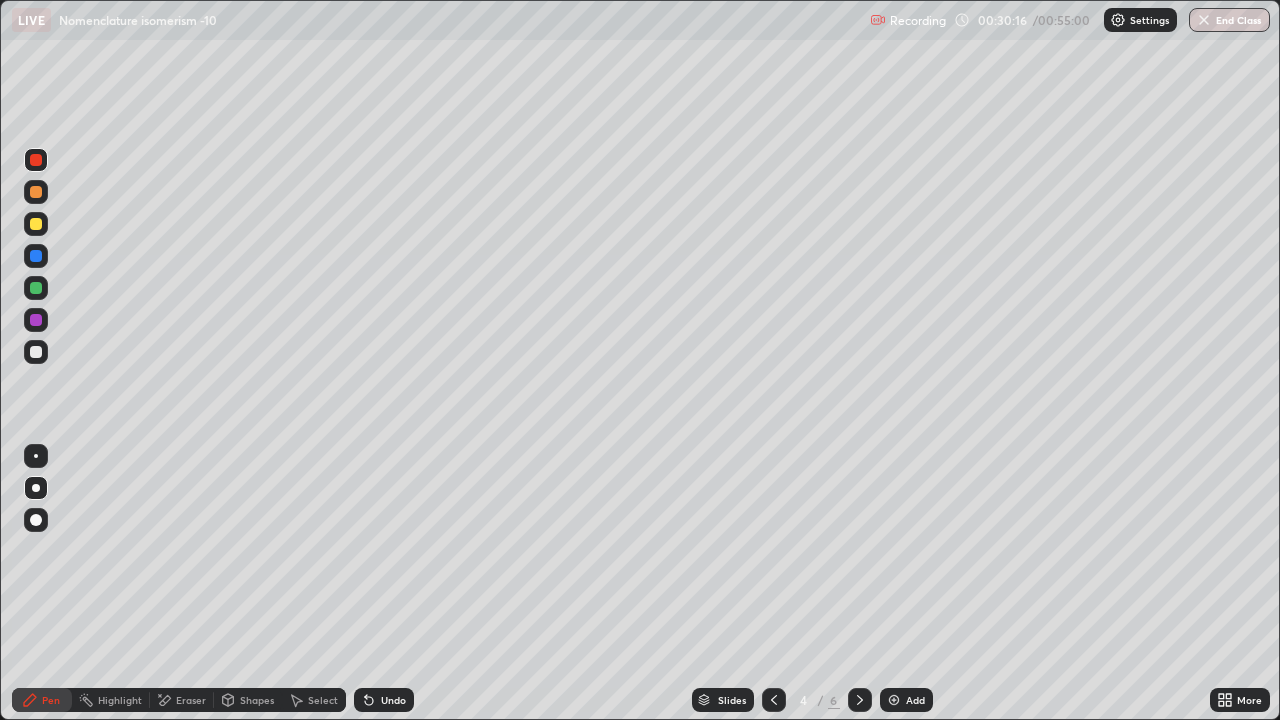click at bounding box center [36, 352] 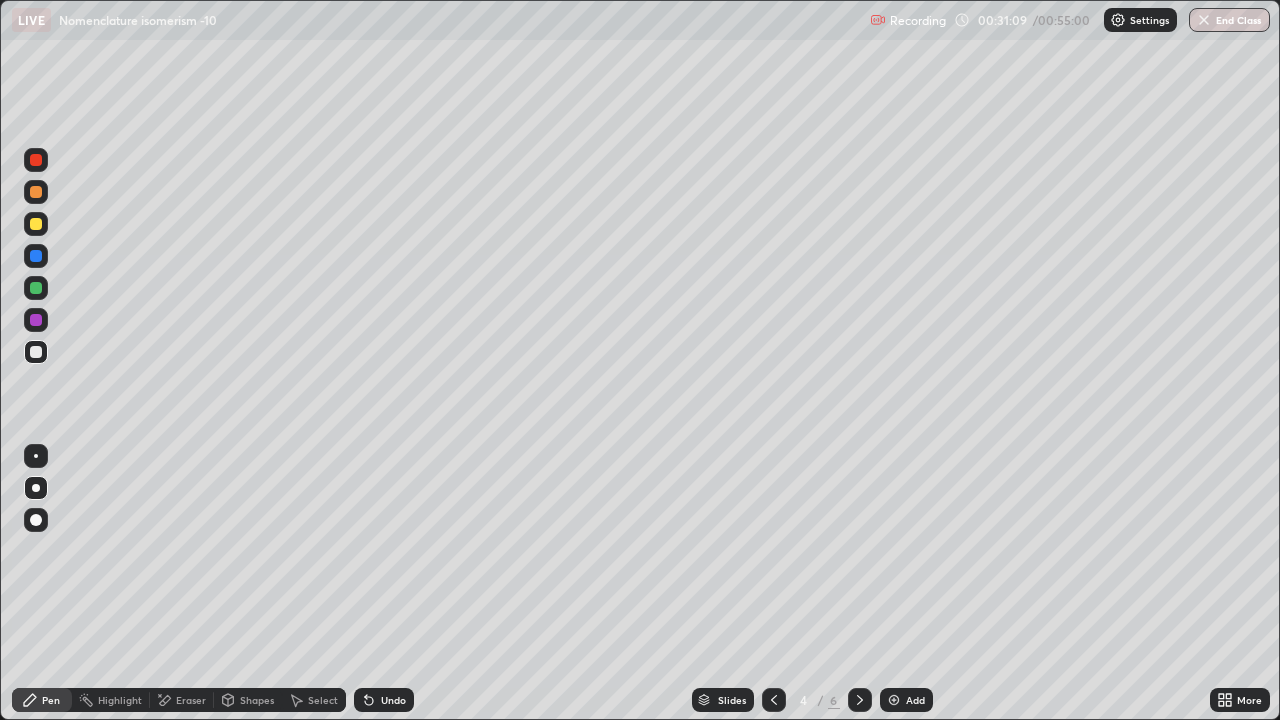 click at bounding box center (36, 224) 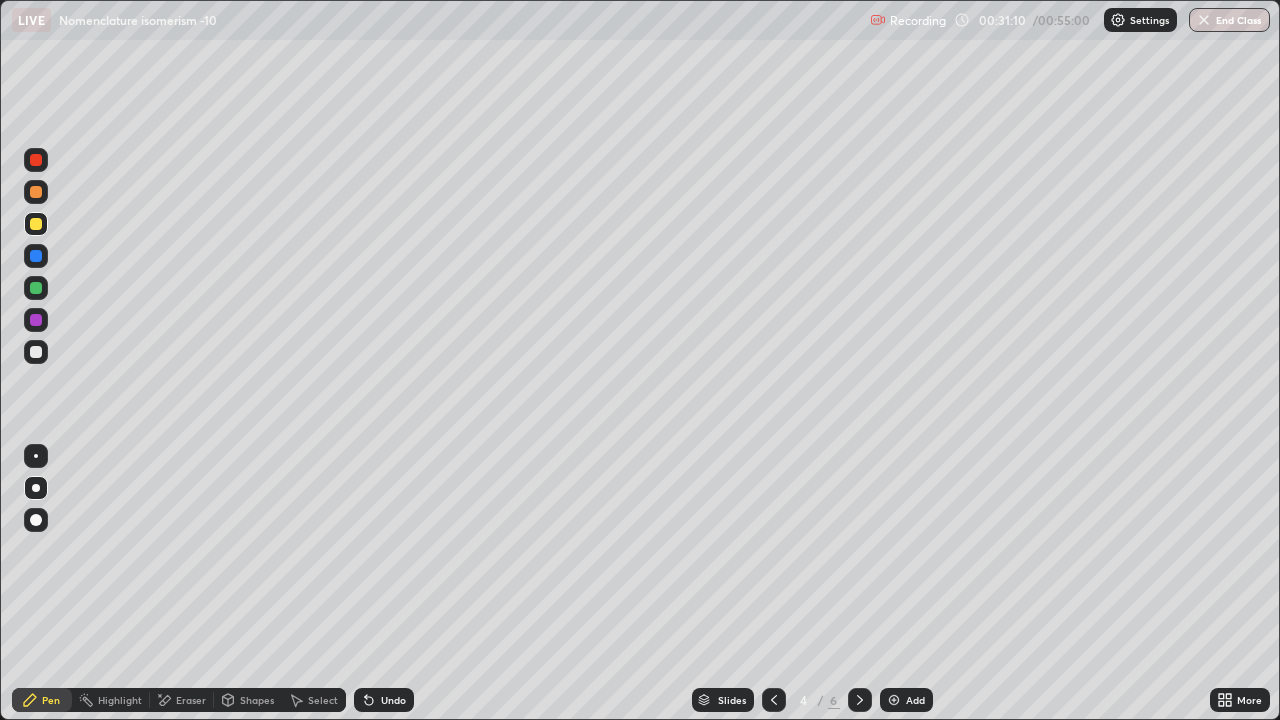 click at bounding box center (36, 520) 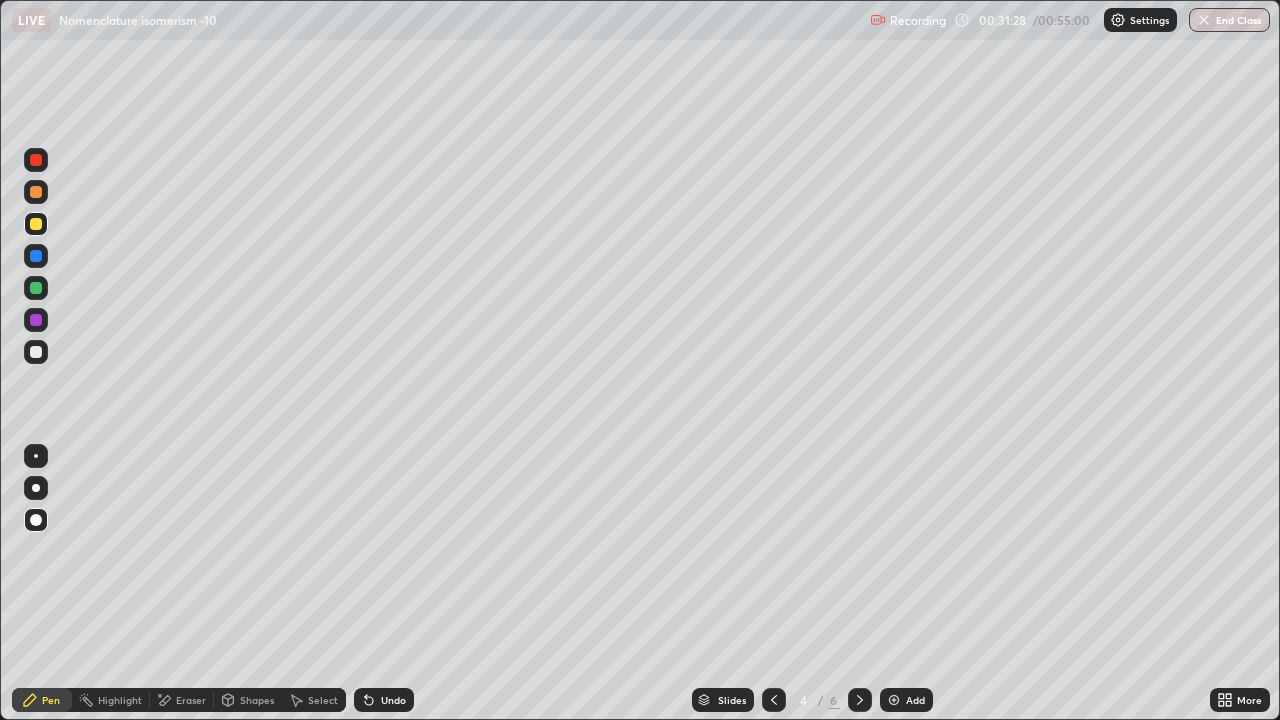 click at bounding box center (36, 456) 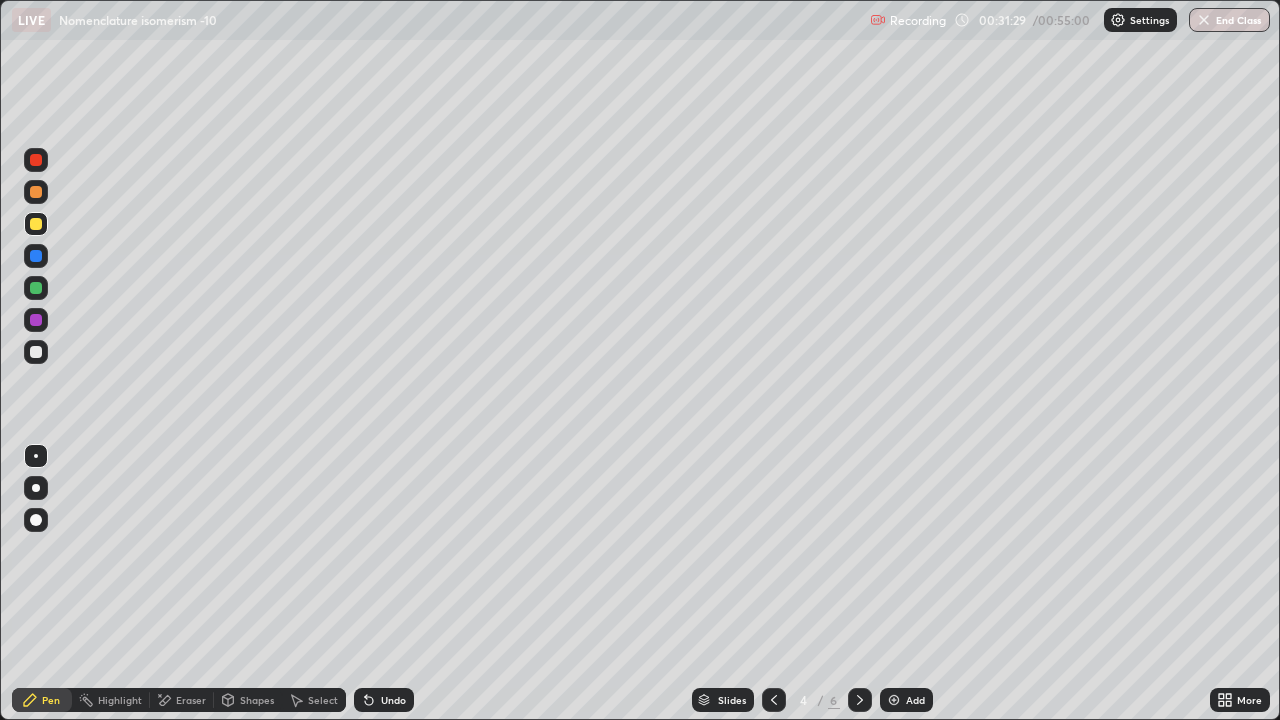 click at bounding box center [36, 352] 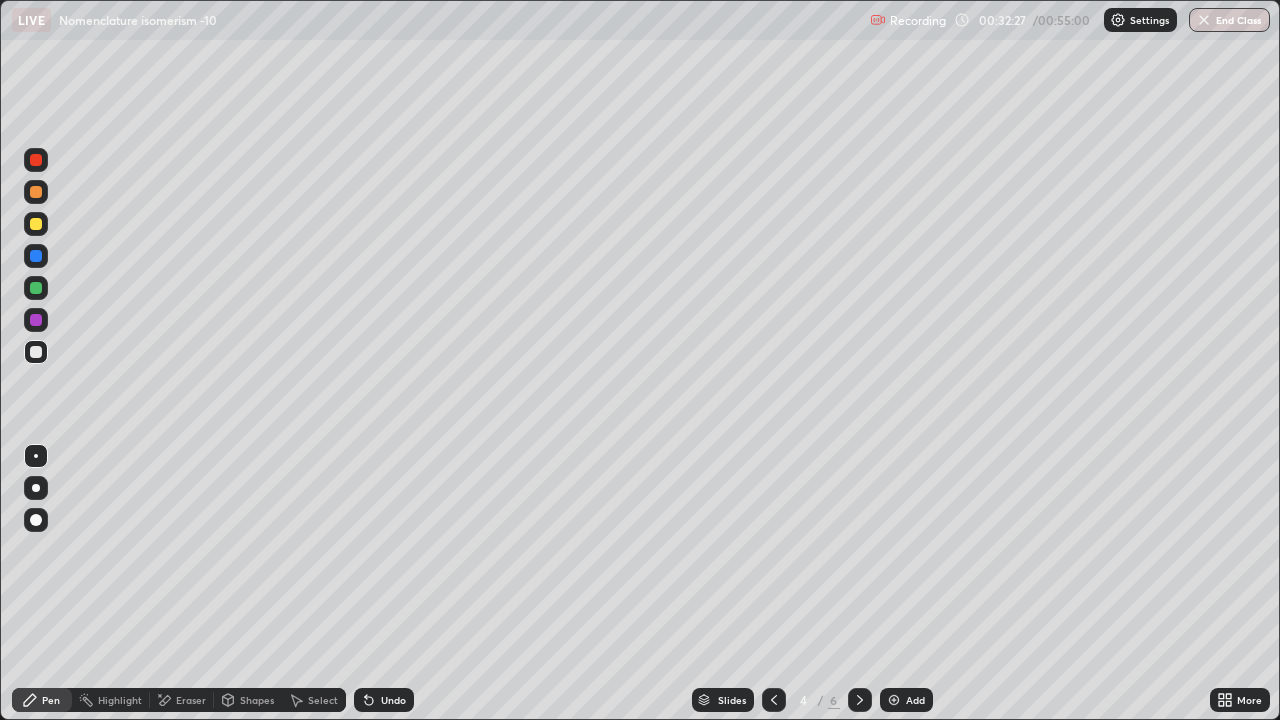 click at bounding box center [36, 488] 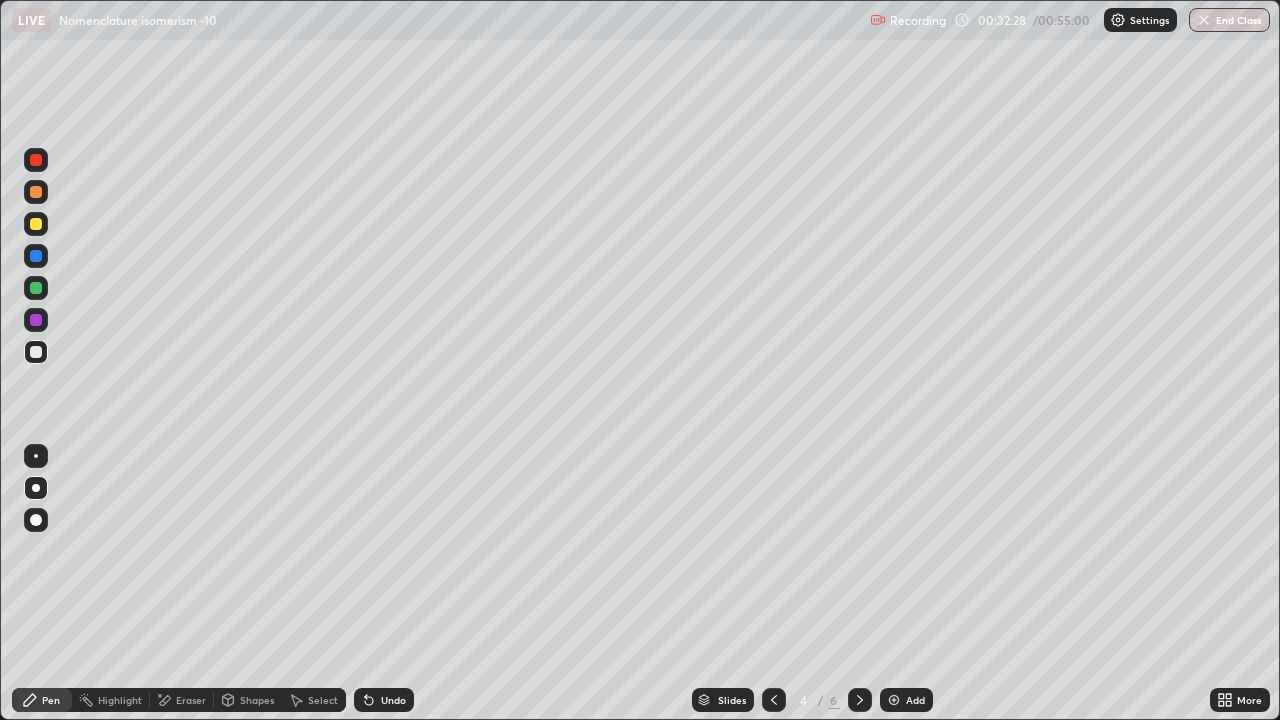 click at bounding box center (36, 224) 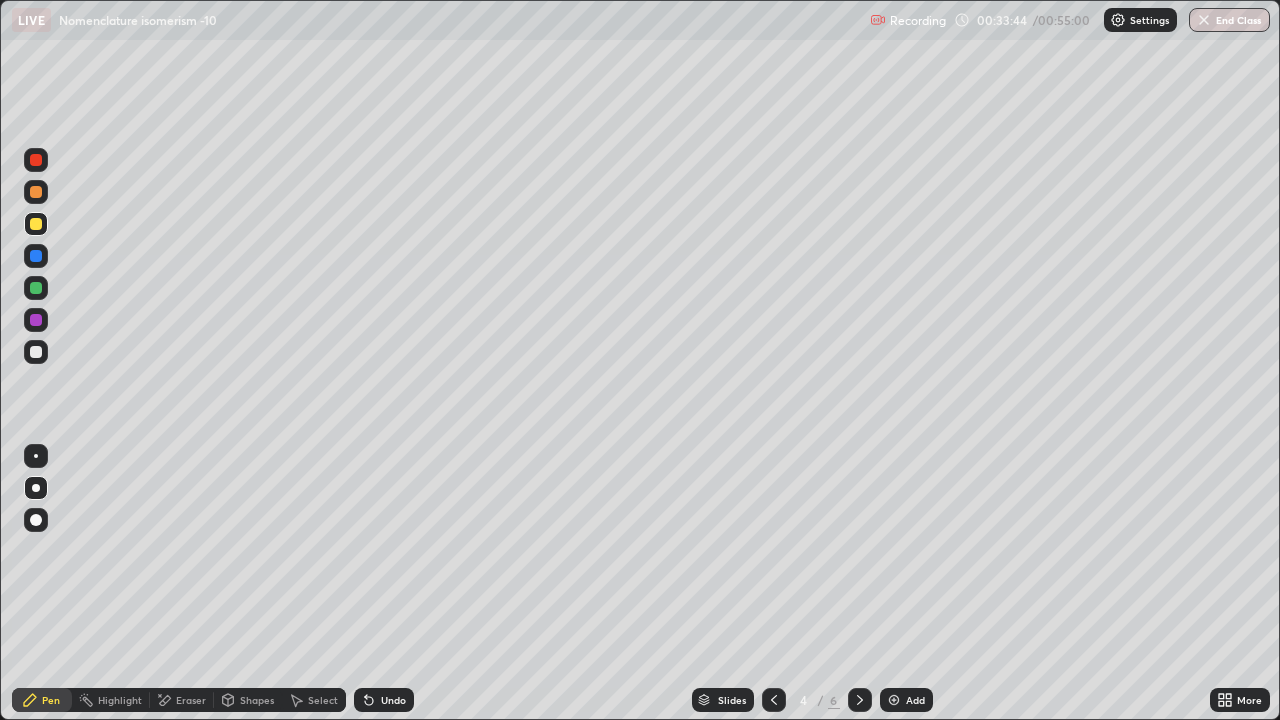 click at bounding box center [894, 700] 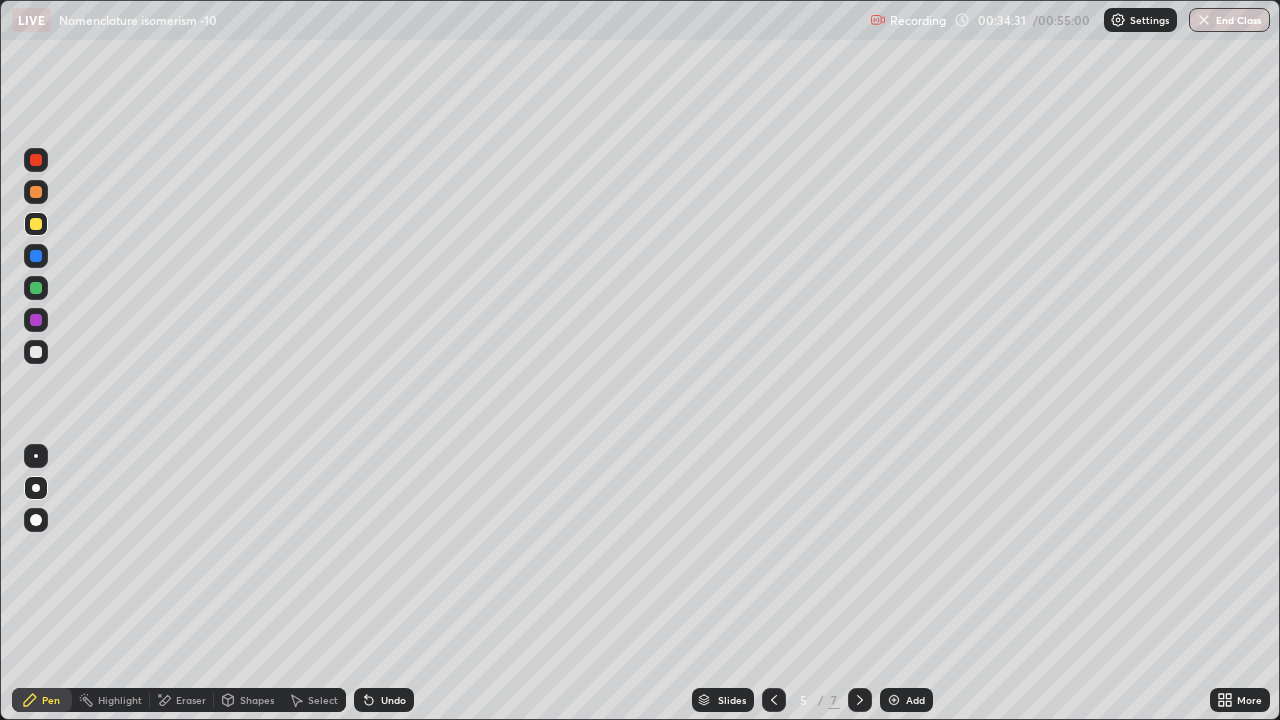 click at bounding box center [36, 352] 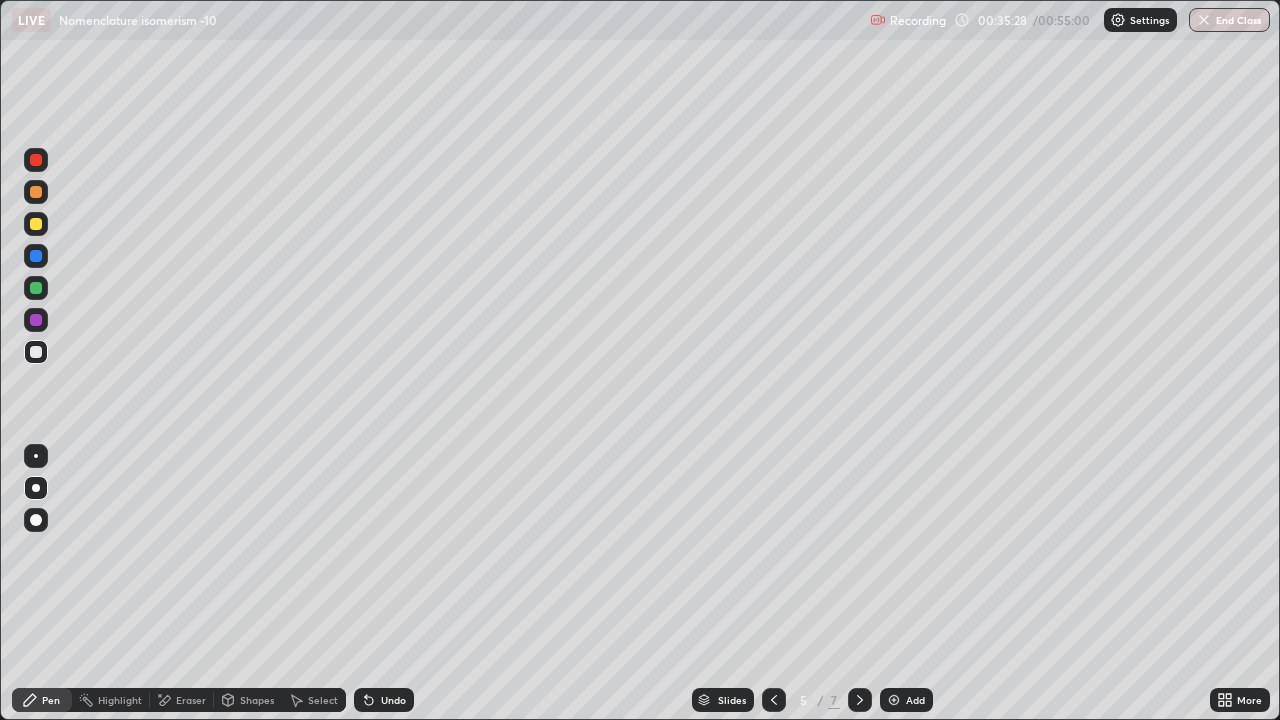 click at bounding box center (36, 288) 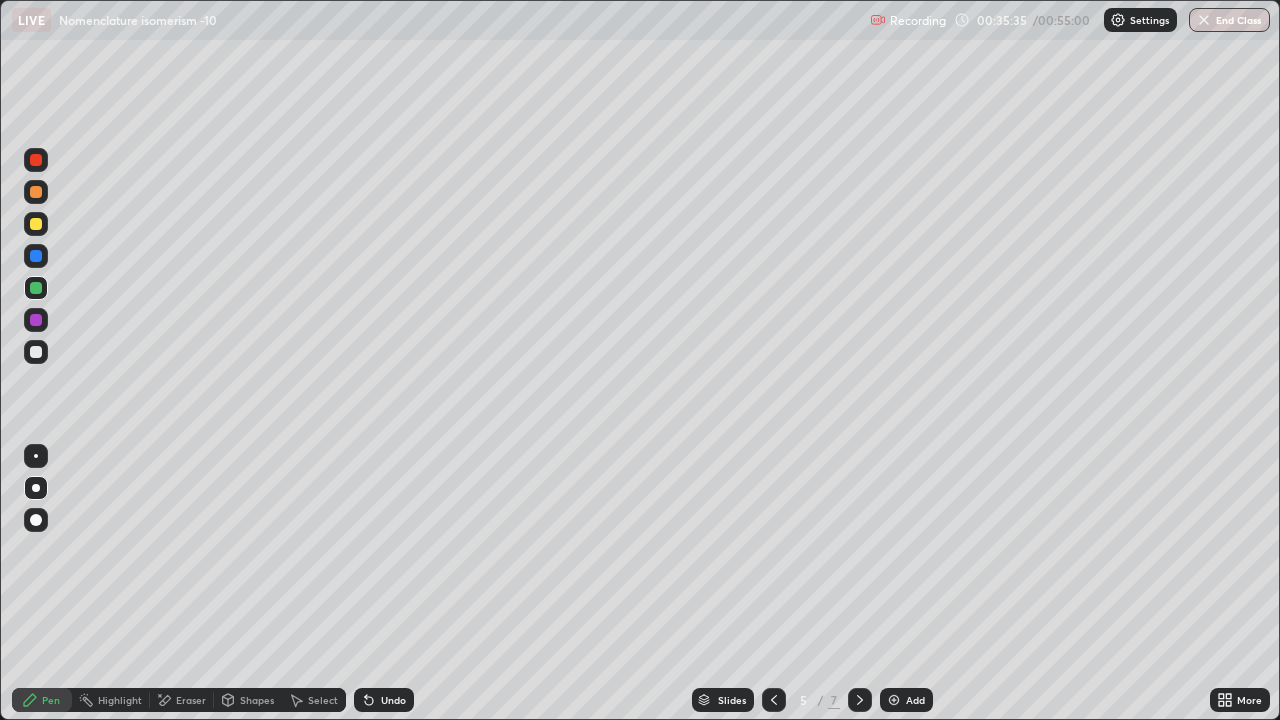 click at bounding box center (36, 456) 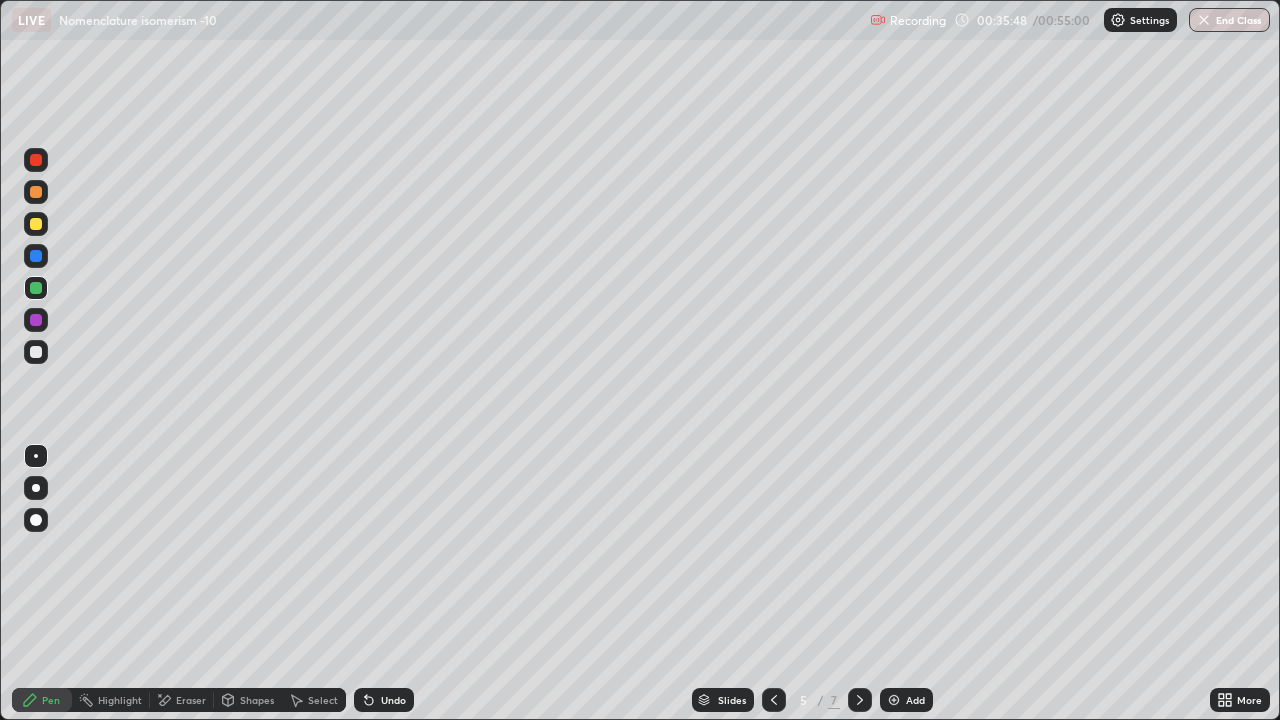 click at bounding box center [36, 224] 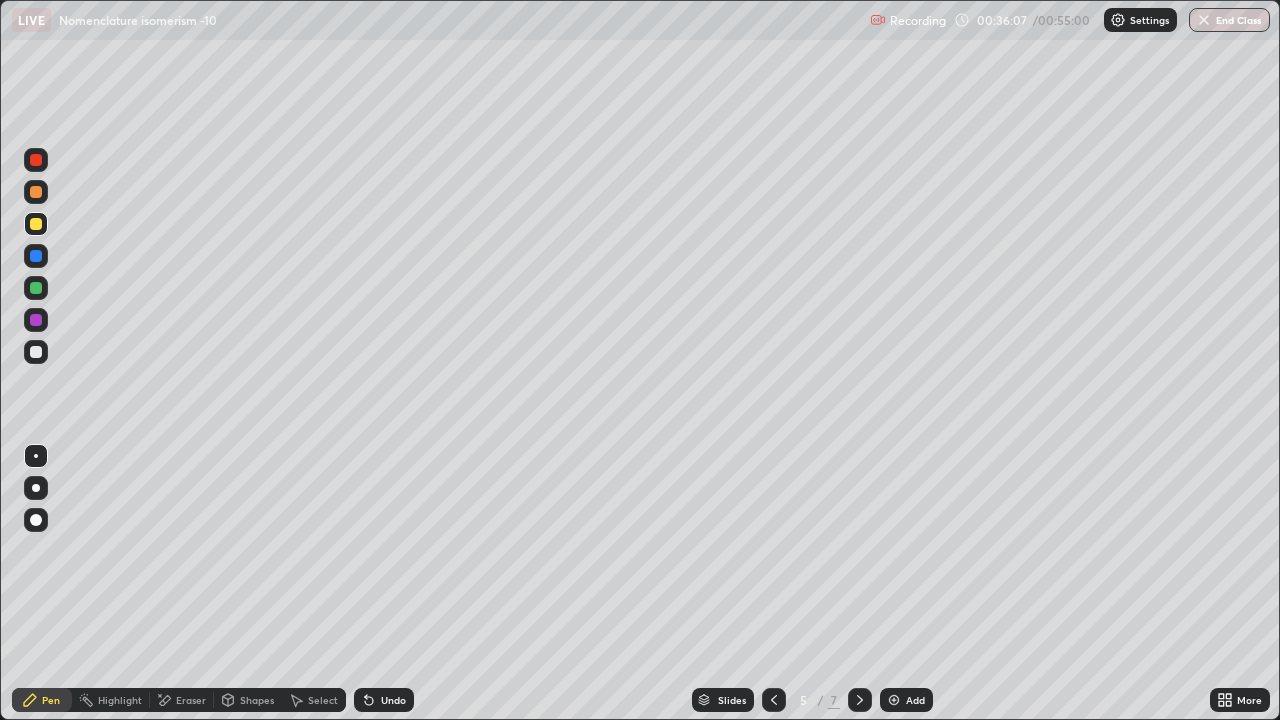 click at bounding box center [36, 488] 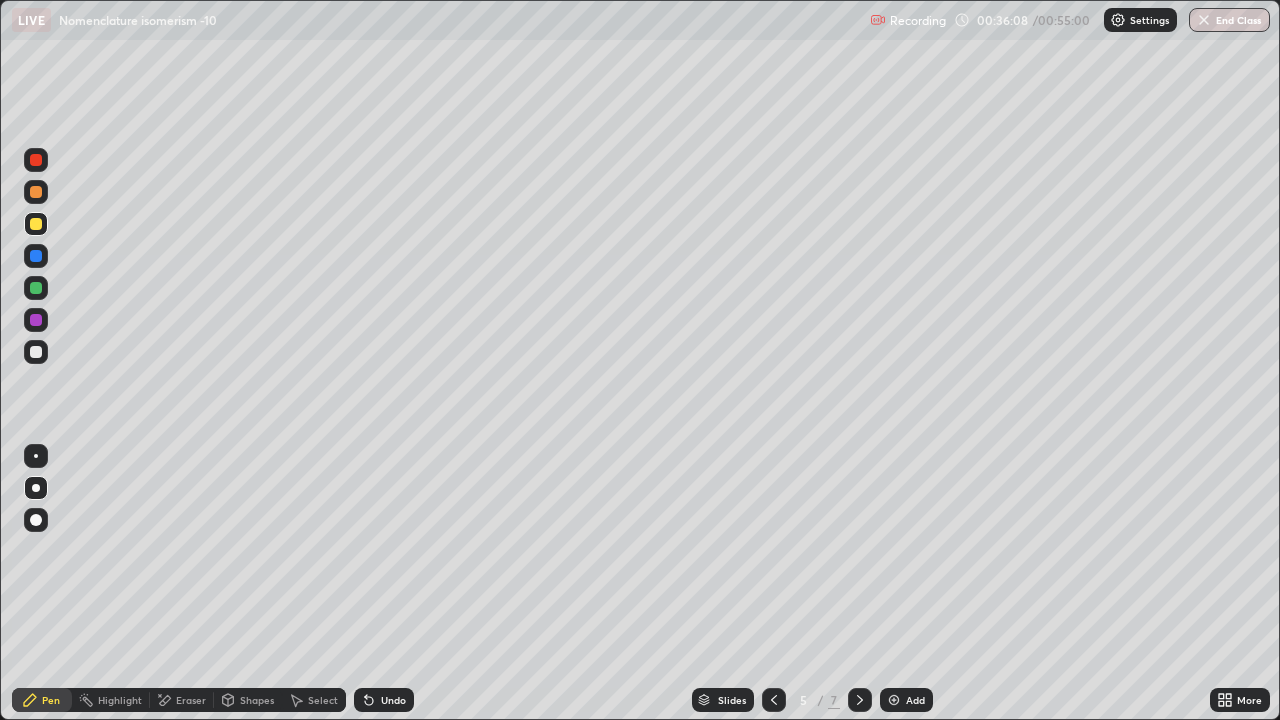 click at bounding box center (36, 352) 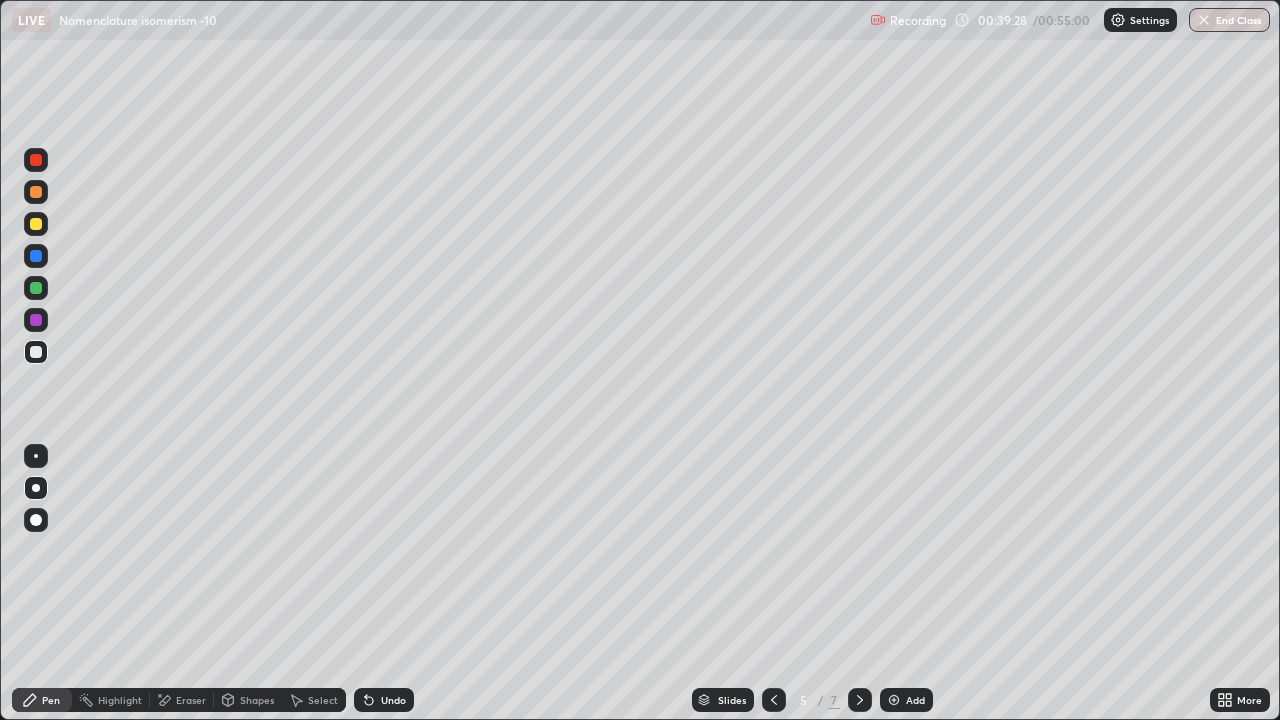 click at bounding box center (36, 456) 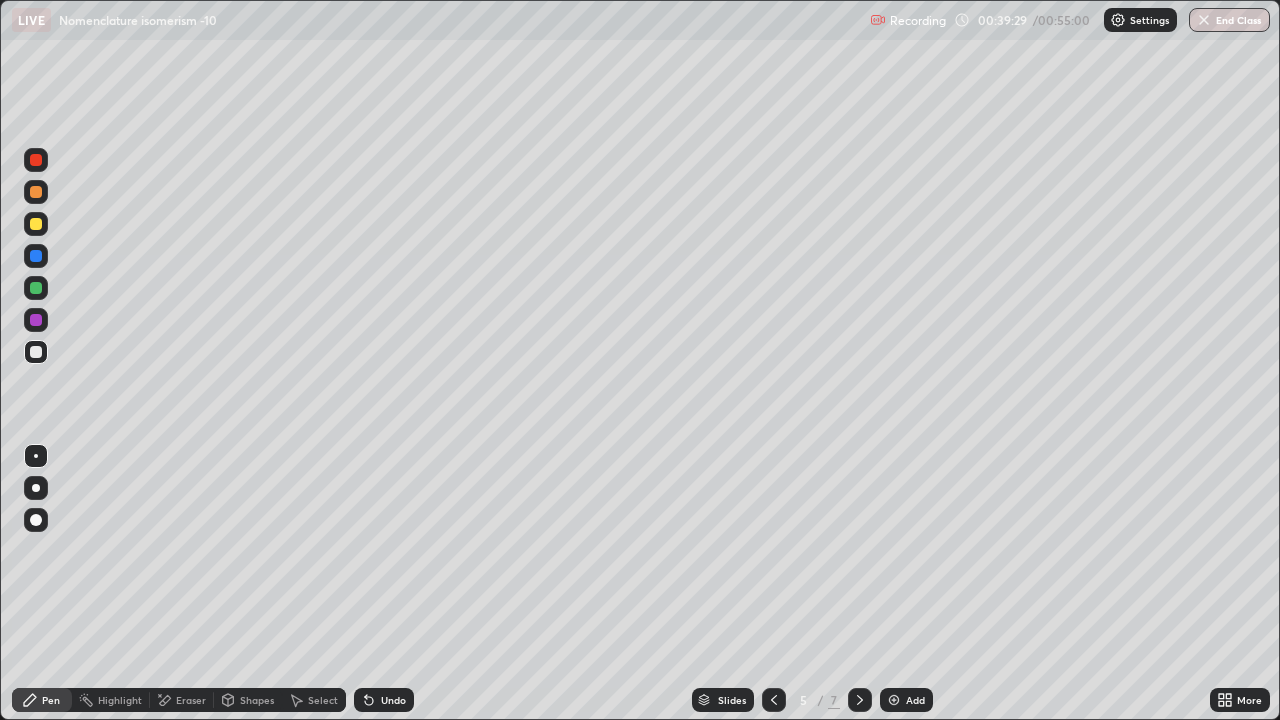 click at bounding box center [36, 224] 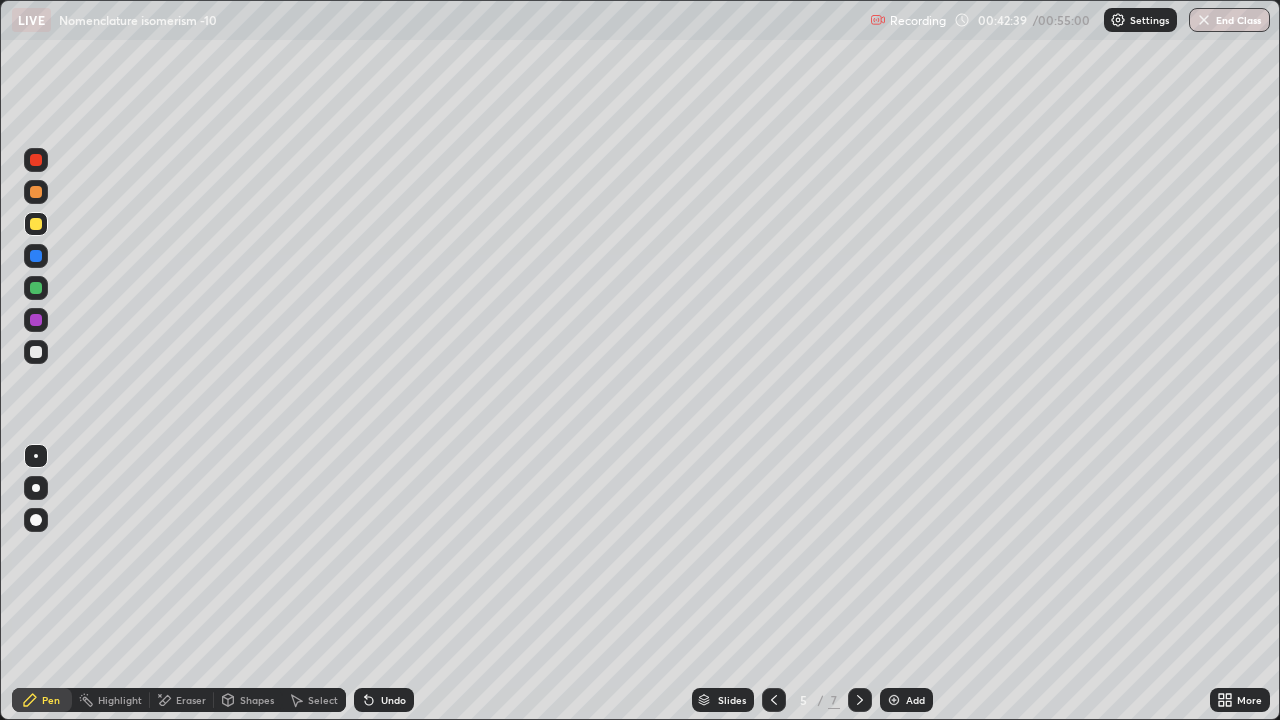 click on "Add" at bounding box center (906, 700) 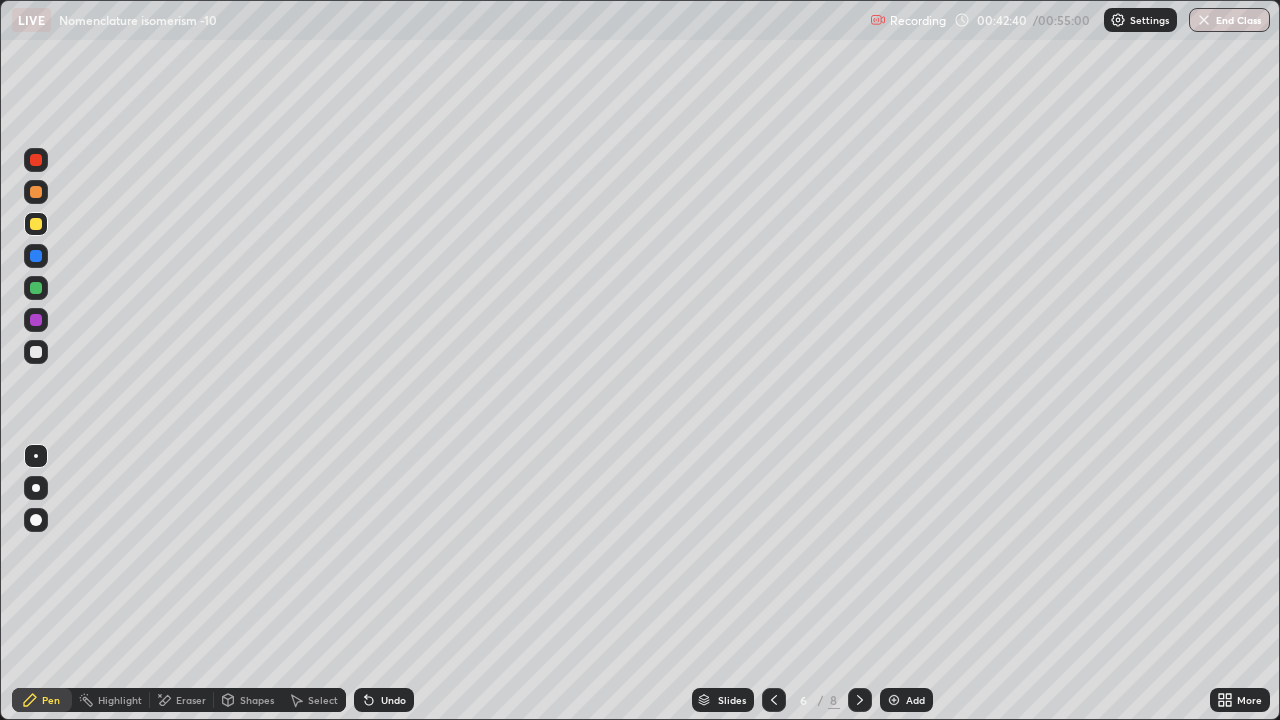 click at bounding box center (36, 488) 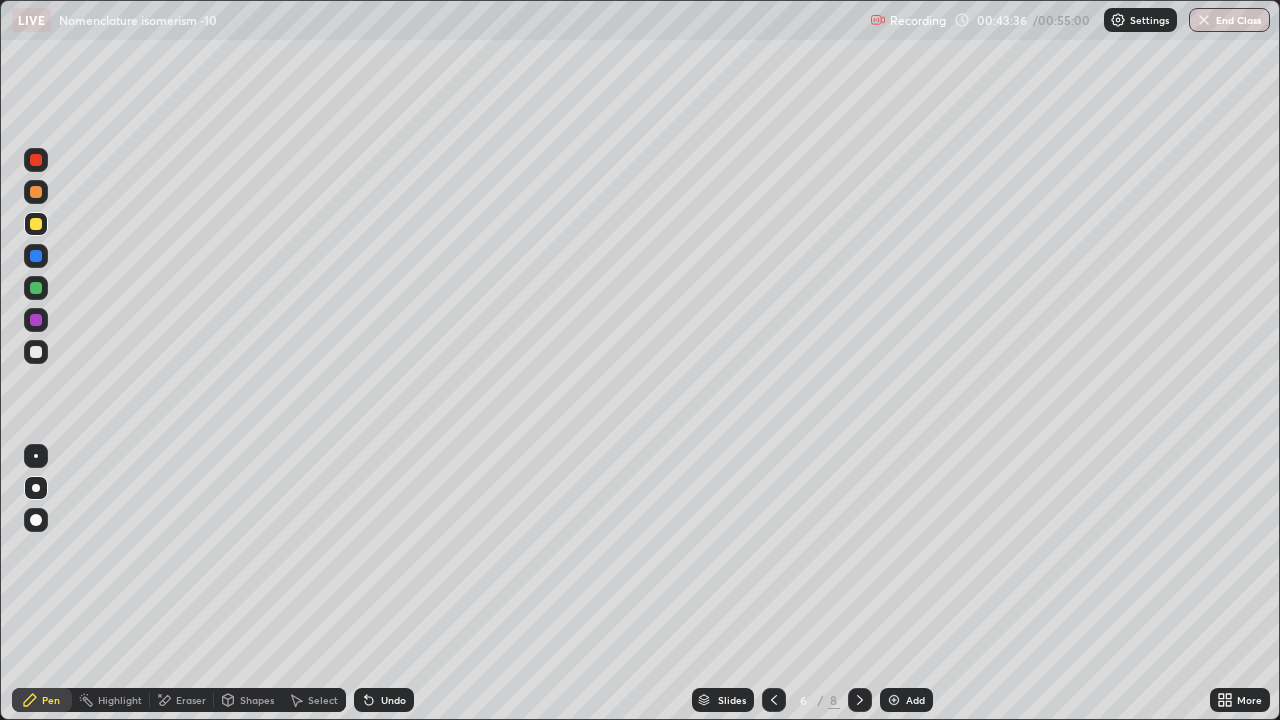 click at bounding box center (36, 352) 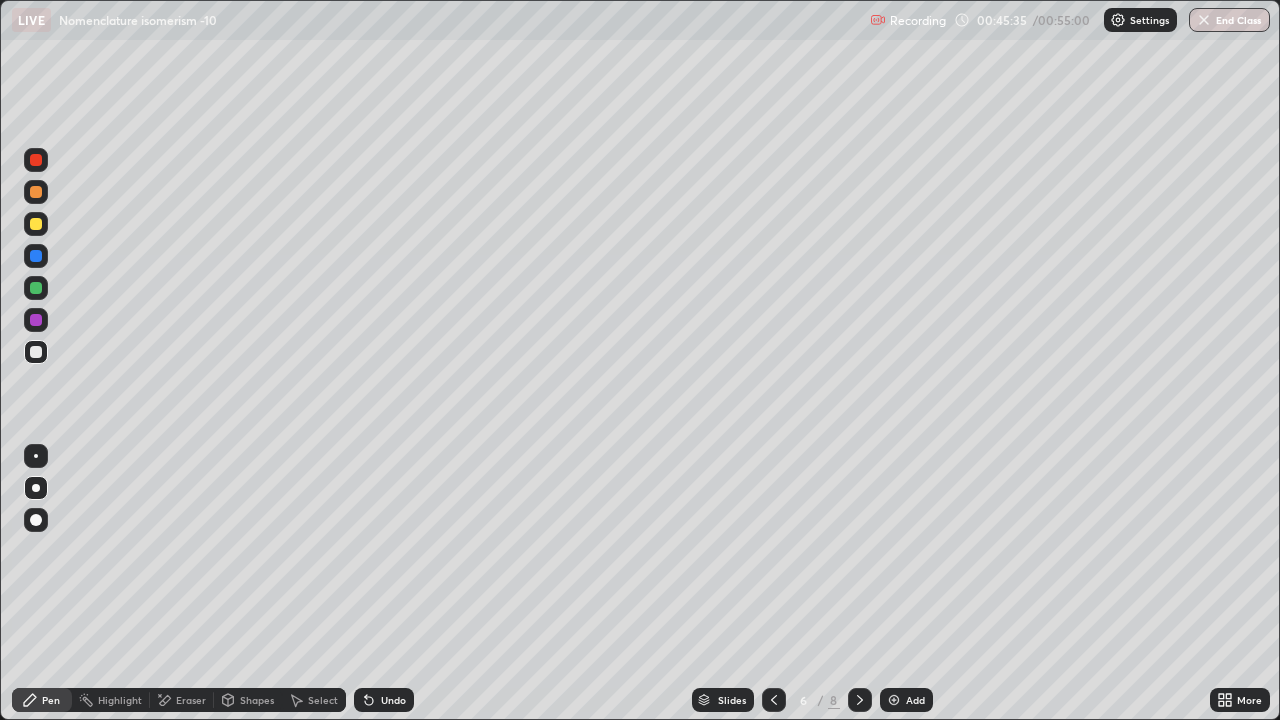 click at bounding box center [36, 224] 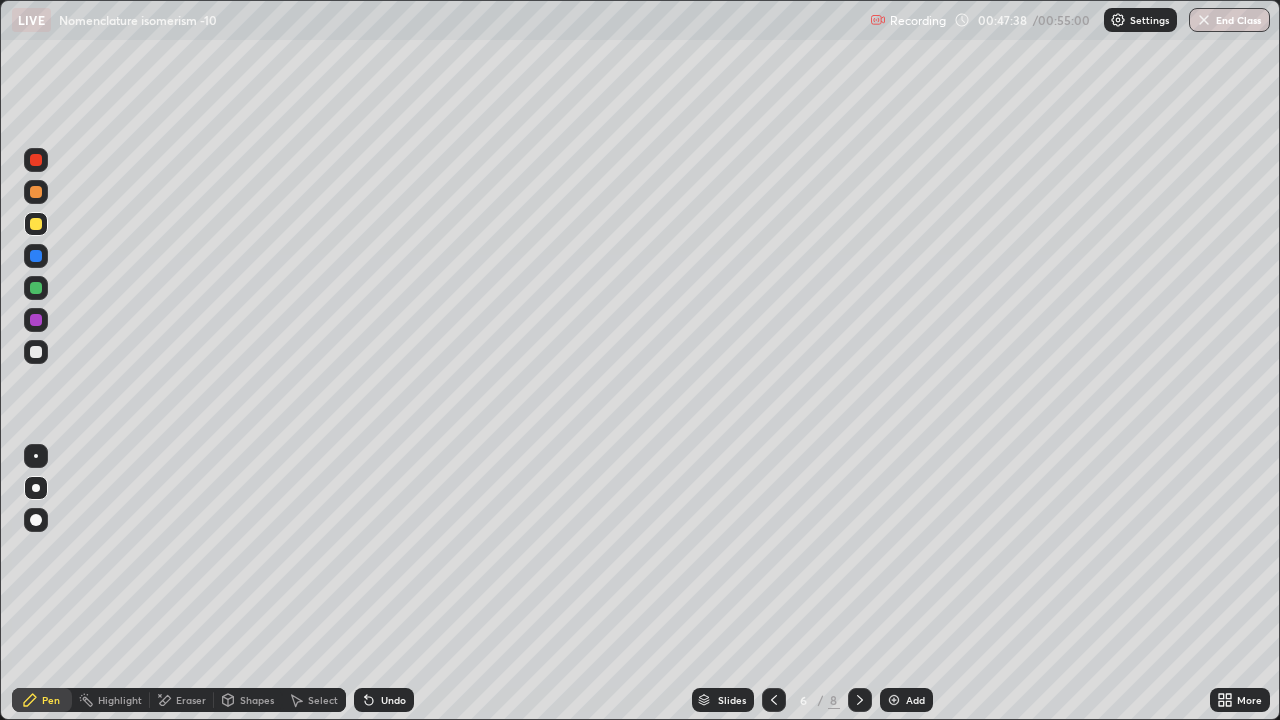 click at bounding box center [36, 352] 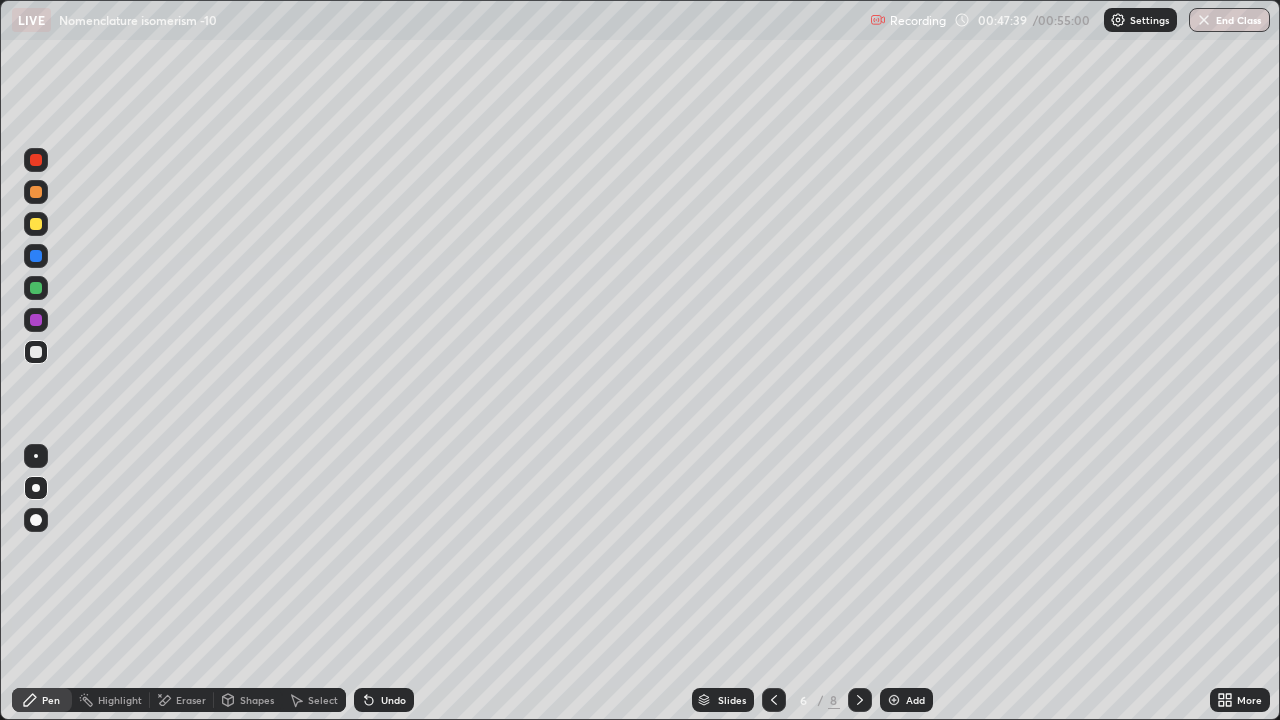 click at bounding box center [36, 456] 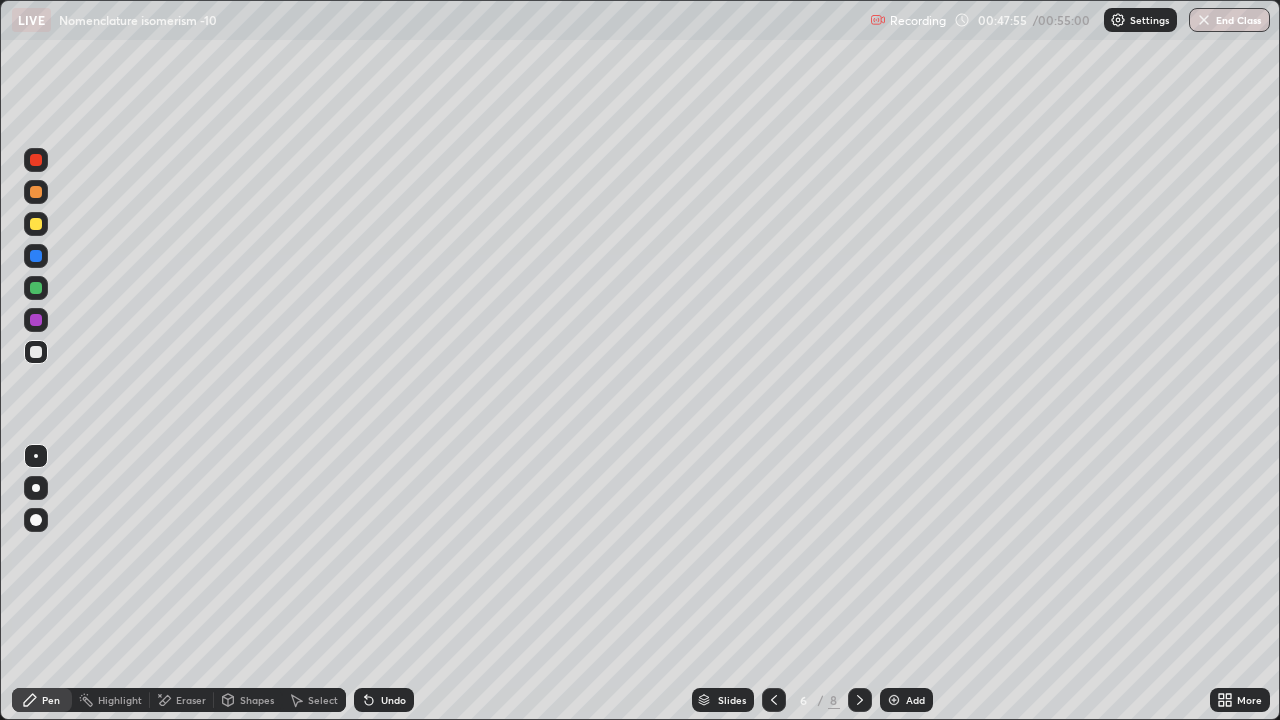 click at bounding box center (36, 288) 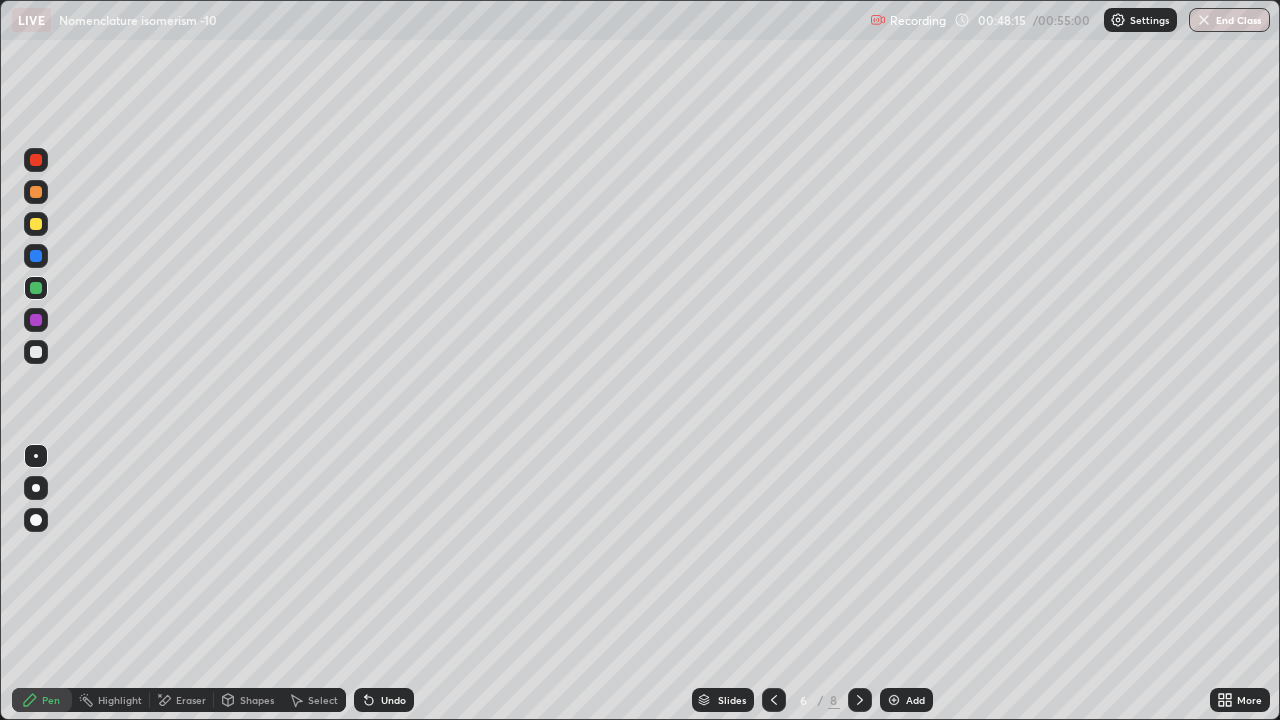 click at bounding box center [36, 224] 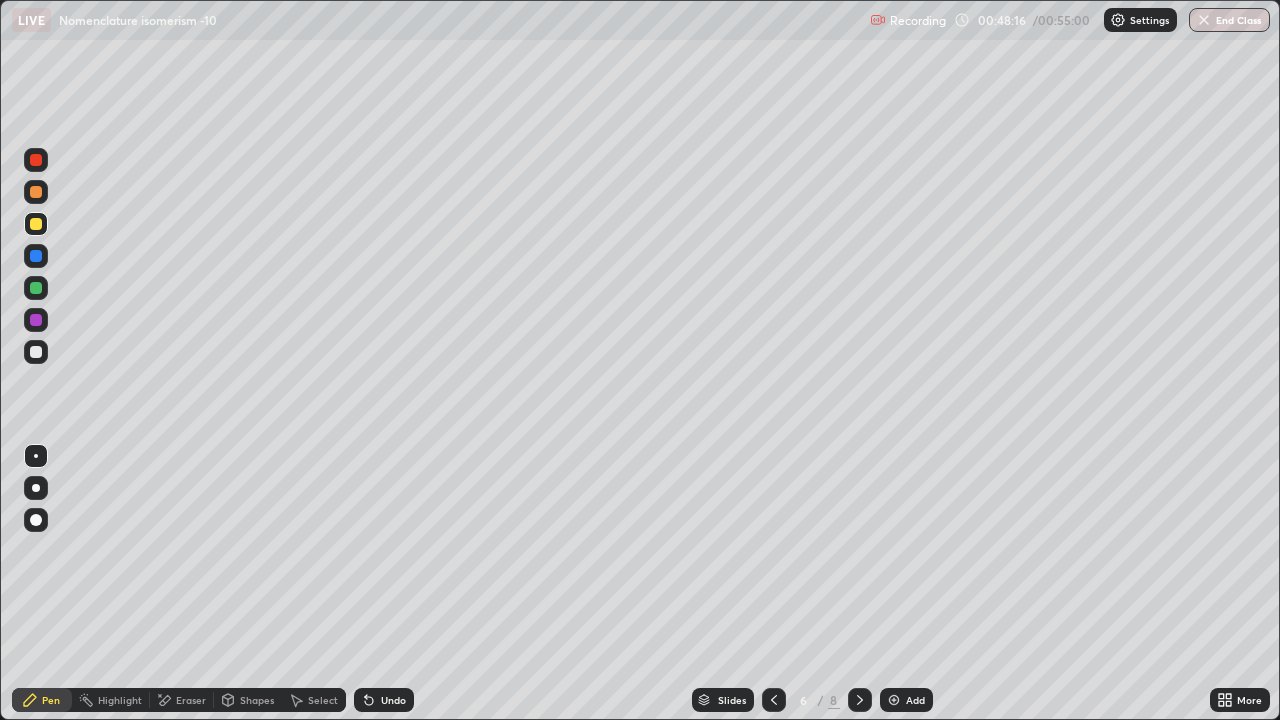 click at bounding box center [36, 488] 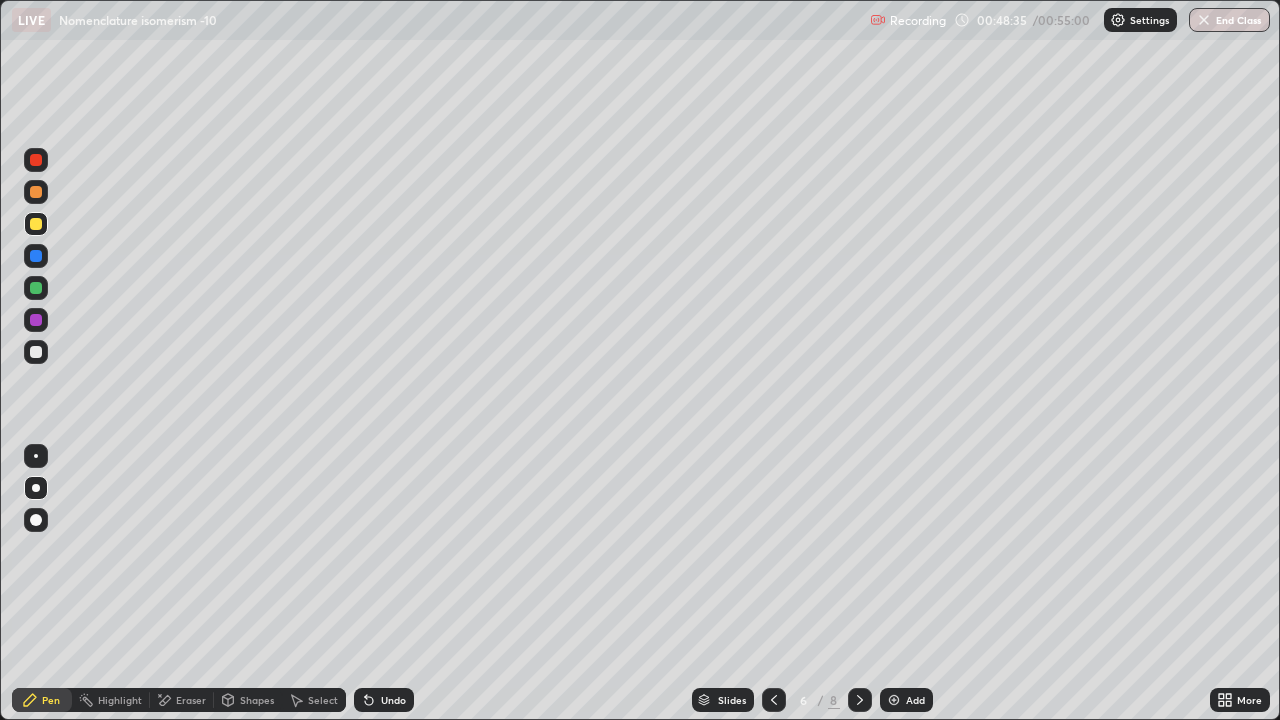 click at bounding box center (36, 456) 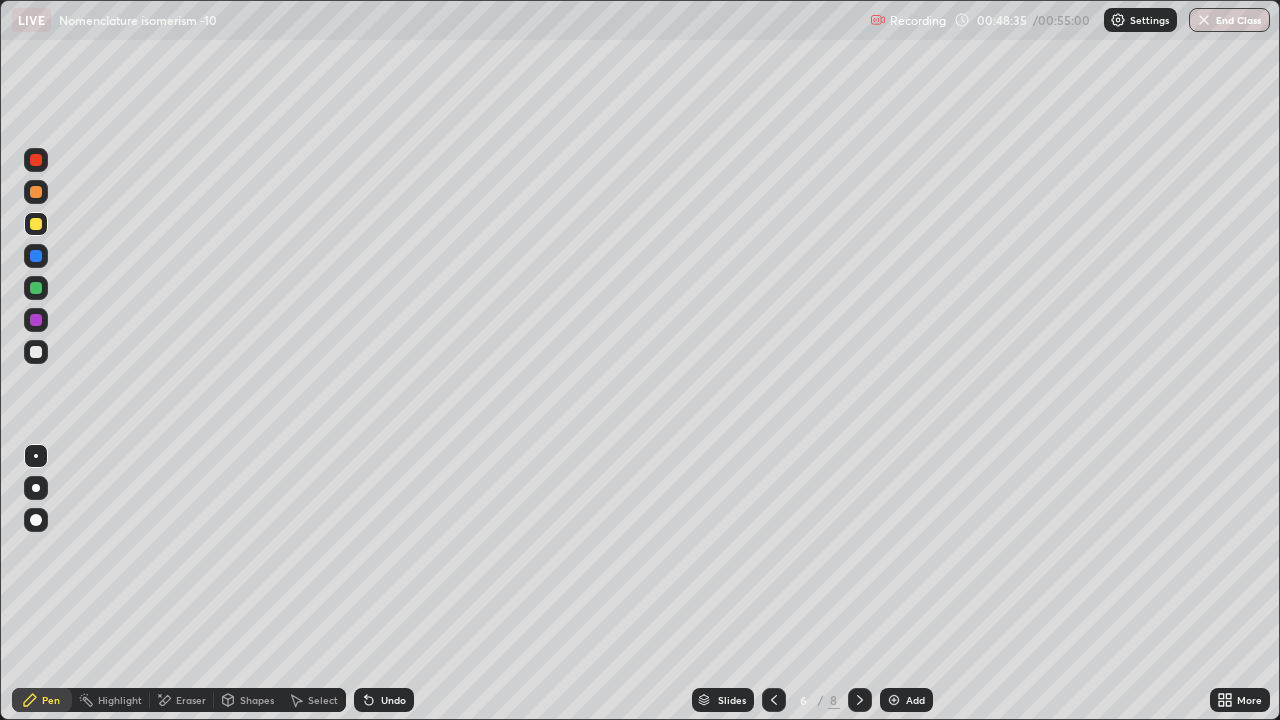 click at bounding box center (36, 352) 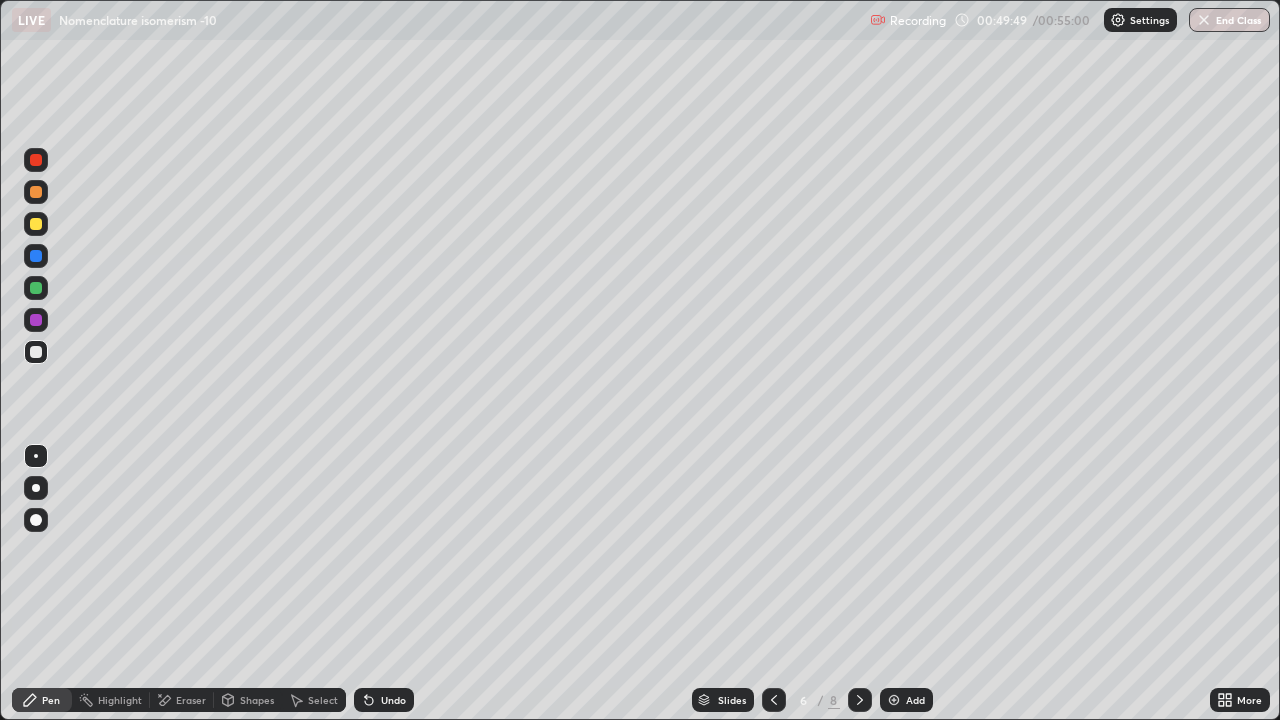 click at bounding box center (894, 700) 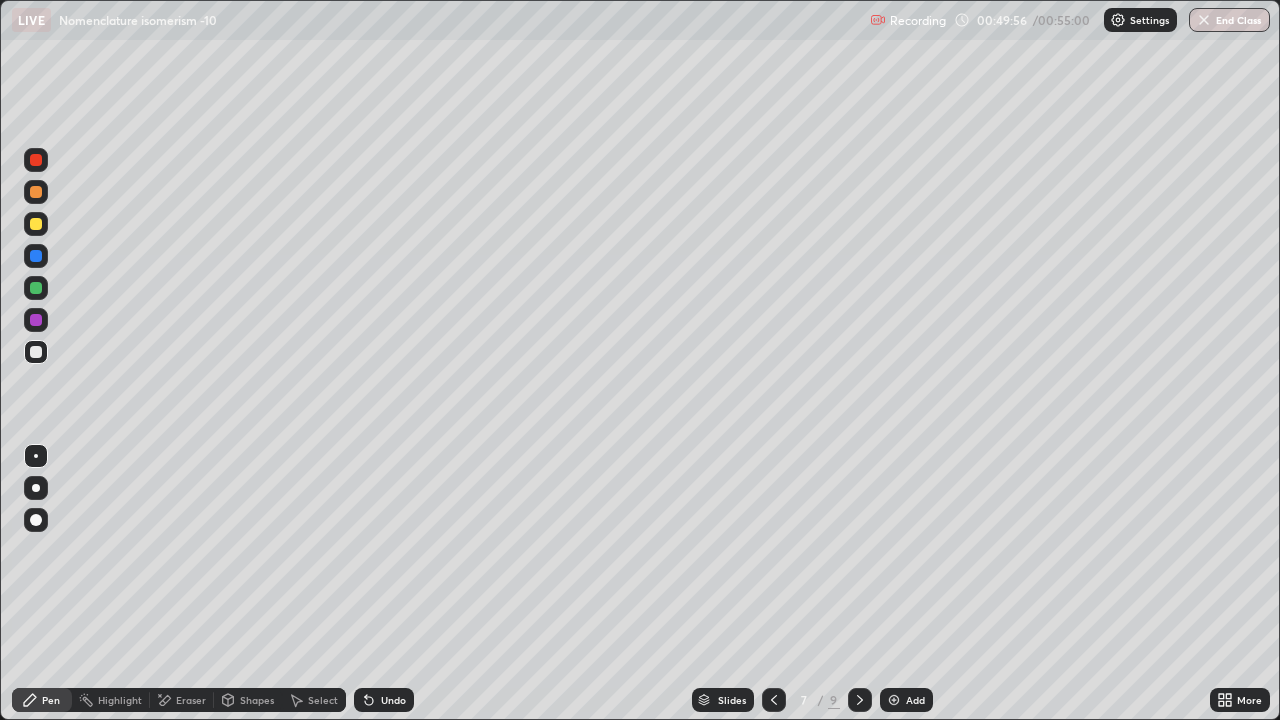 click at bounding box center [36, 488] 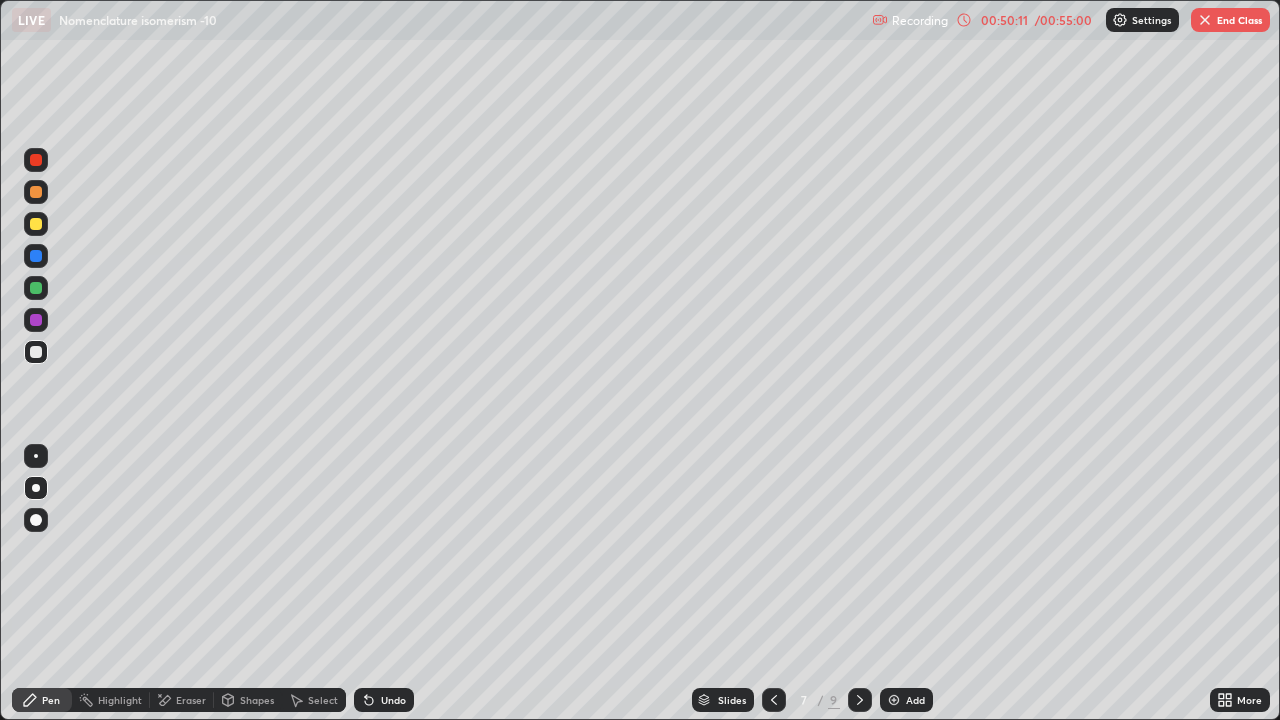 click on "Eraser" at bounding box center [191, 700] 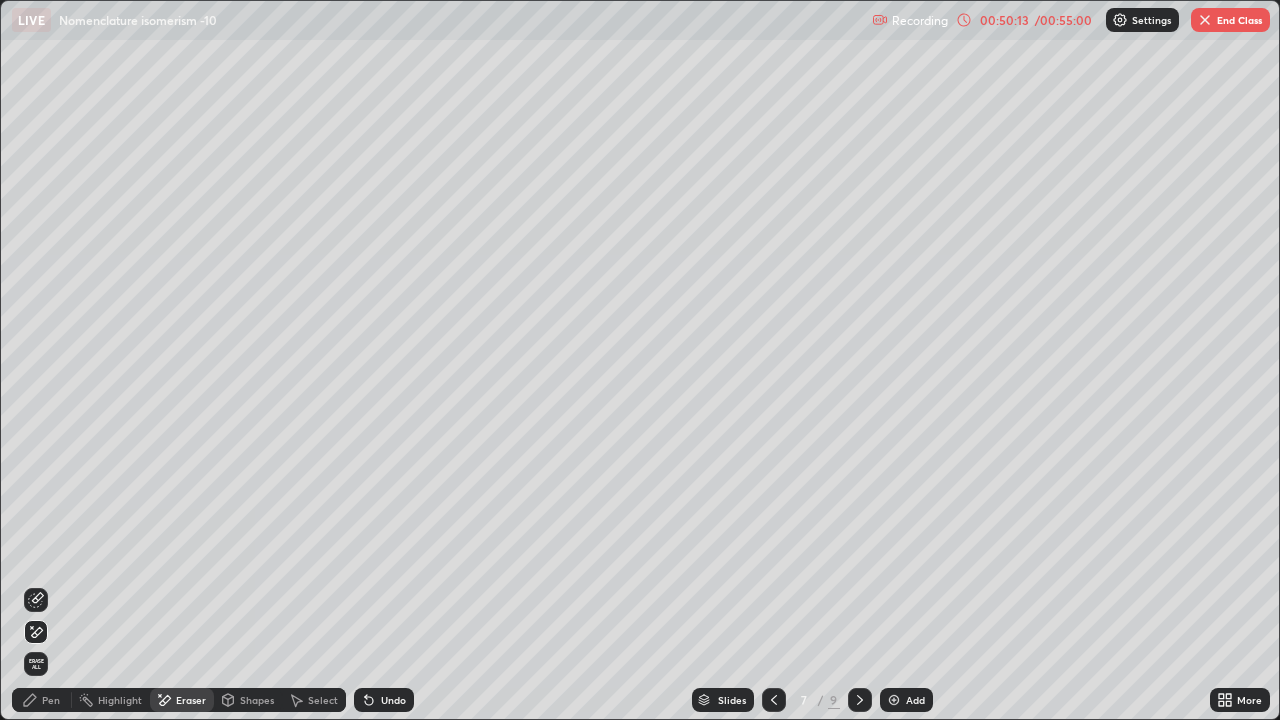 click on "Pen" at bounding box center (42, 700) 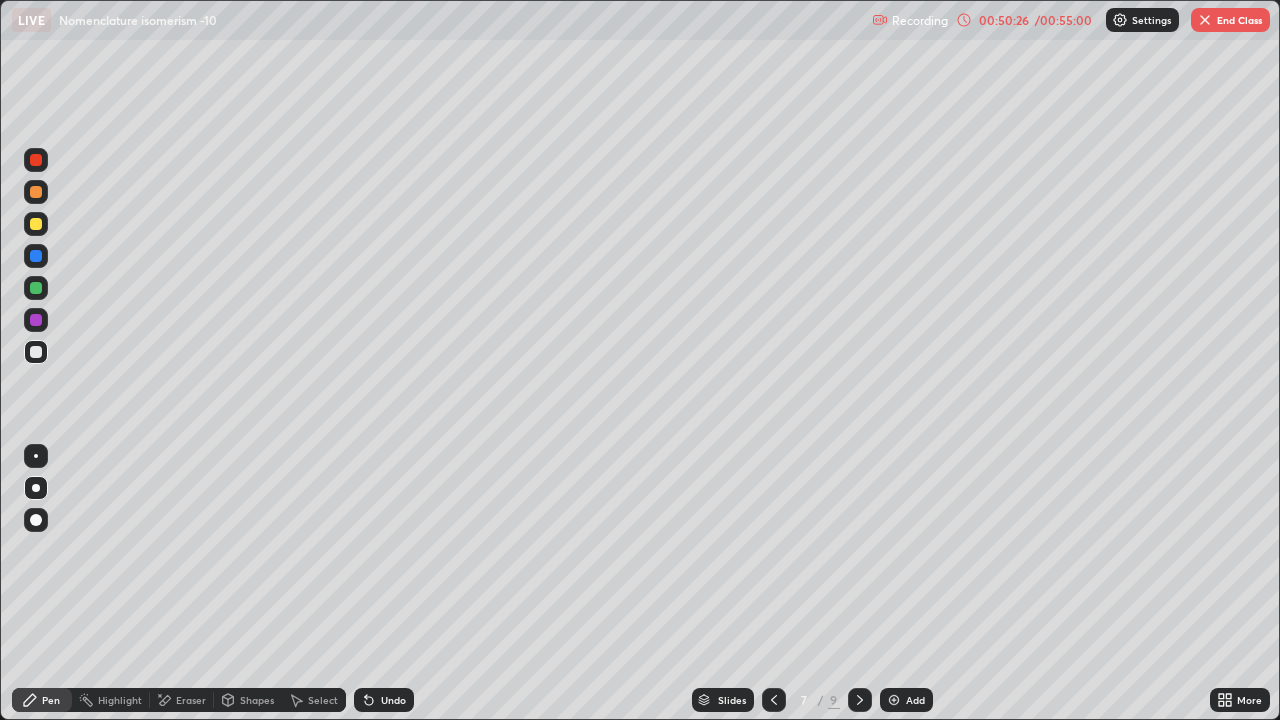 click at bounding box center (36, 224) 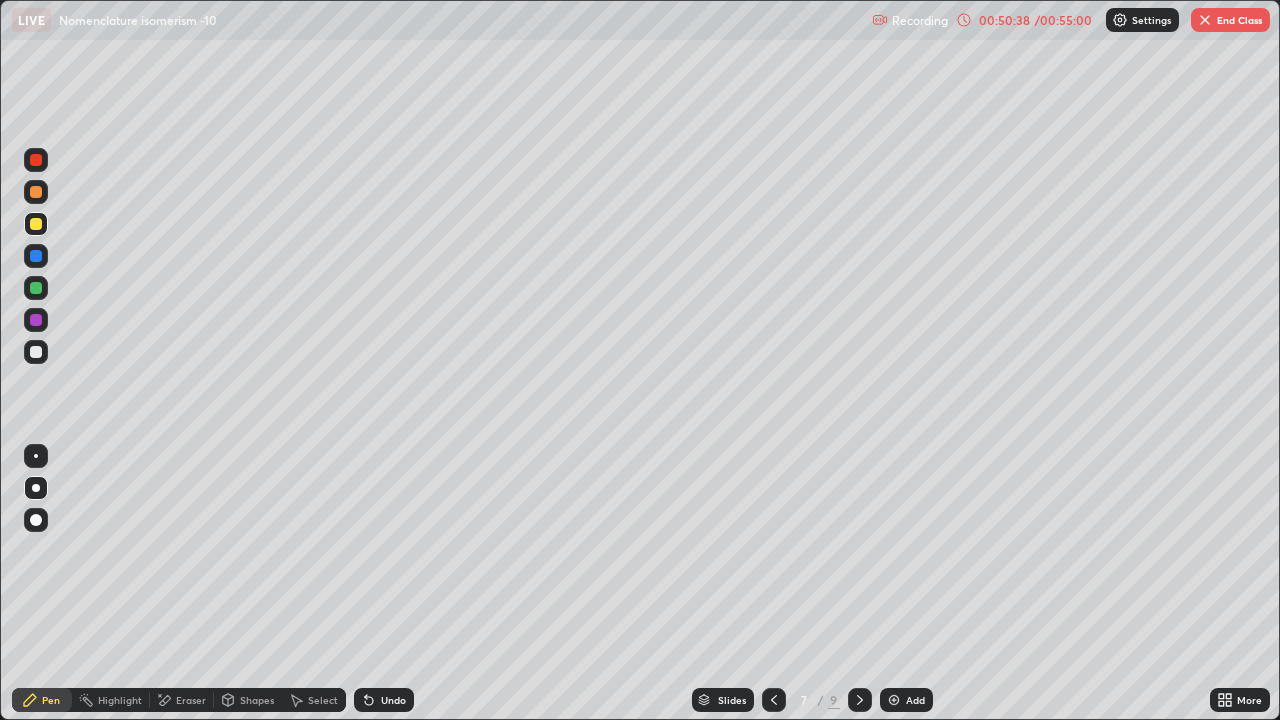 click at bounding box center (36, 288) 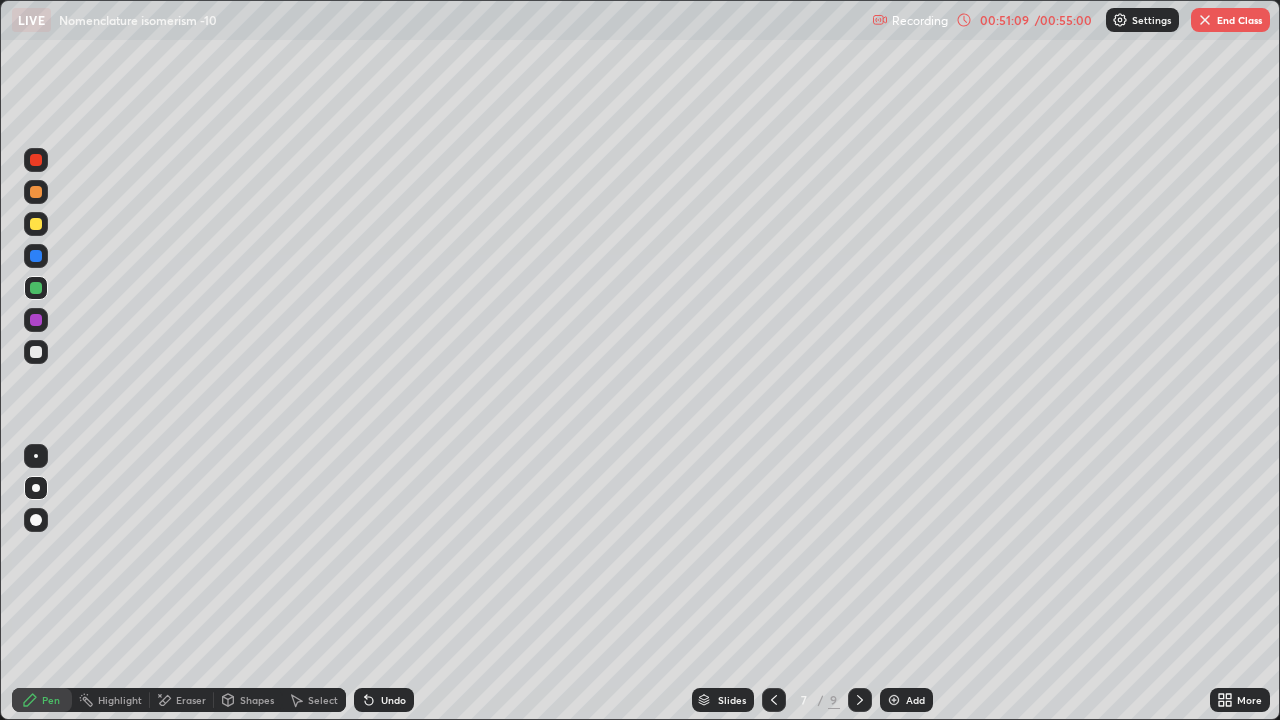 click at bounding box center [36, 352] 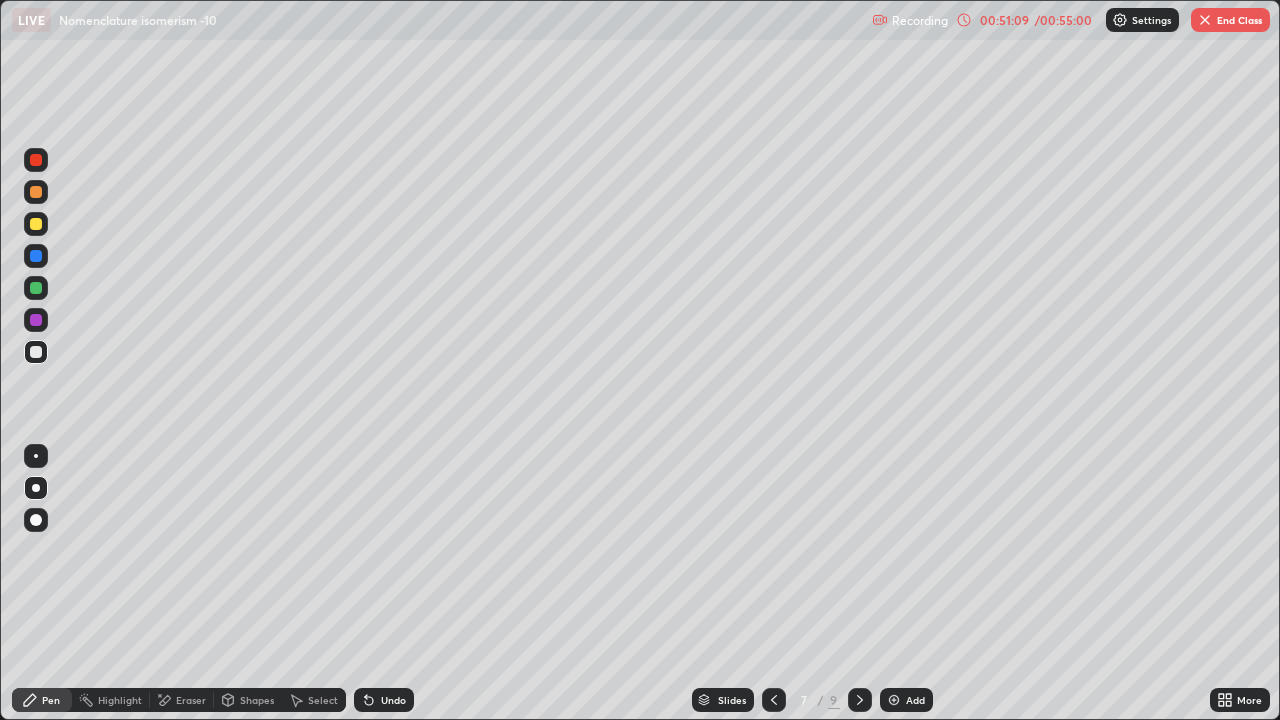 click at bounding box center [36, 488] 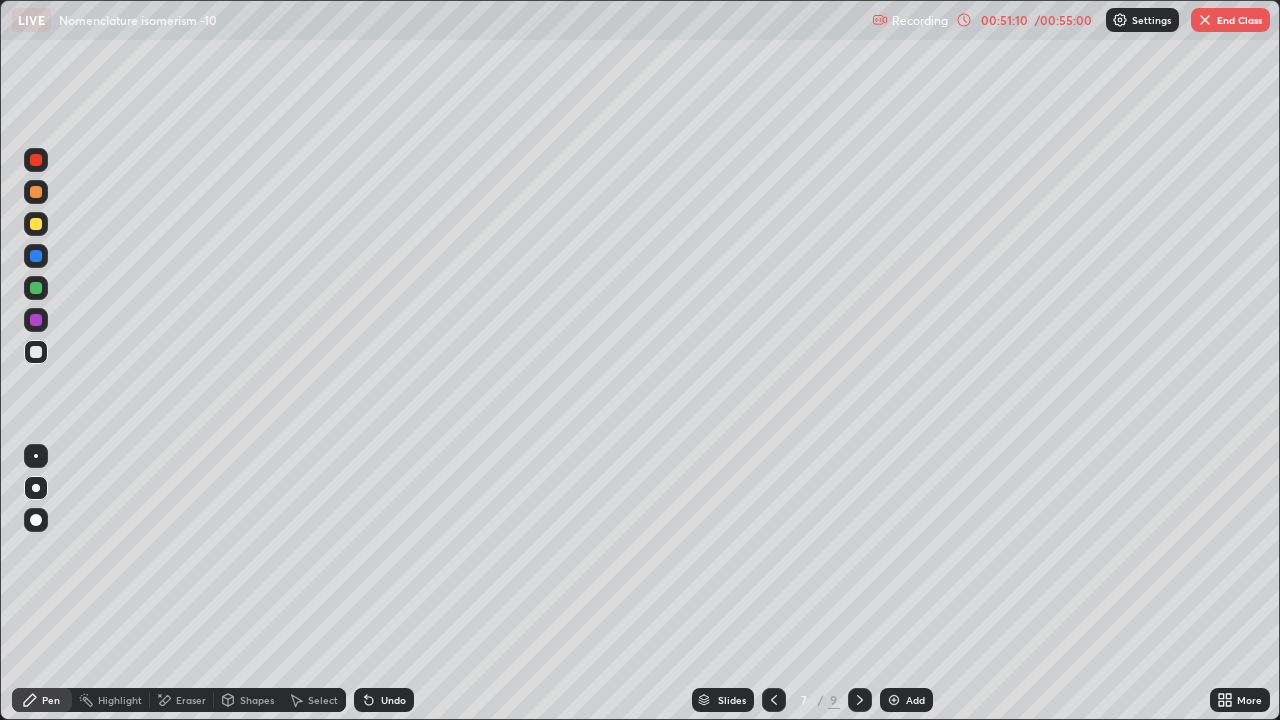 click at bounding box center [36, 224] 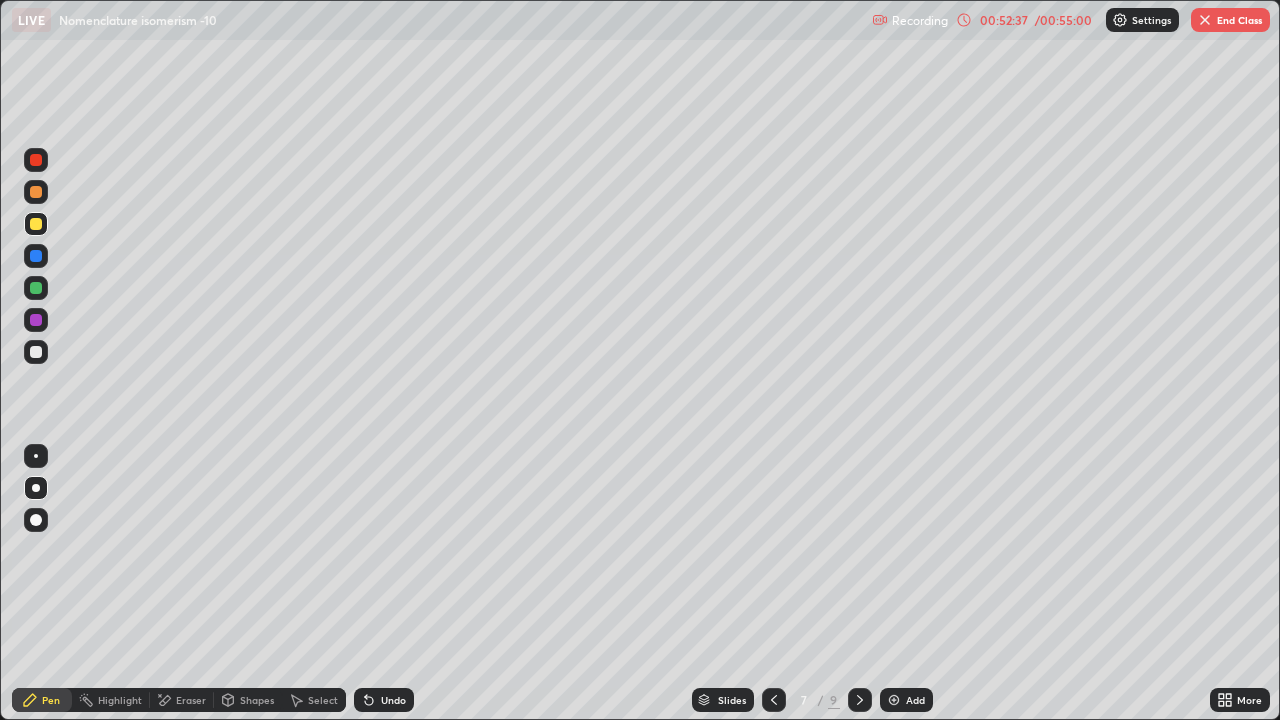 click at bounding box center [894, 700] 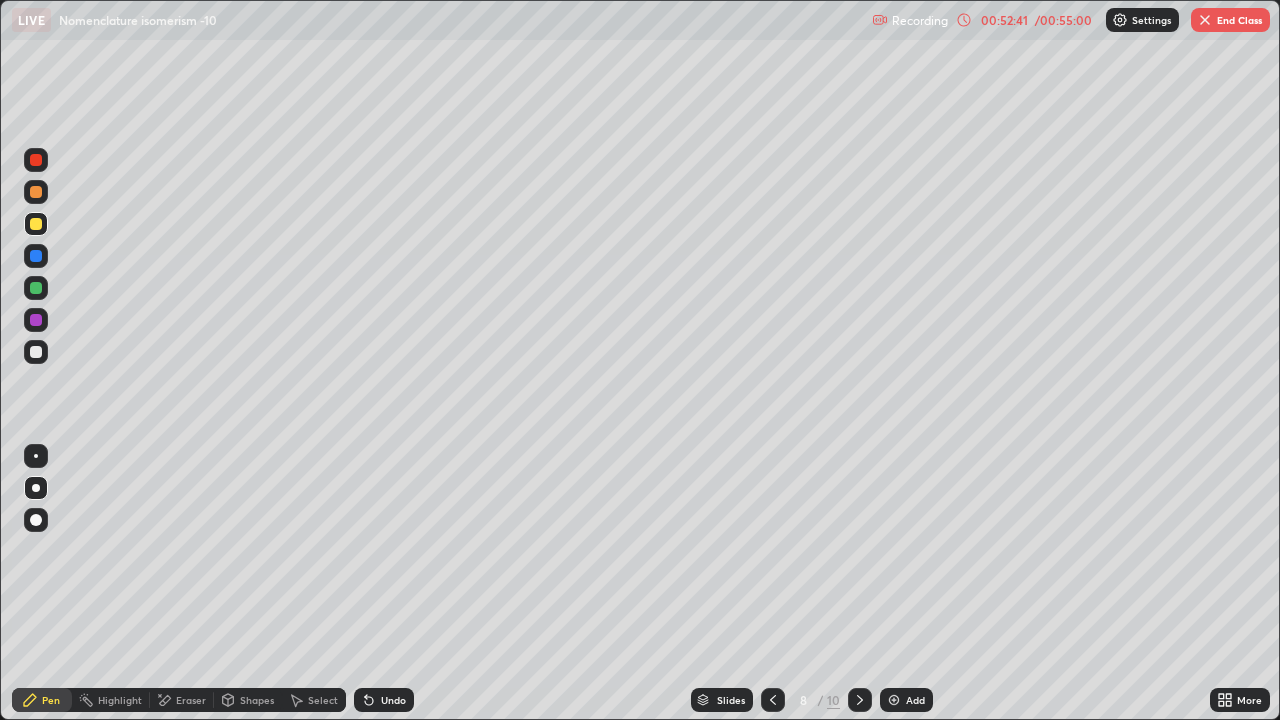 click at bounding box center (36, 352) 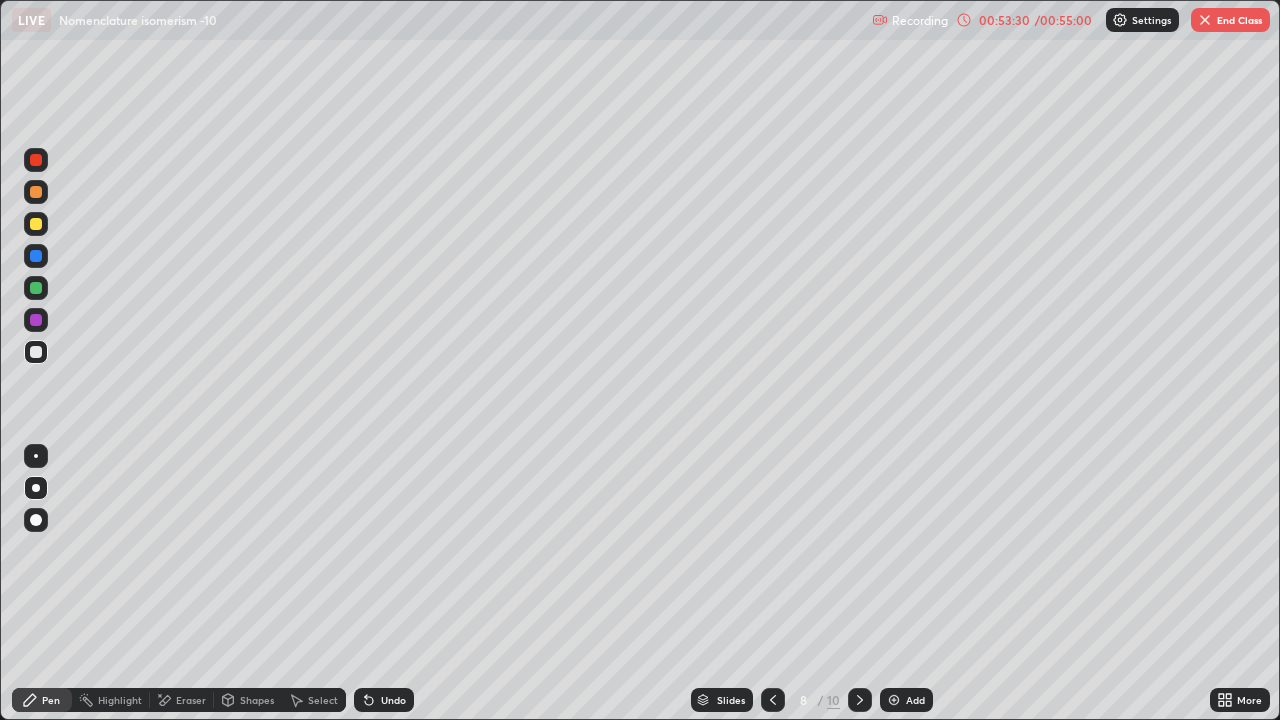 click at bounding box center (36, 288) 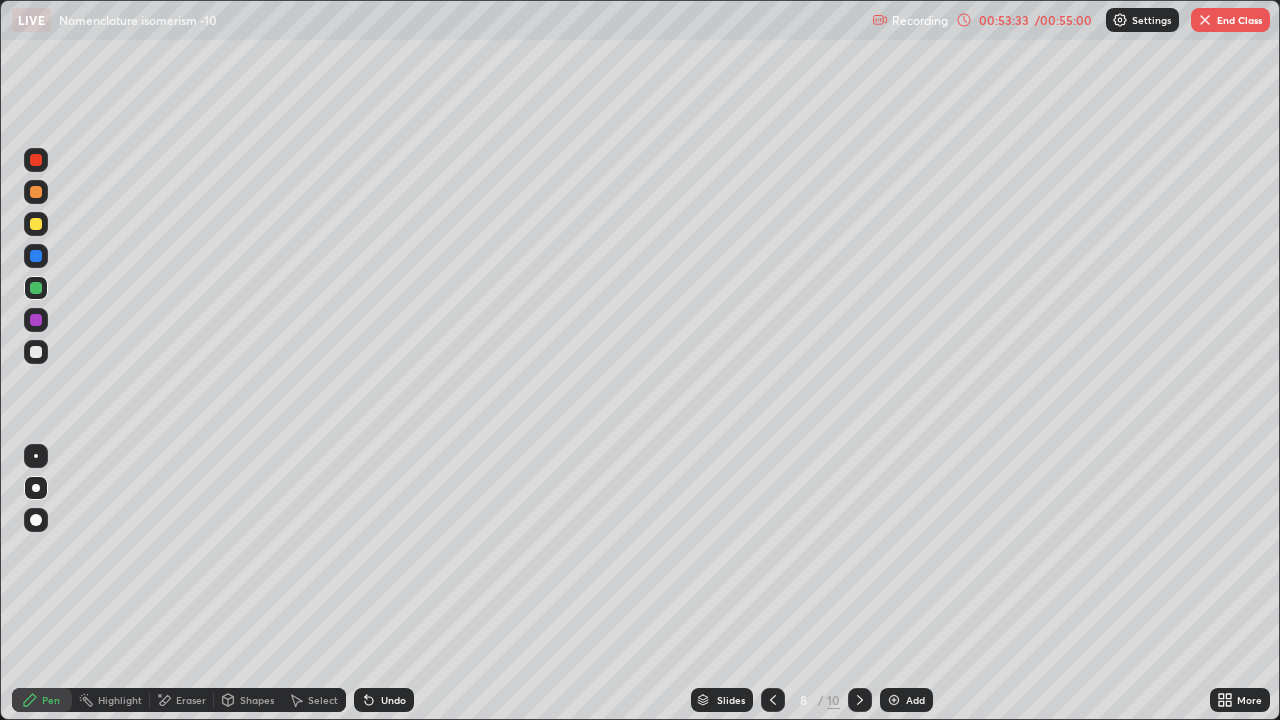 click at bounding box center [36, 224] 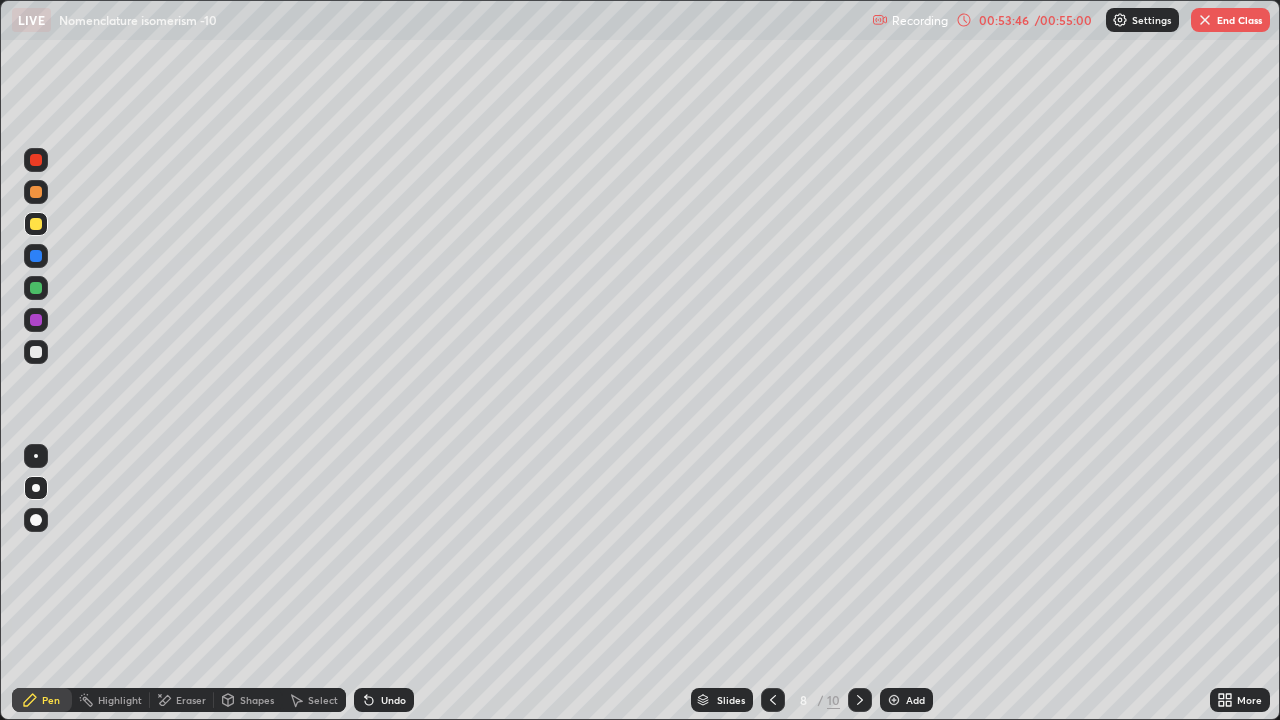 click at bounding box center [36, 288] 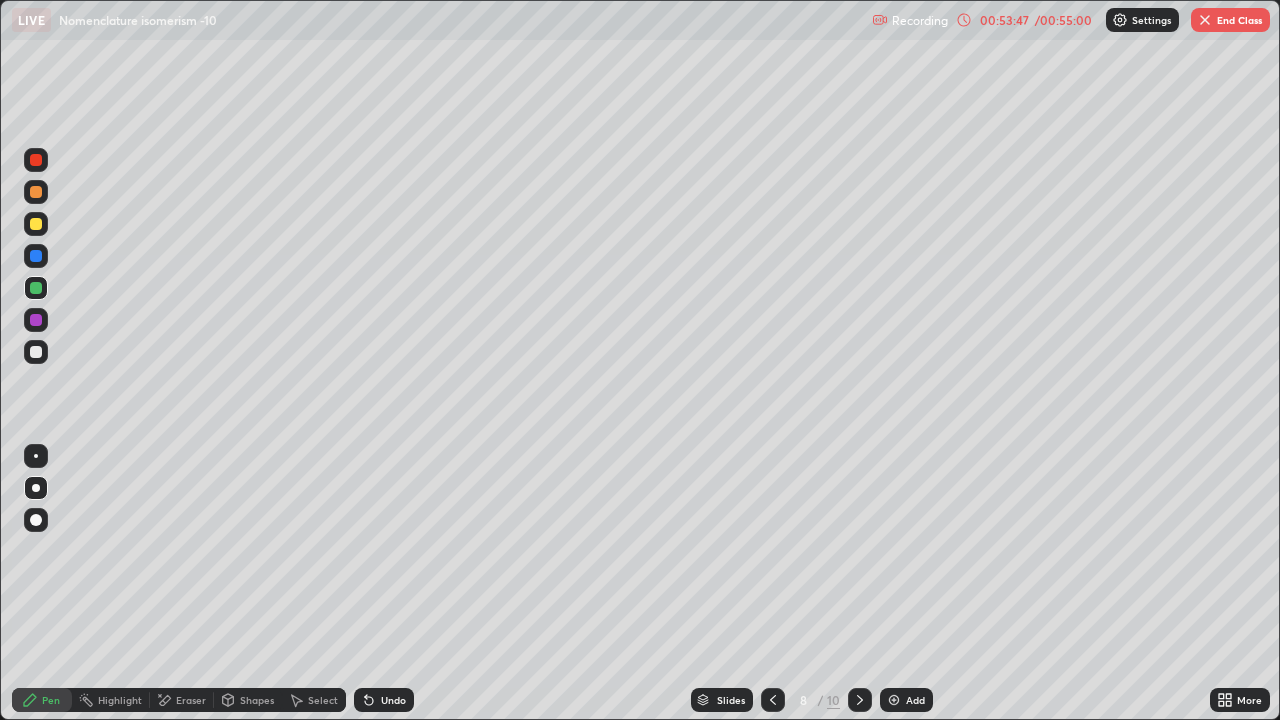 click at bounding box center [36, 456] 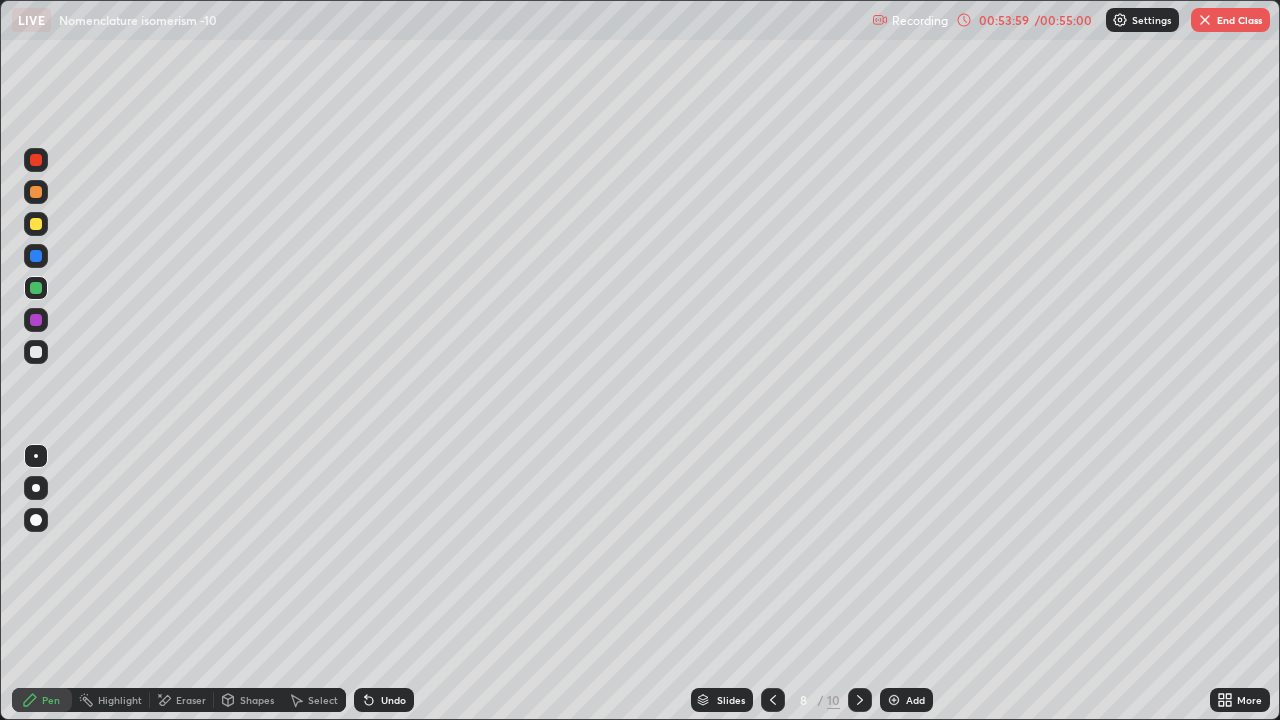 click at bounding box center [36, 352] 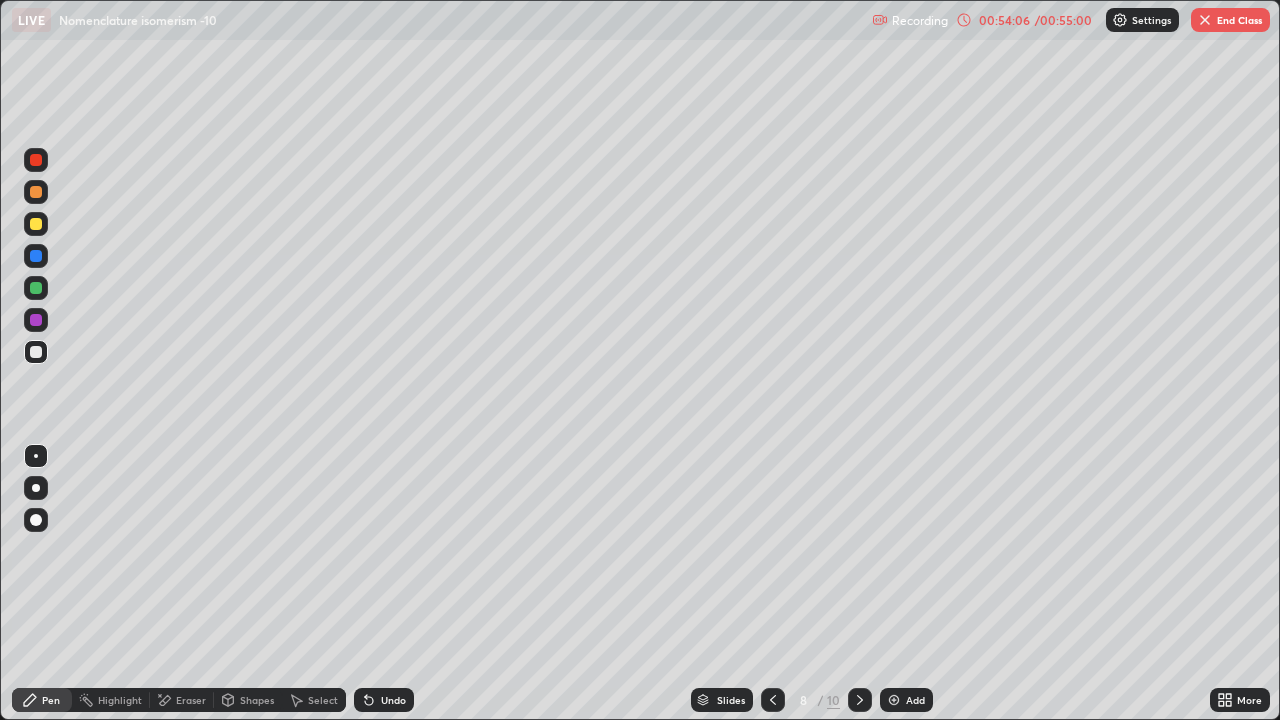 click at bounding box center (36, 224) 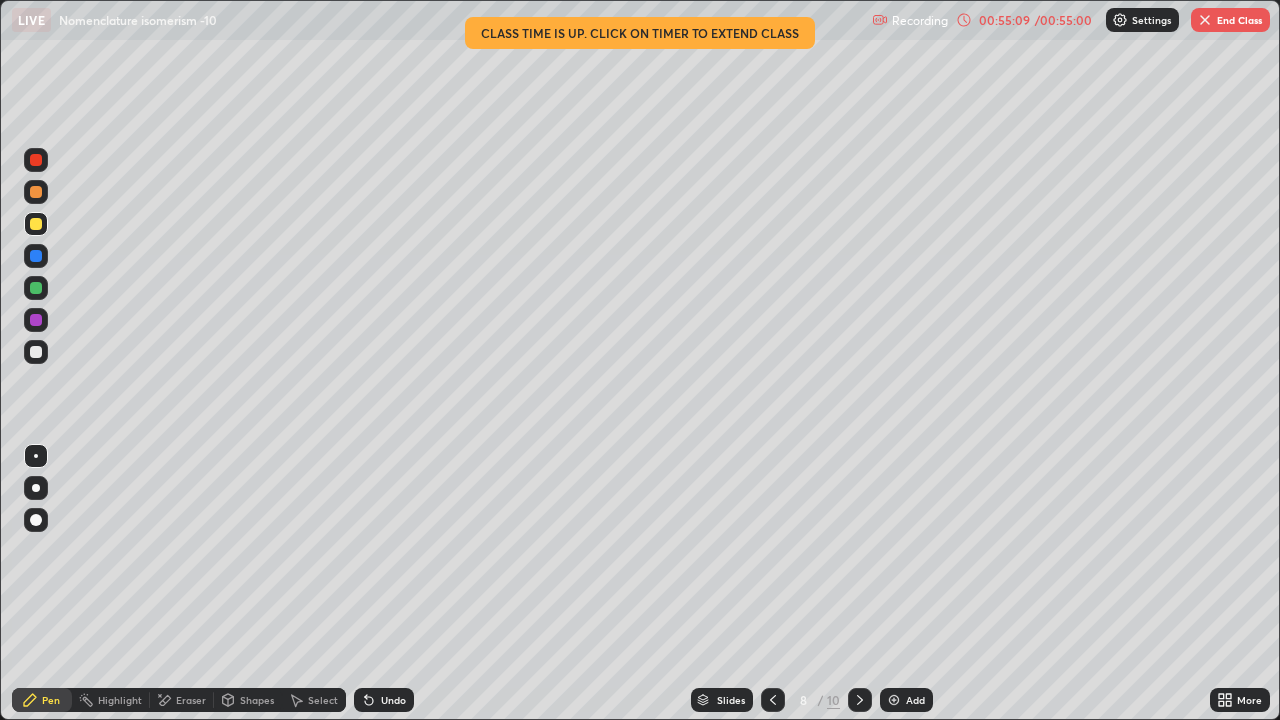 click at bounding box center [36, 488] 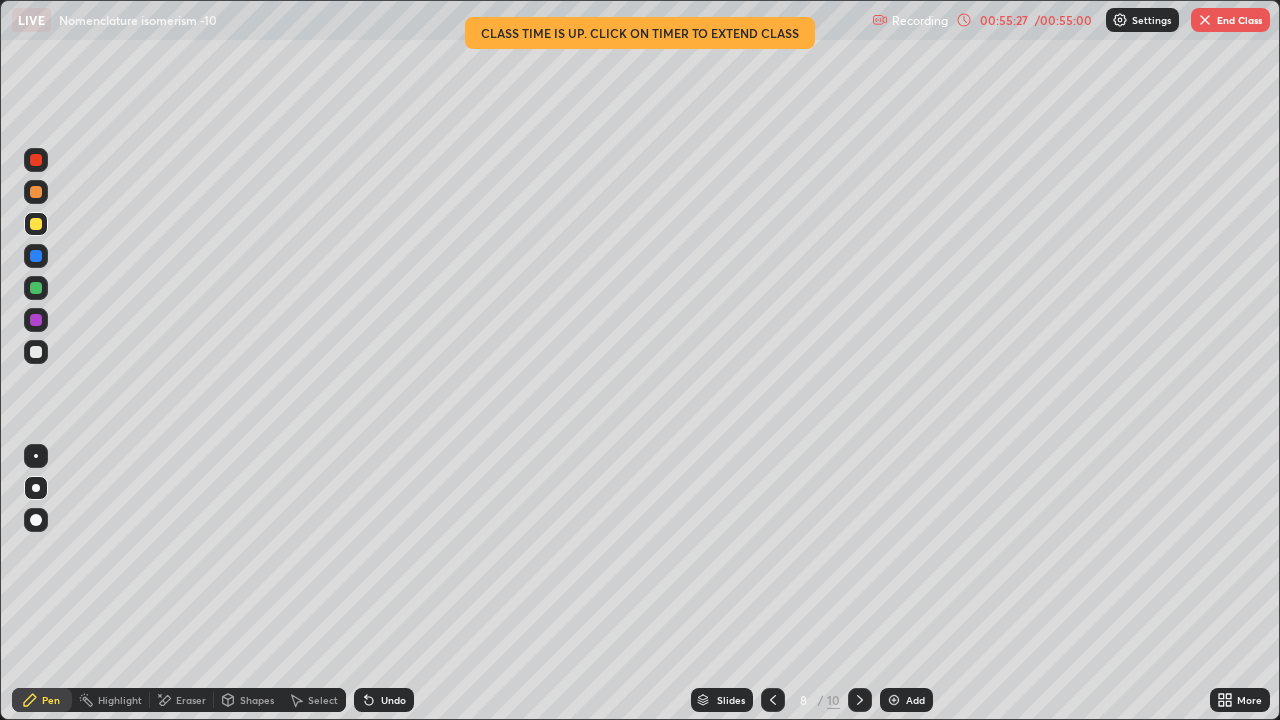 click 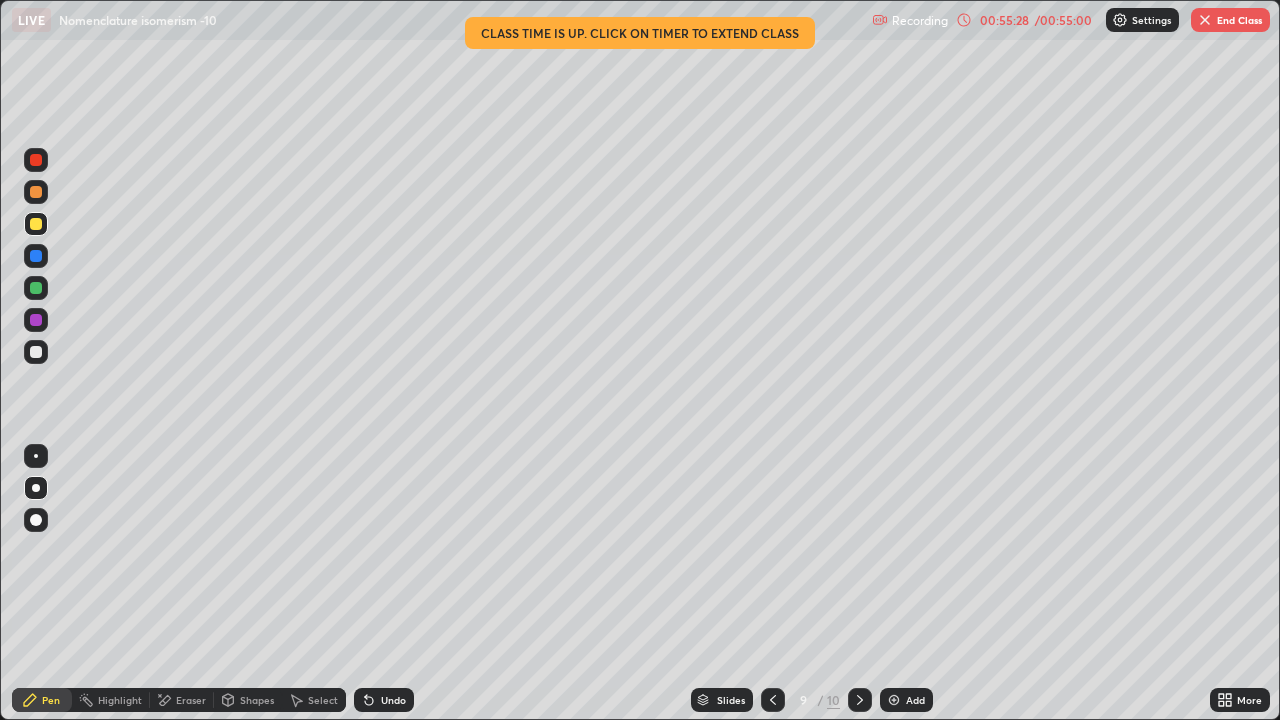click at bounding box center [773, 700] 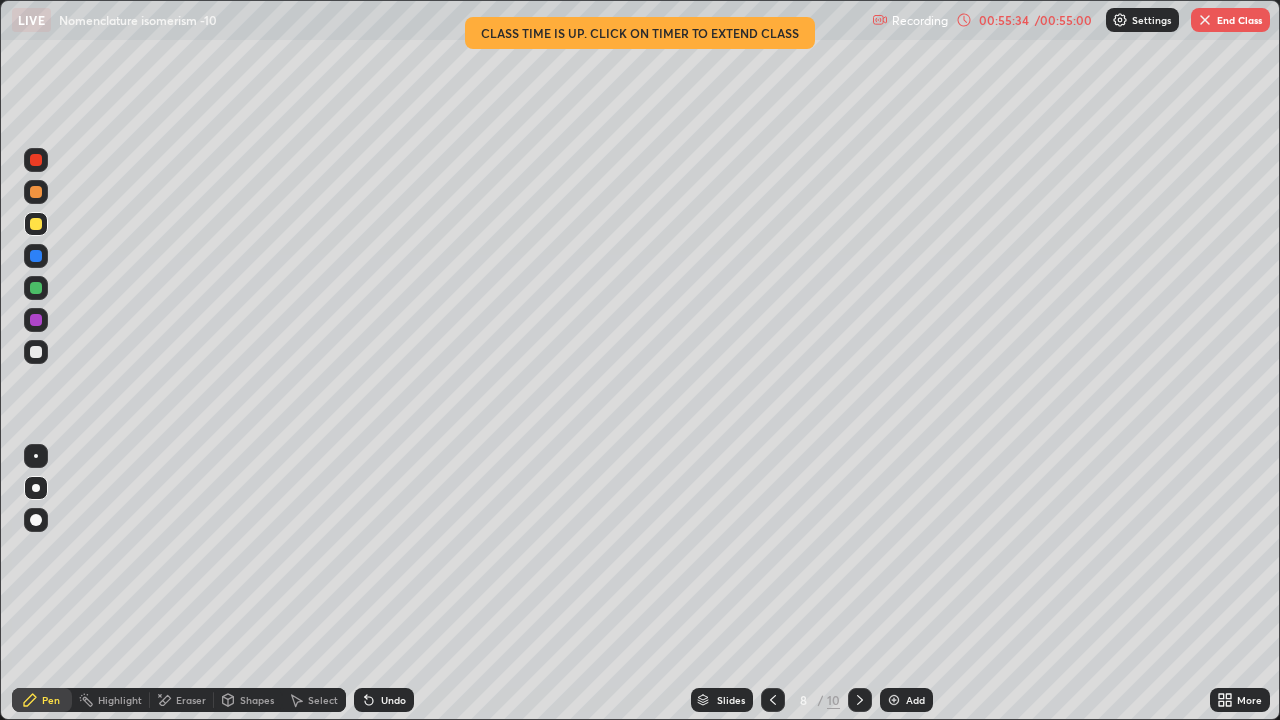 click 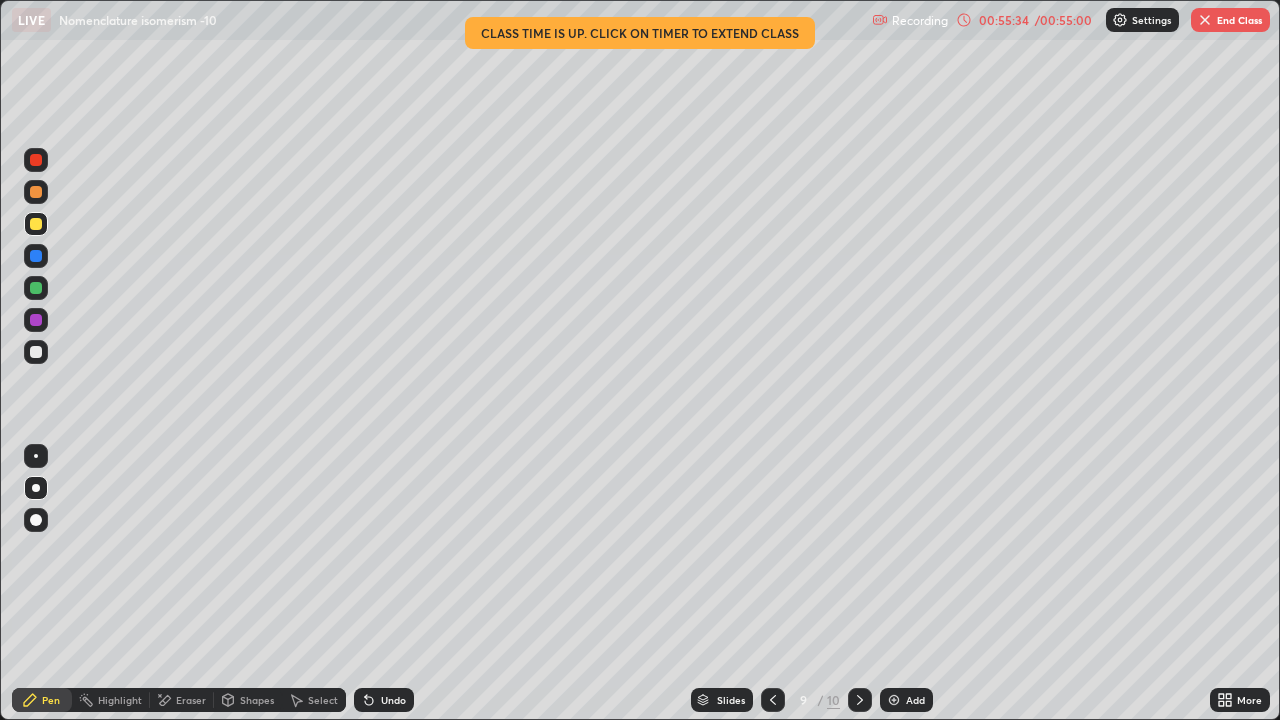 click 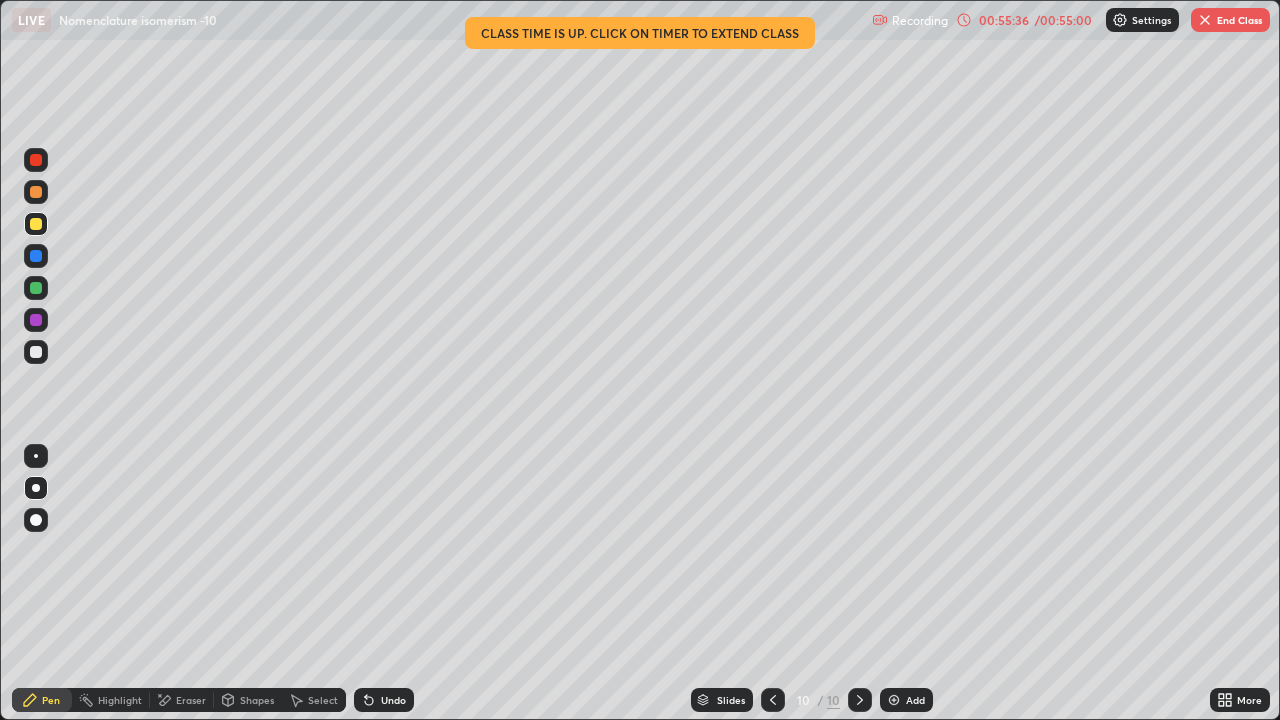 click 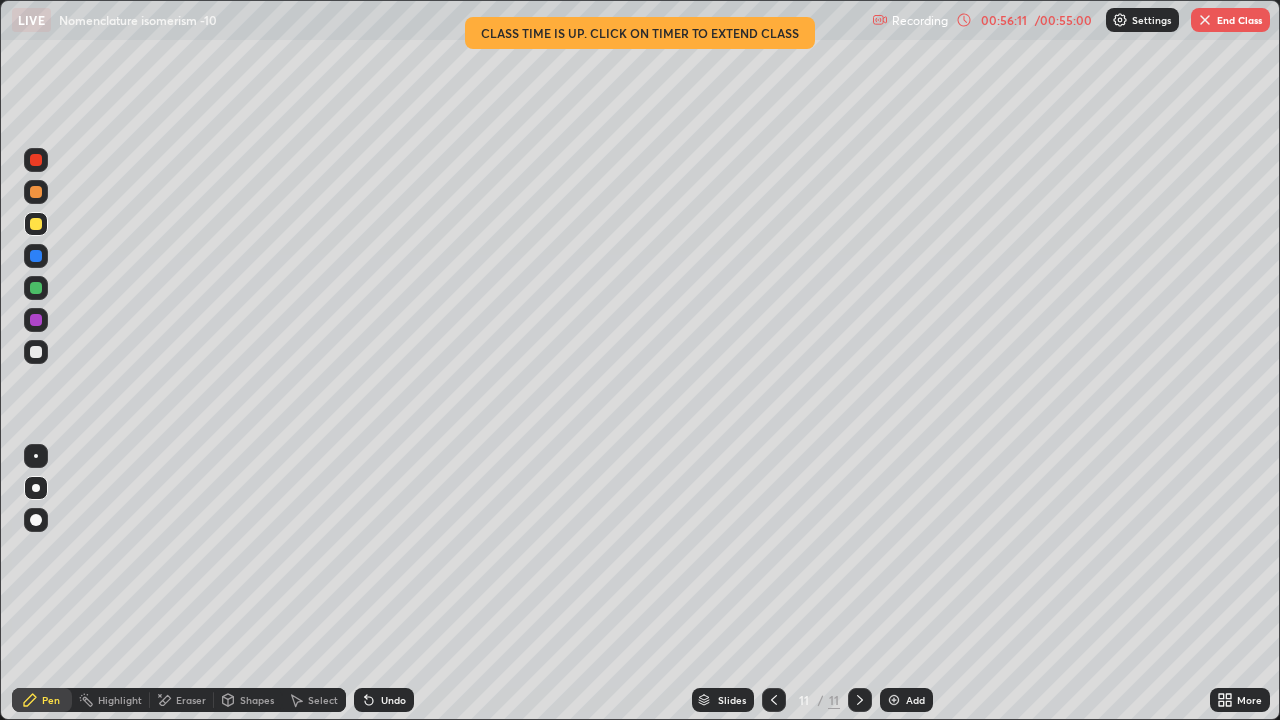 click at bounding box center (36, 352) 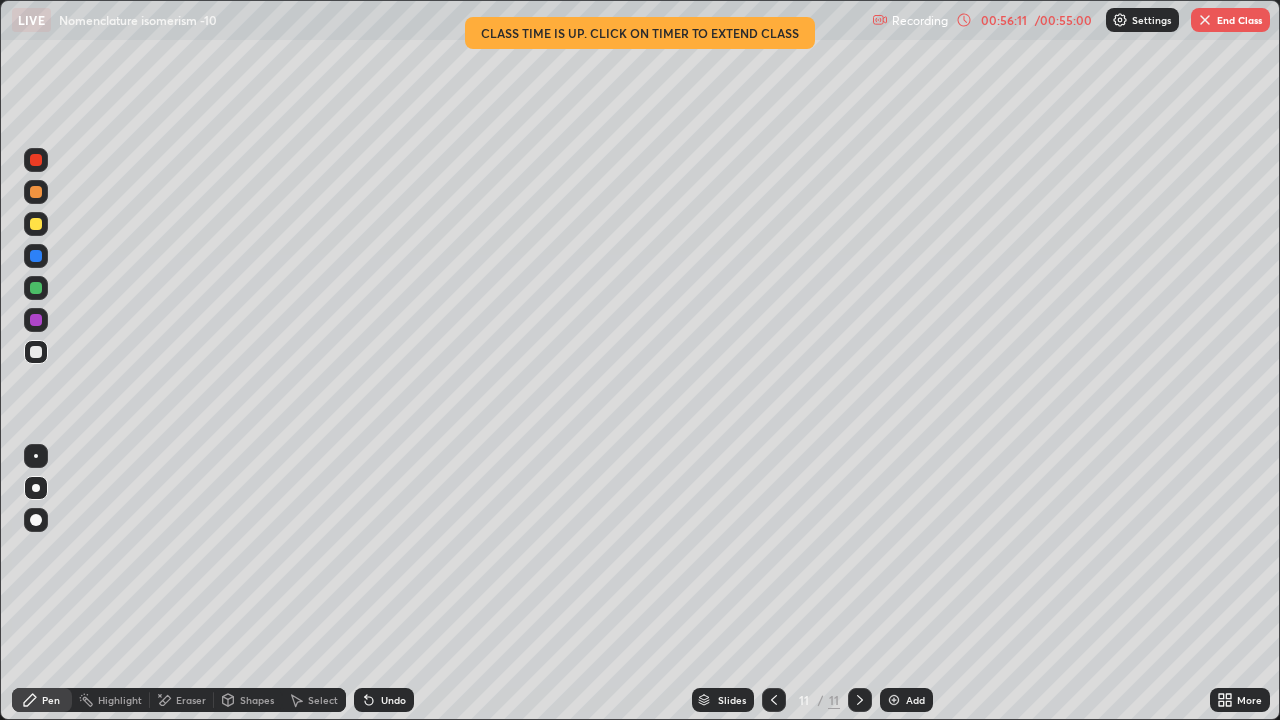 click at bounding box center [36, 456] 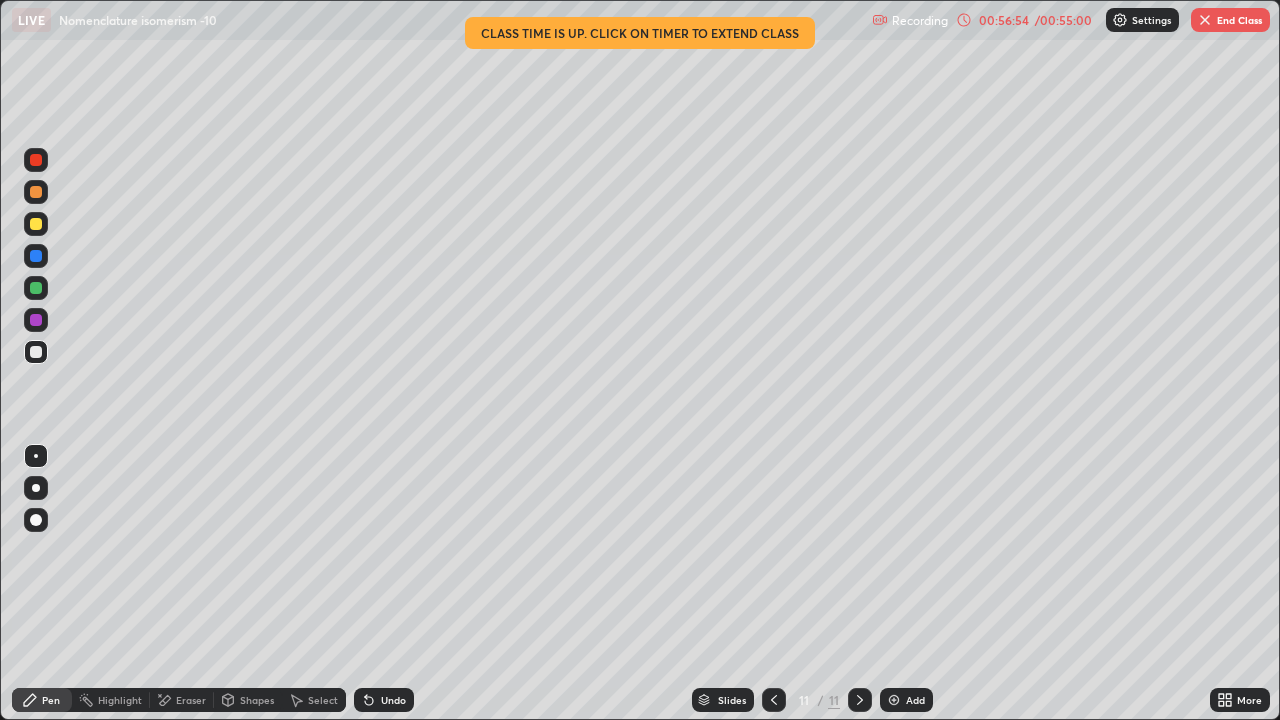 click at bounding box center [36, 224] 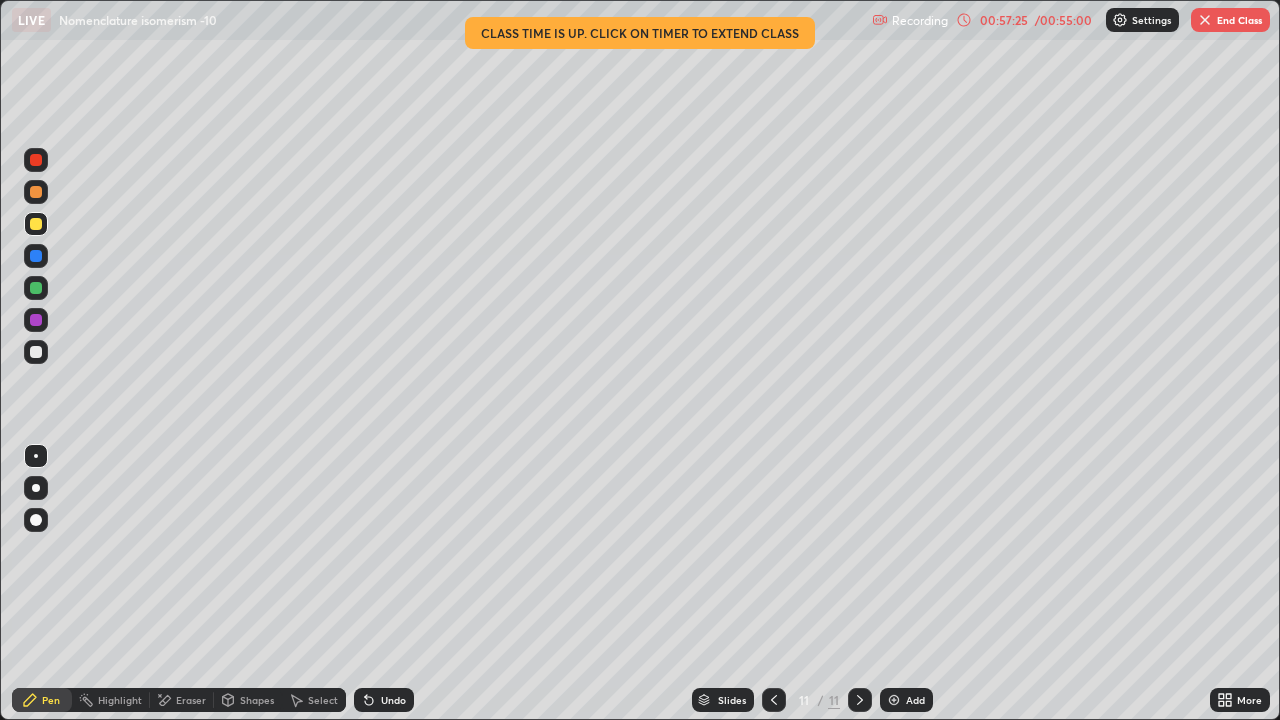 click at bounding box center (36, 488) 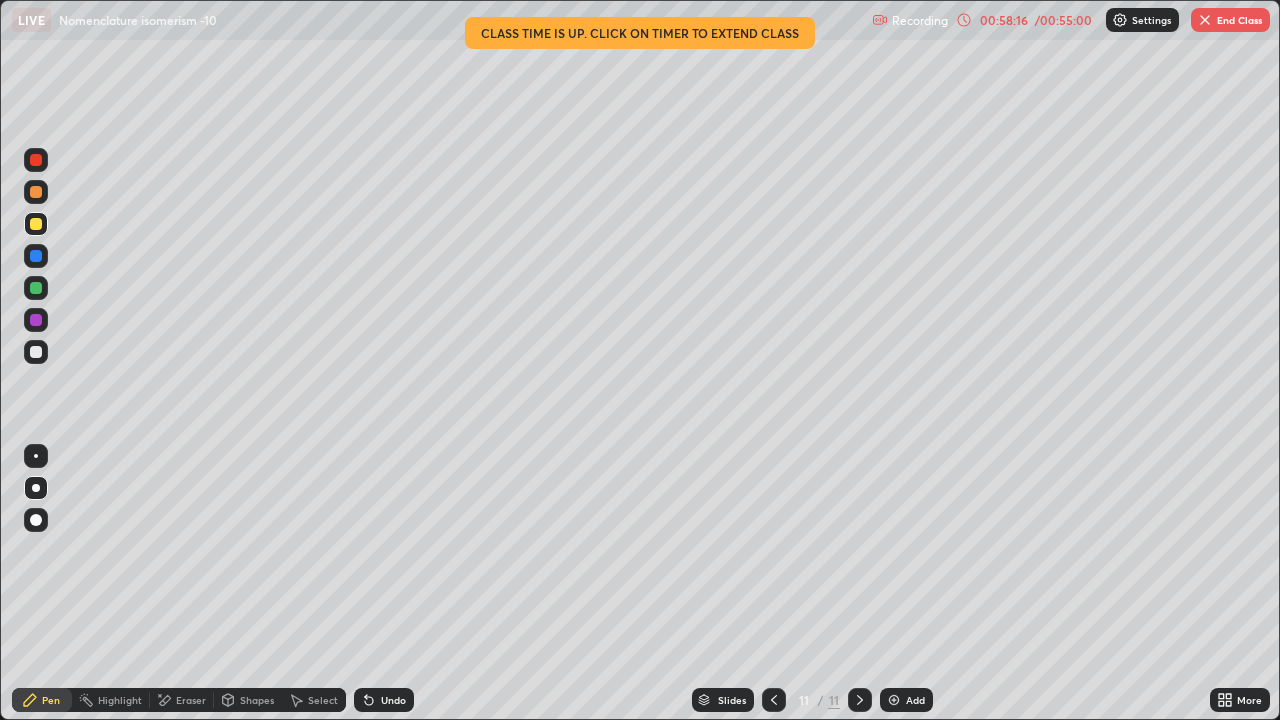 click at bounding box center [36, 352] 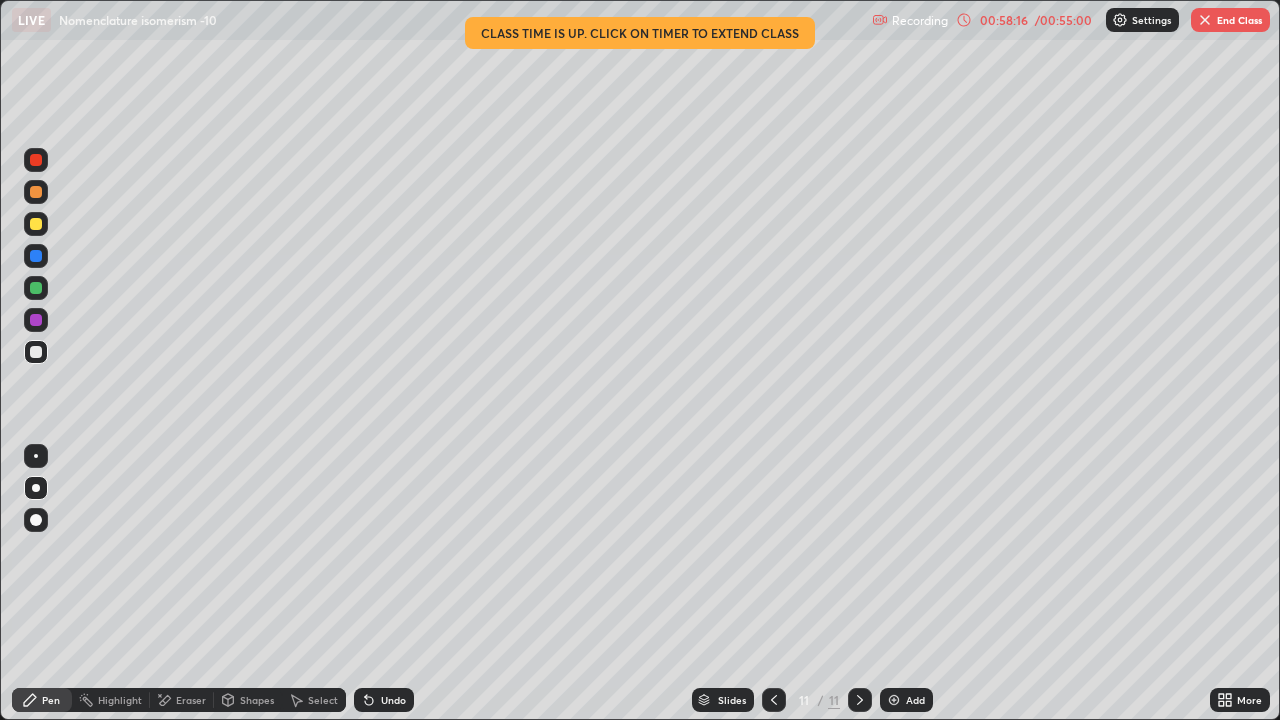 click at bounding box center (36, 456) 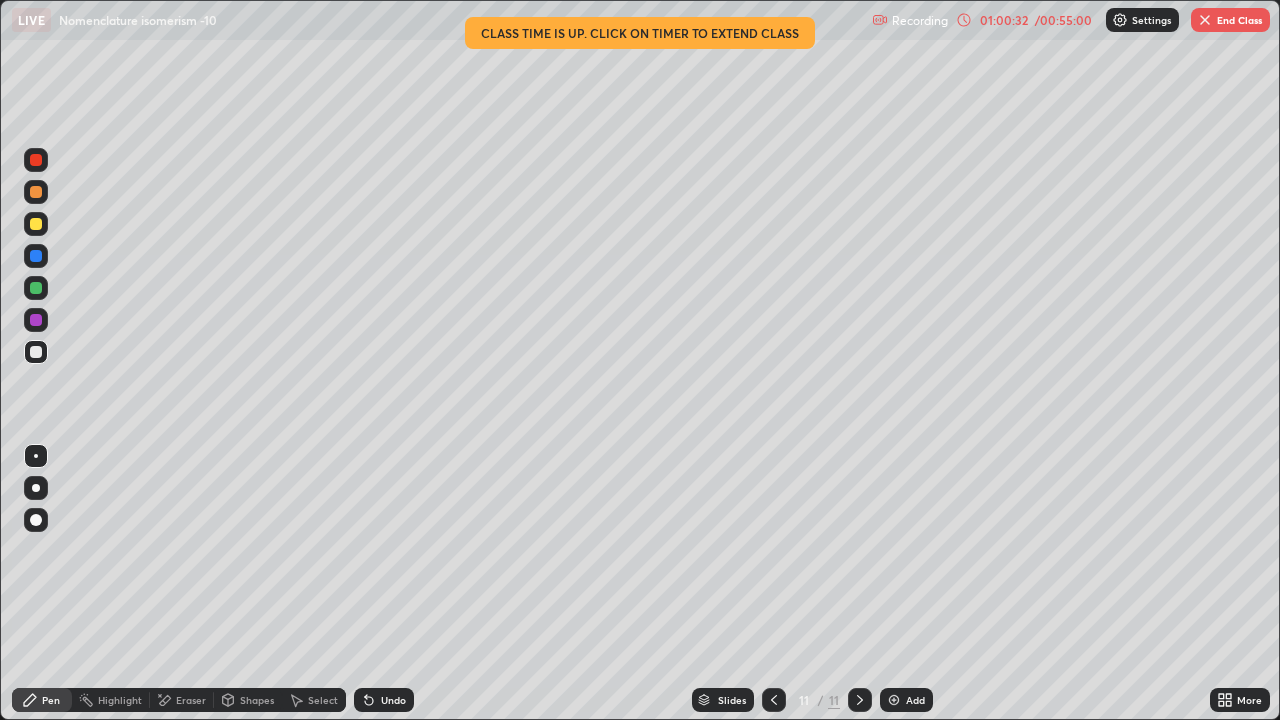 click at bounding box center [894, 700] 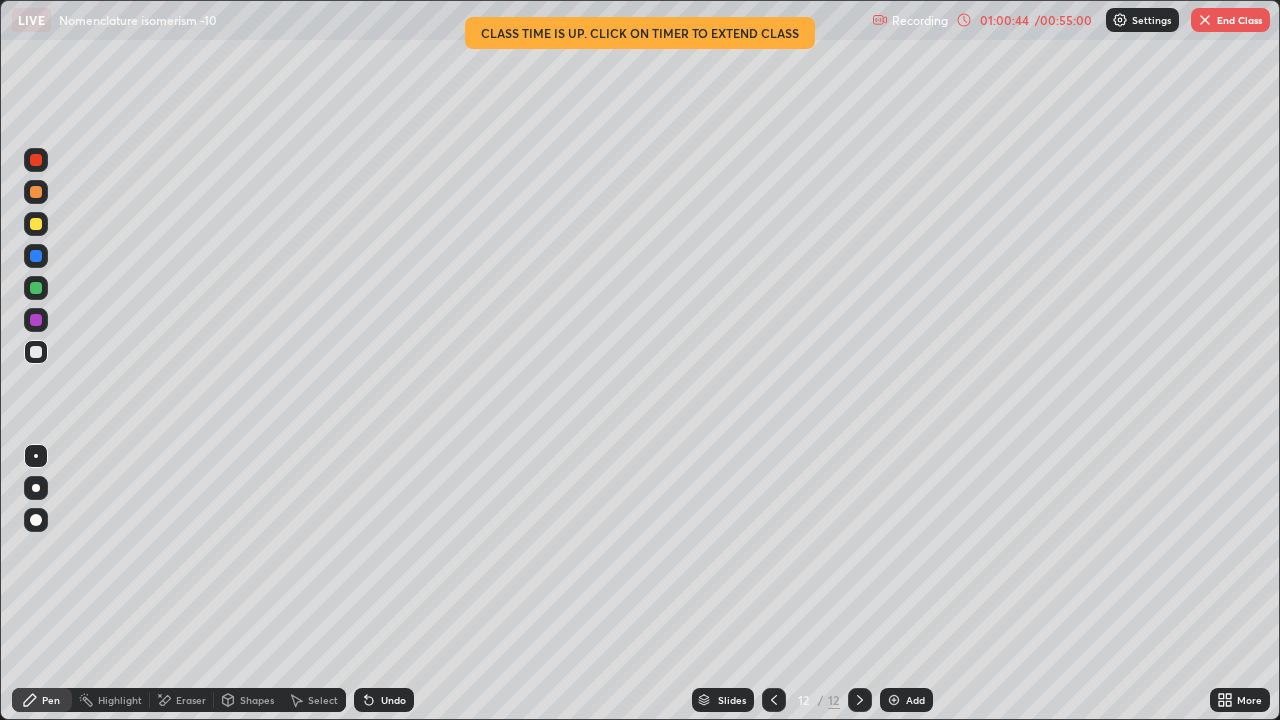 click at bounding box center (36, 352) 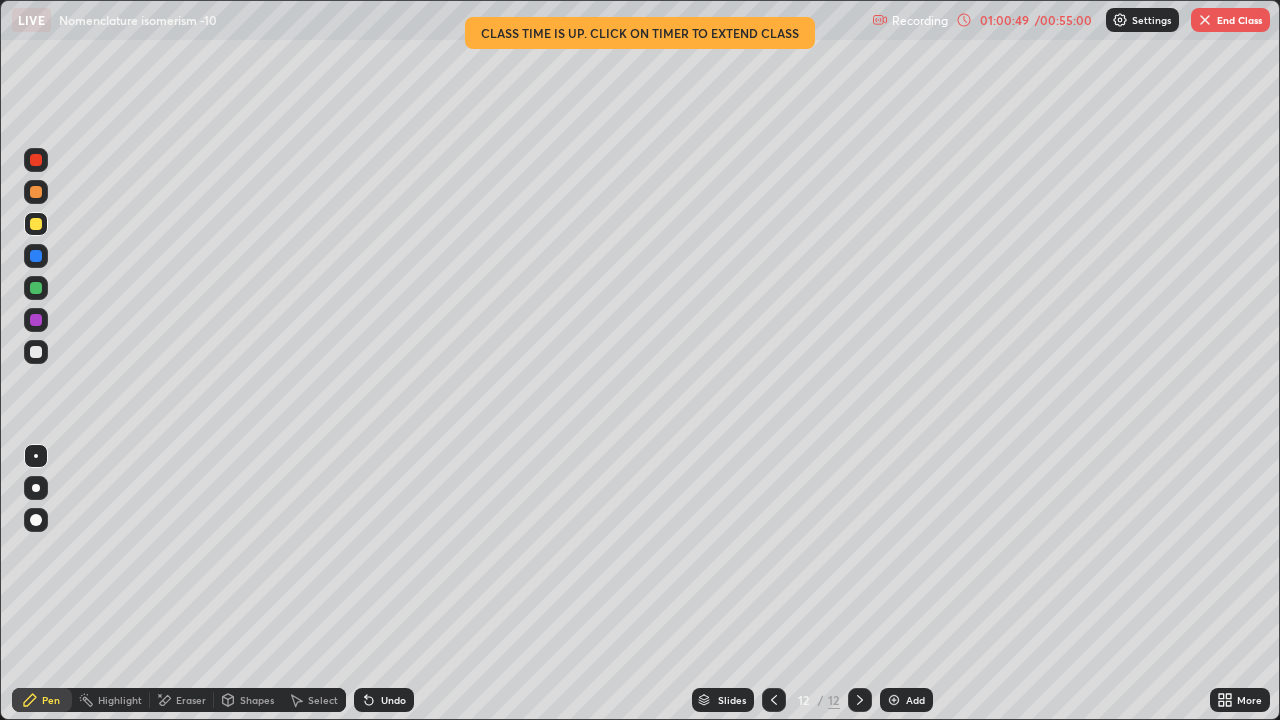 click at bounding box center [36, 352] 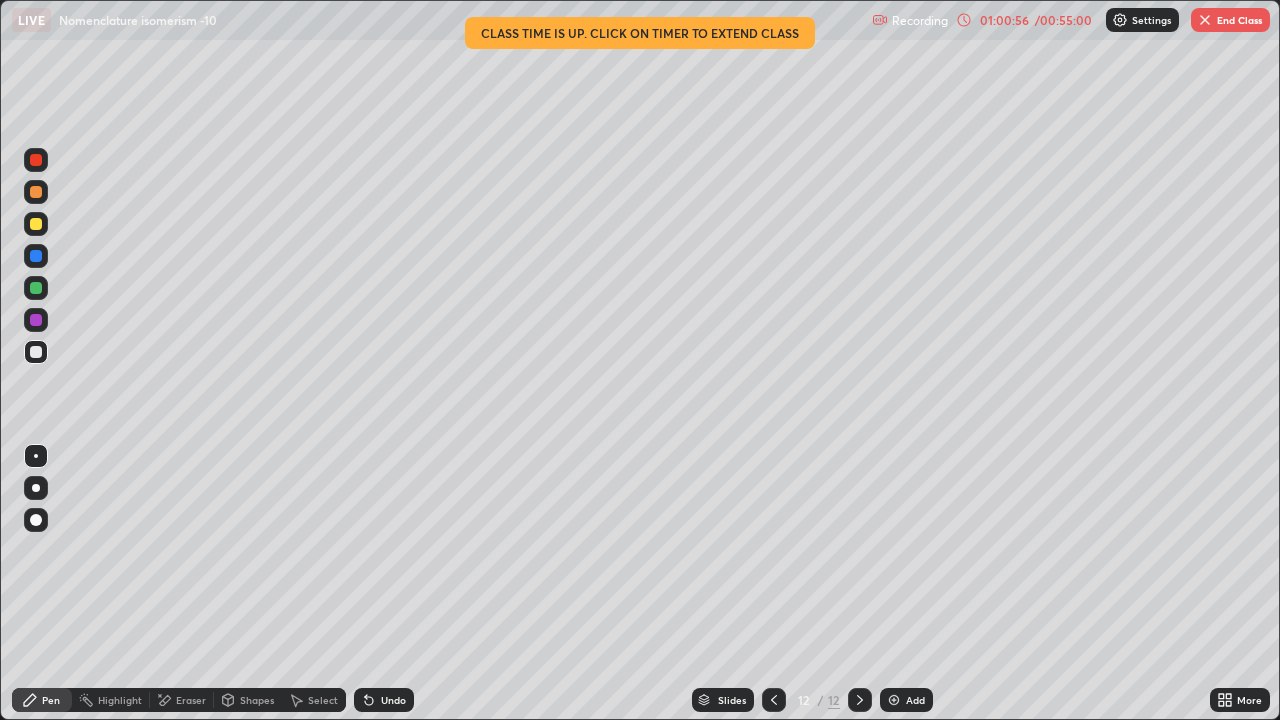 click at bounding box center (36, 488) 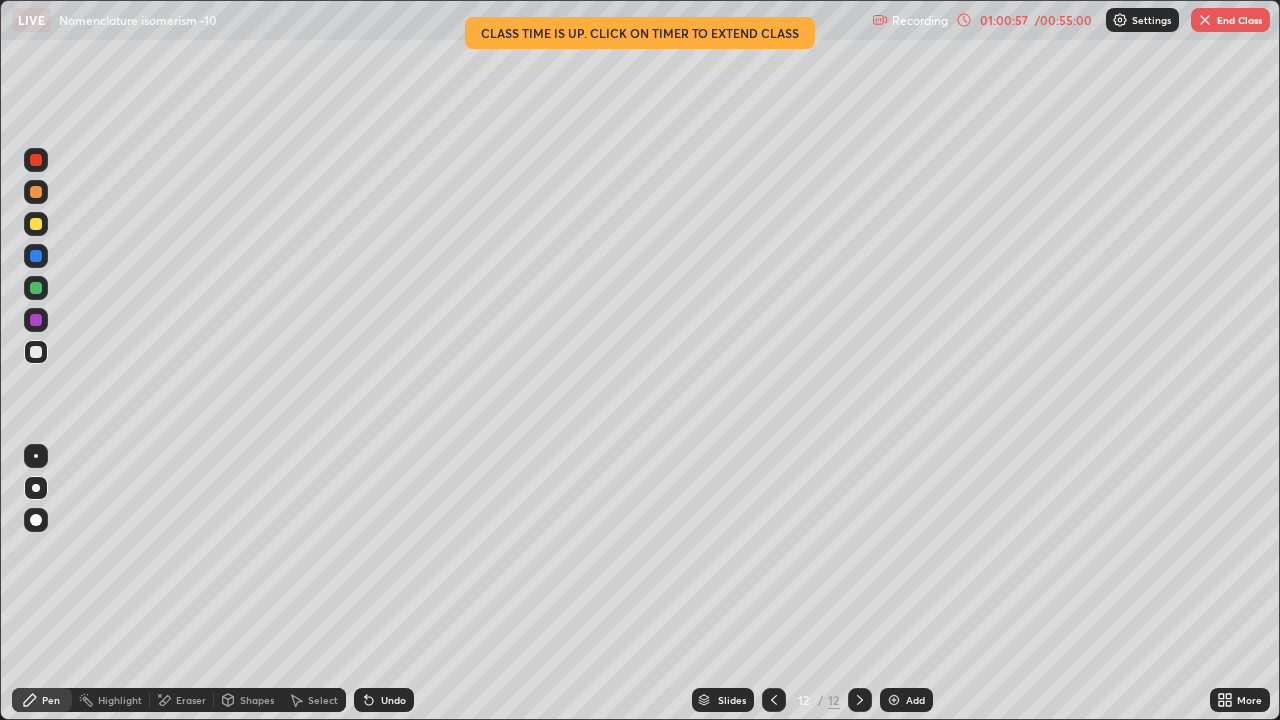 click at bounding box center (36, 288) 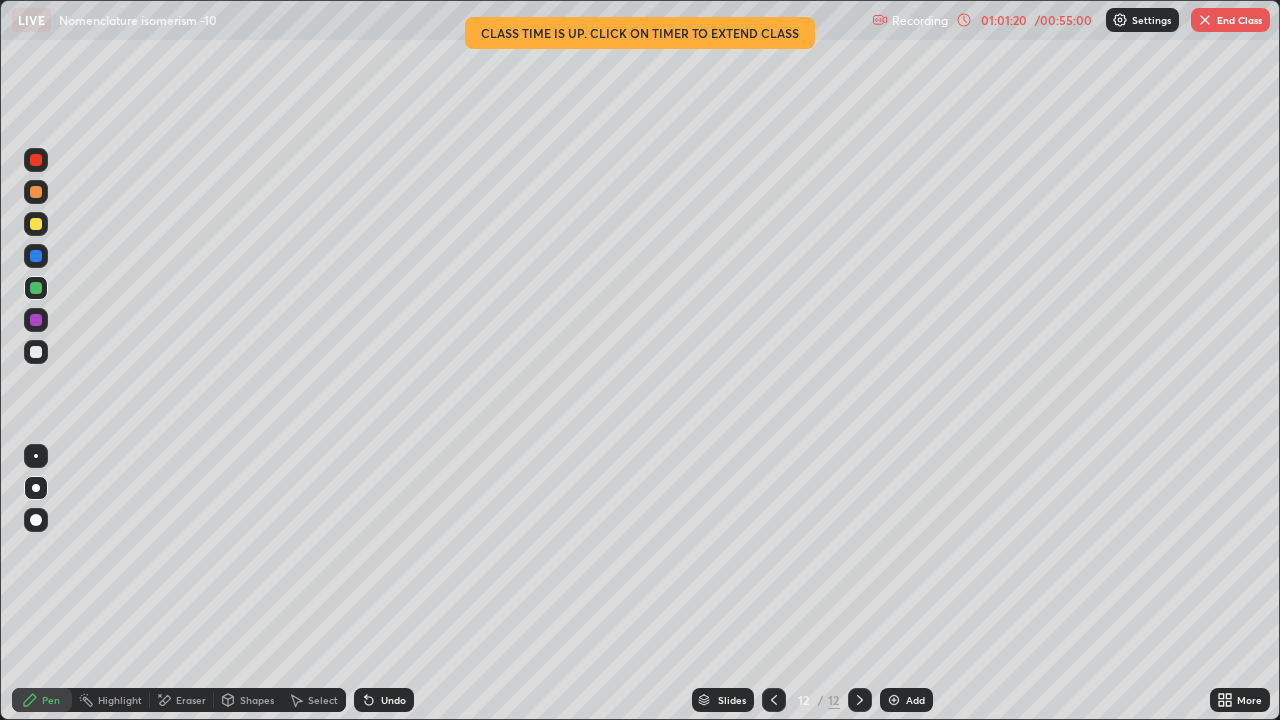 click at bounding box center (36, 224) 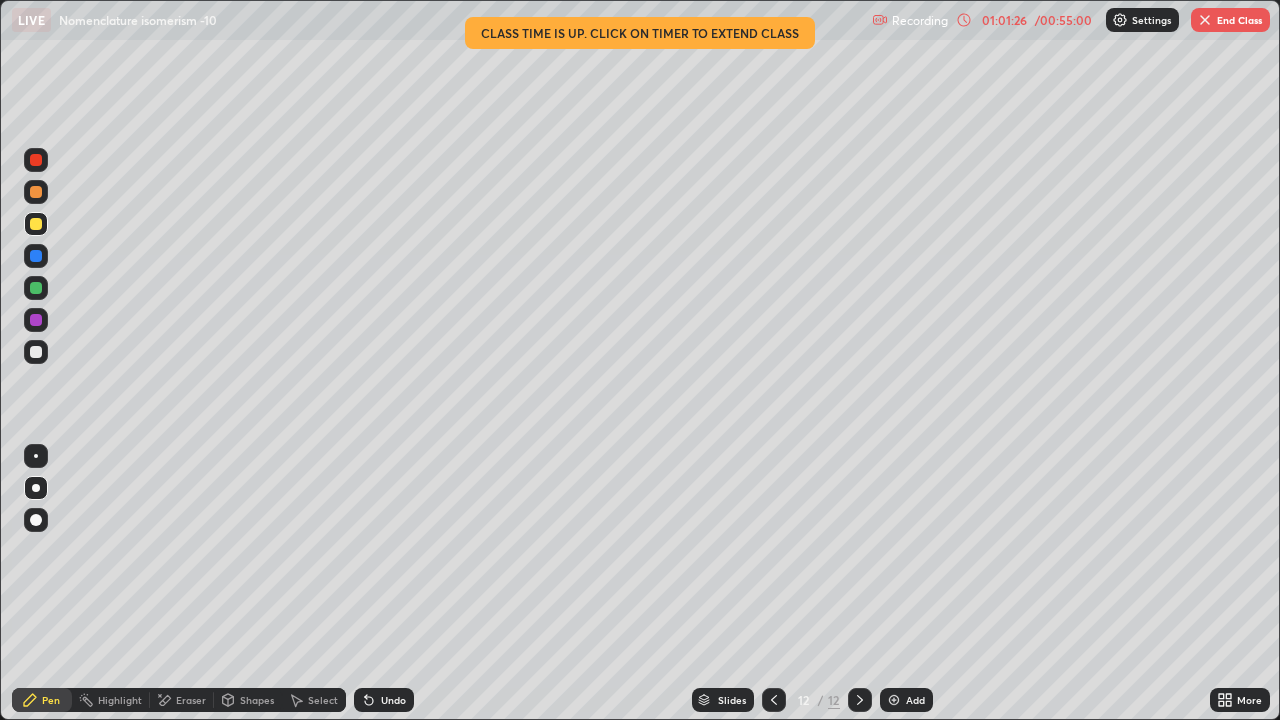 click at bounding box center [36, 520] 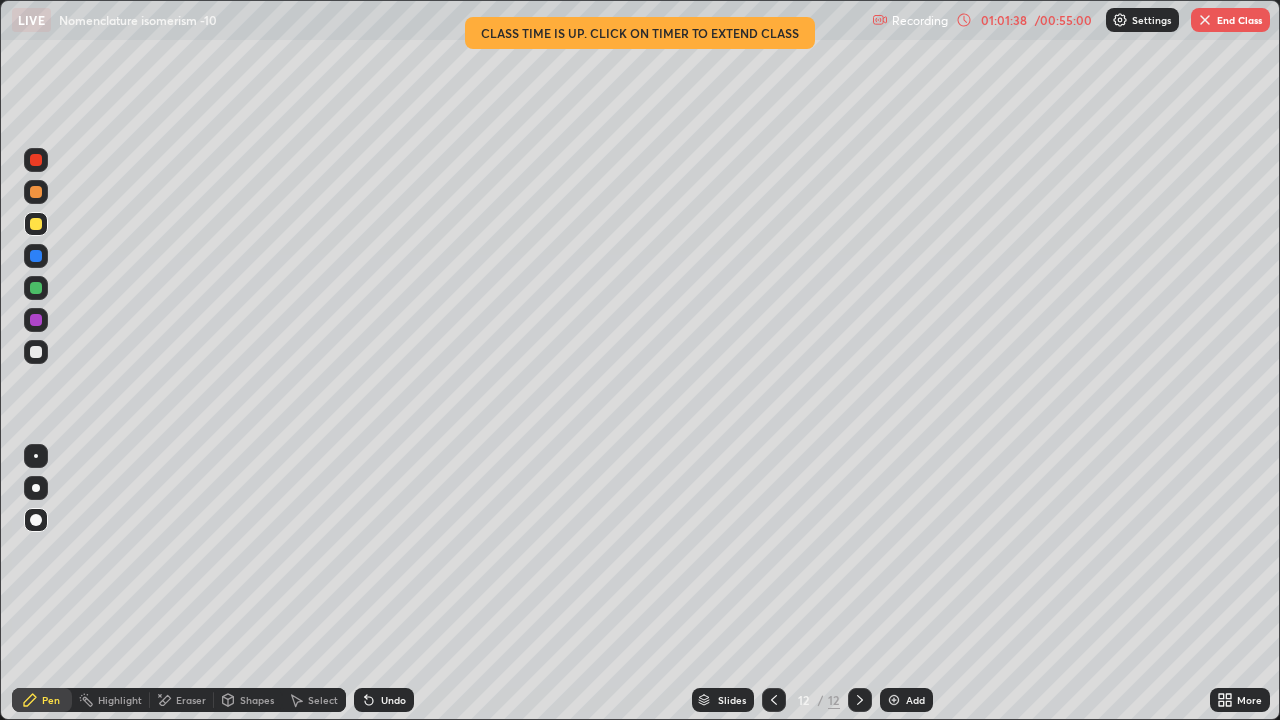 click at bounding box center [36, 488] 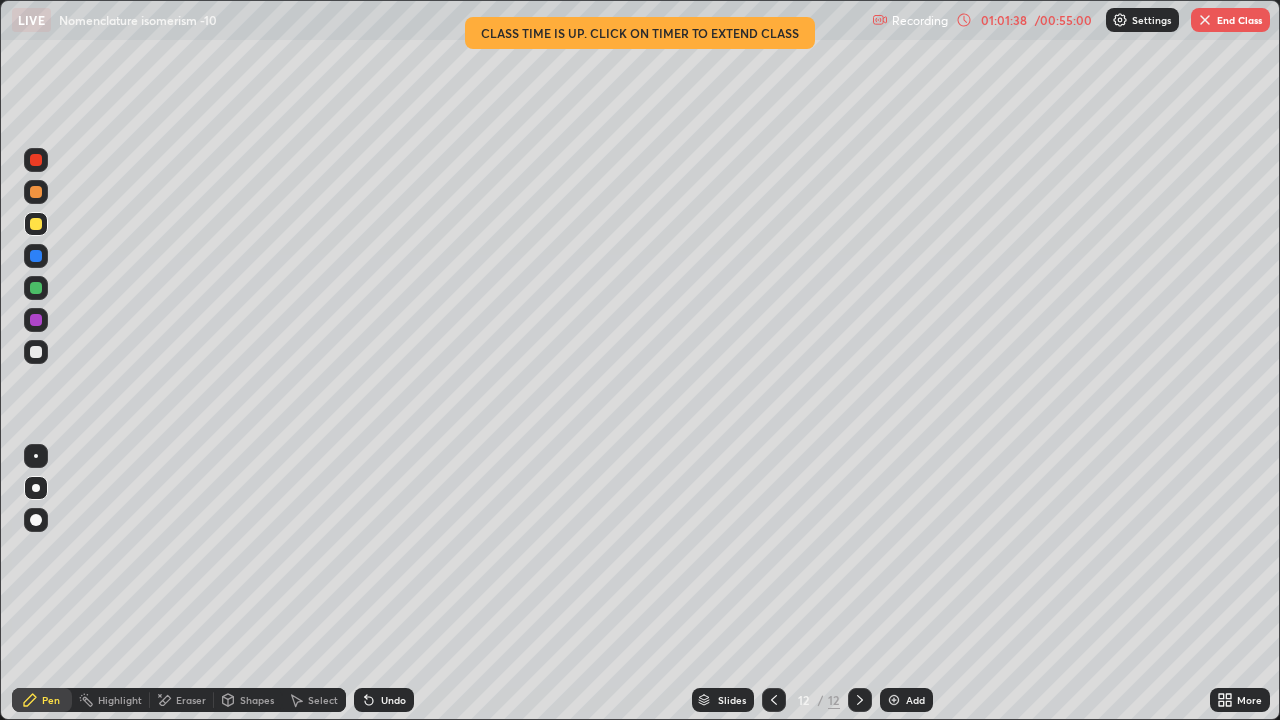 click at bounding box center [36, 456] 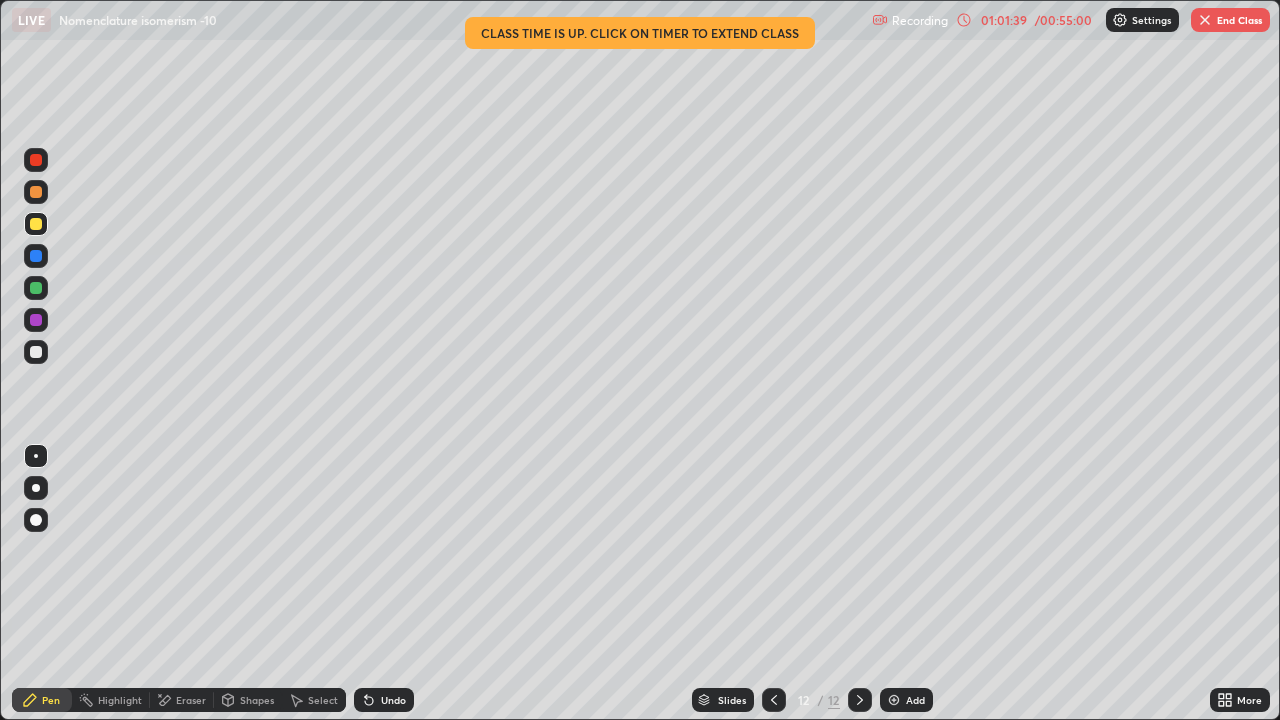 click at bounding box center (36, 352) 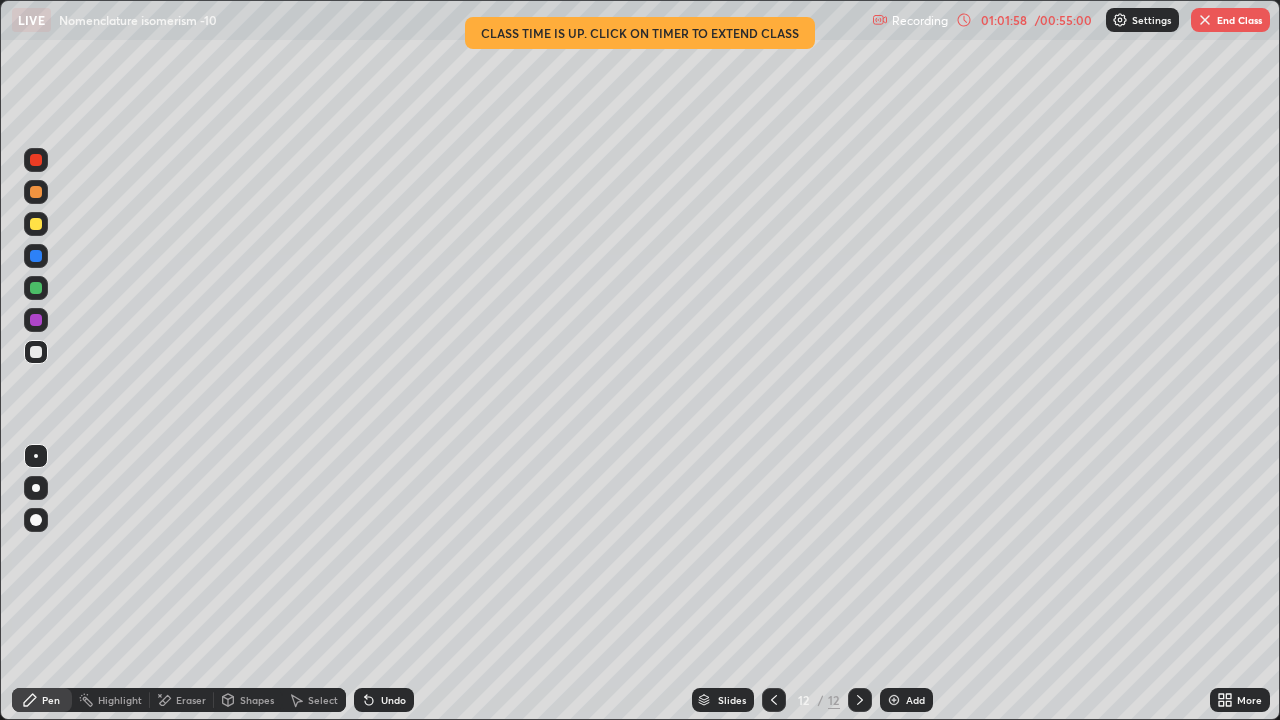 click at bounding box center [36, 288] 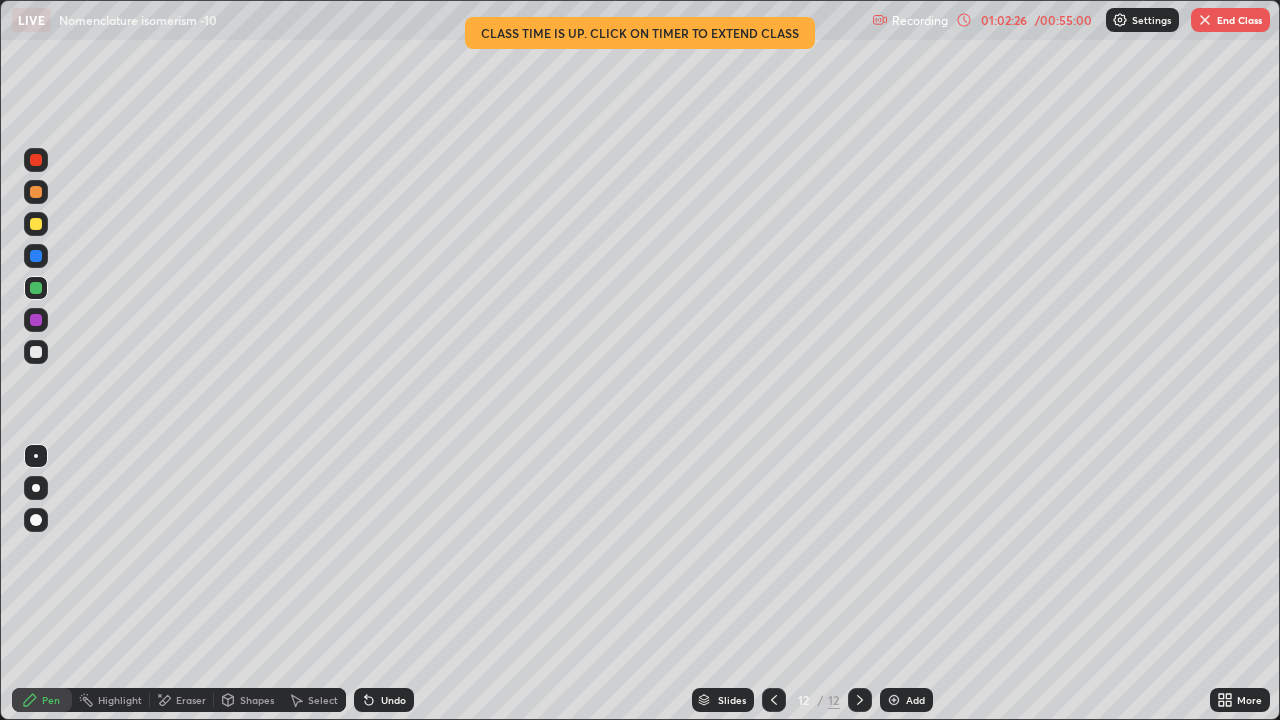 click at bounding box center (36, 488) 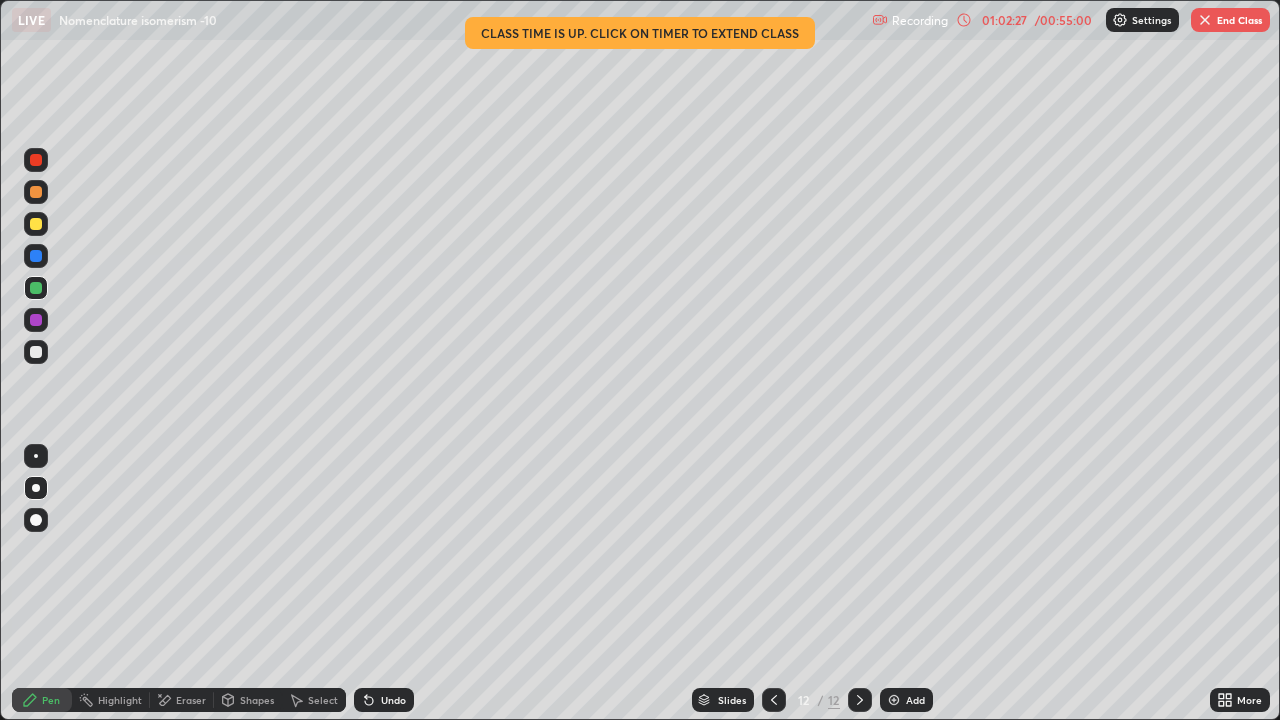 click at bounding box center [36, 352] 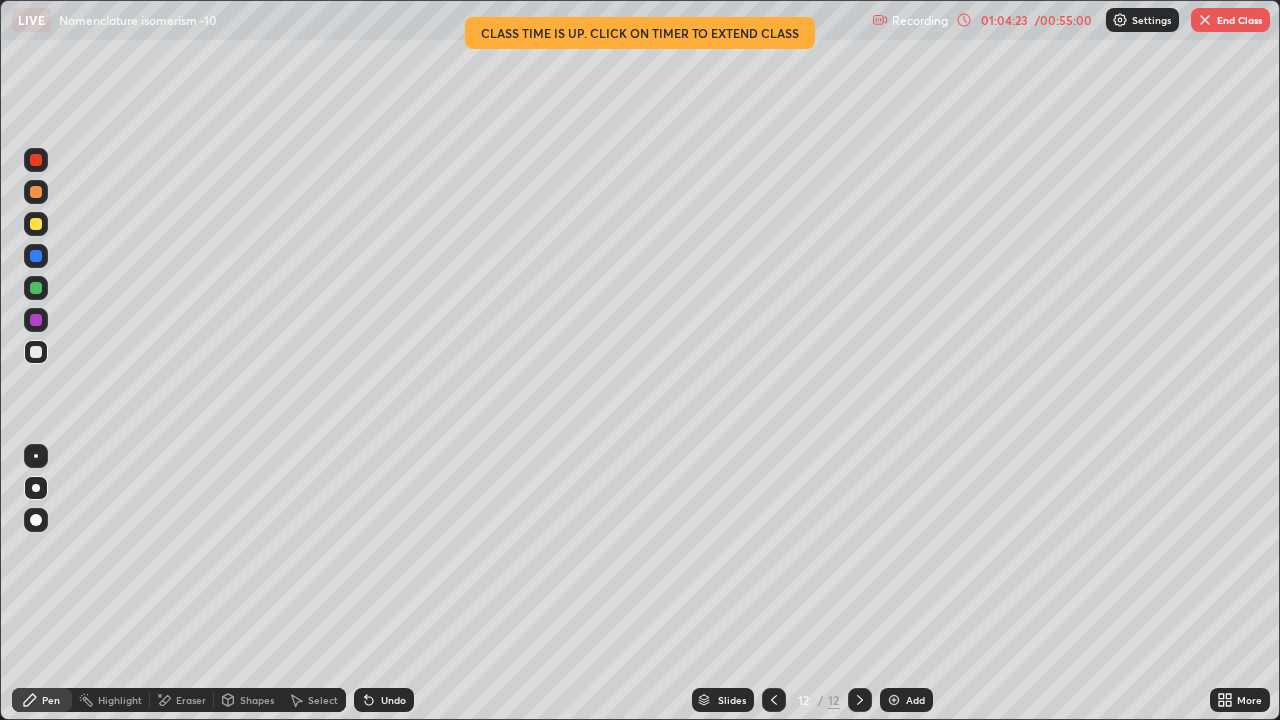 click at bounding box center (774, 700) 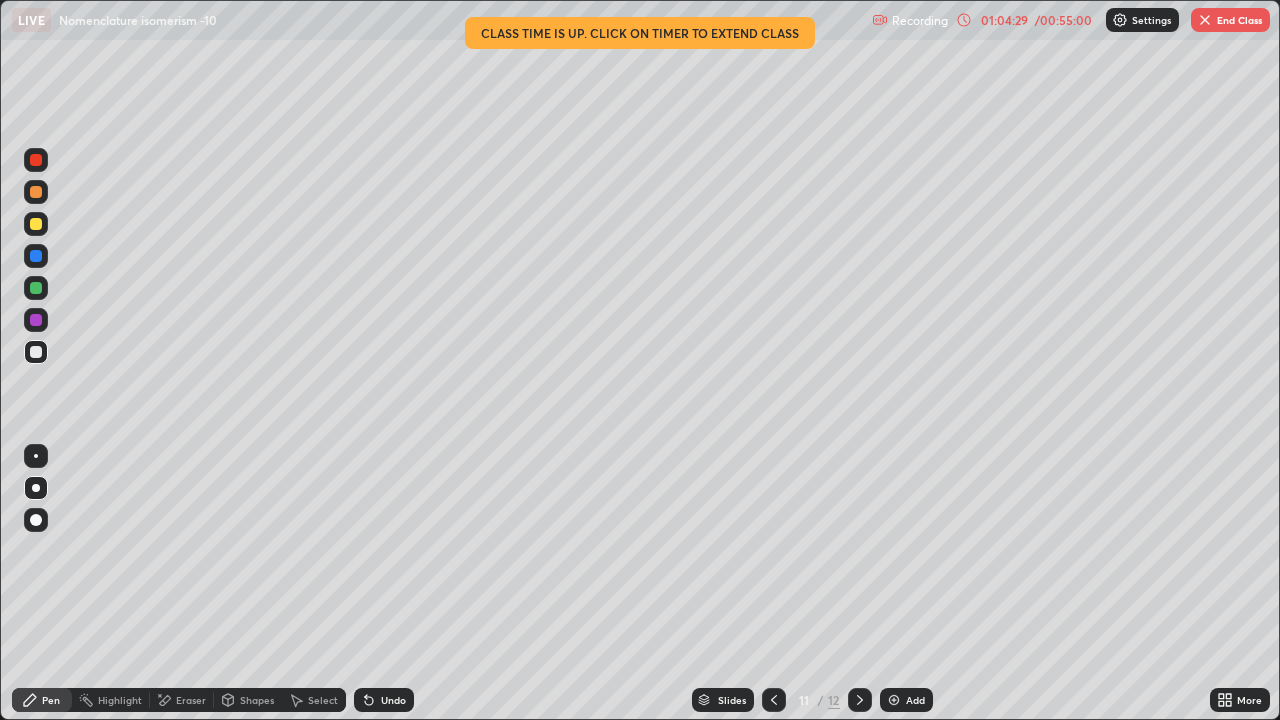 click at bounding box center (36, 520) 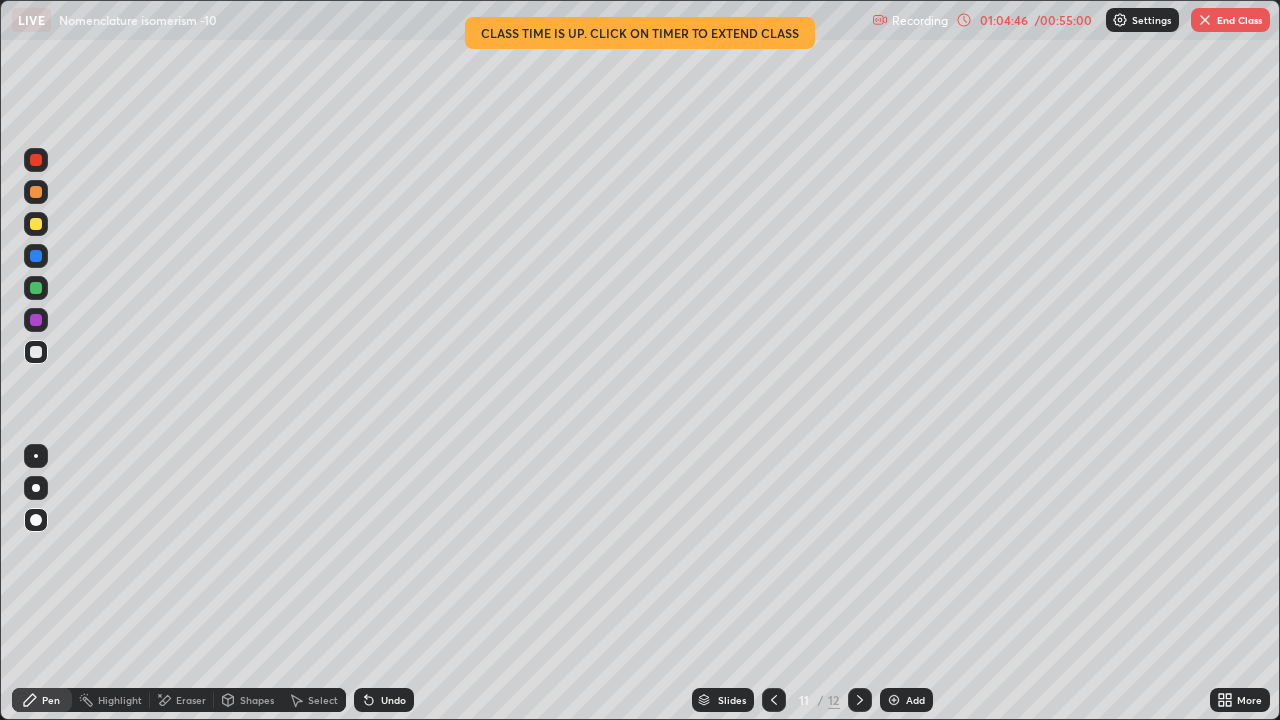 click 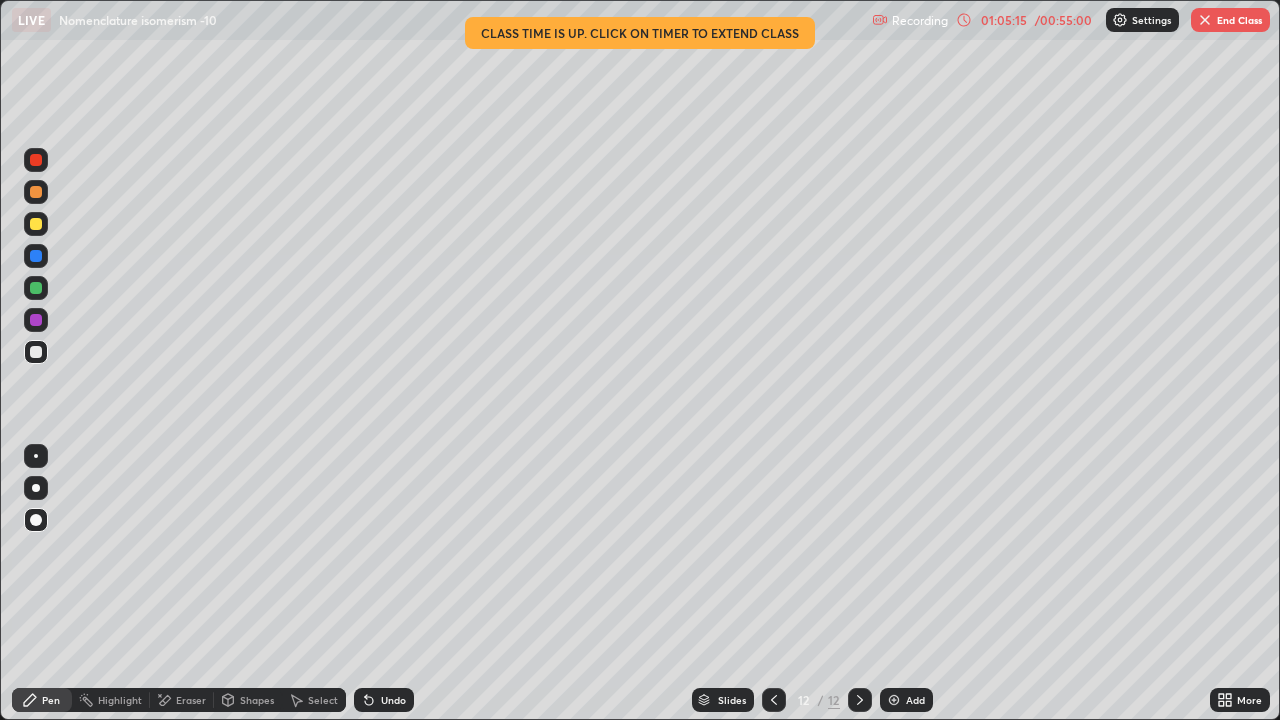 click at bounding box center [36, 224] 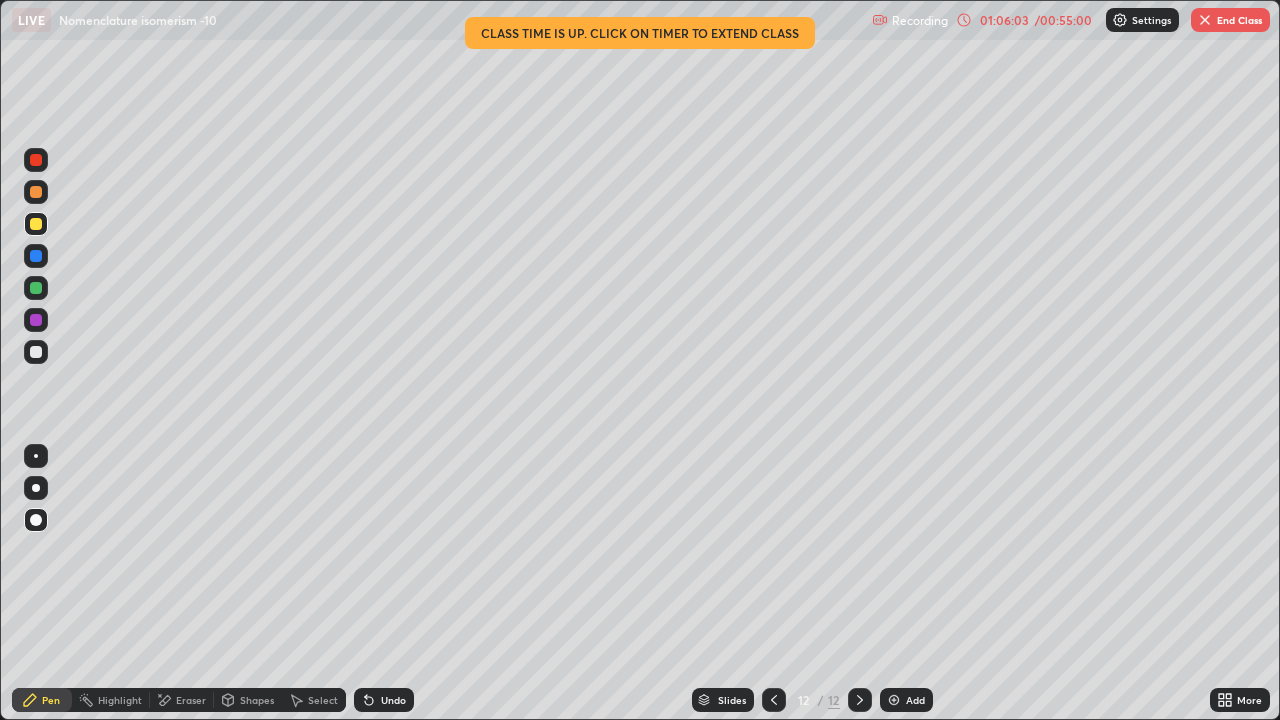 click 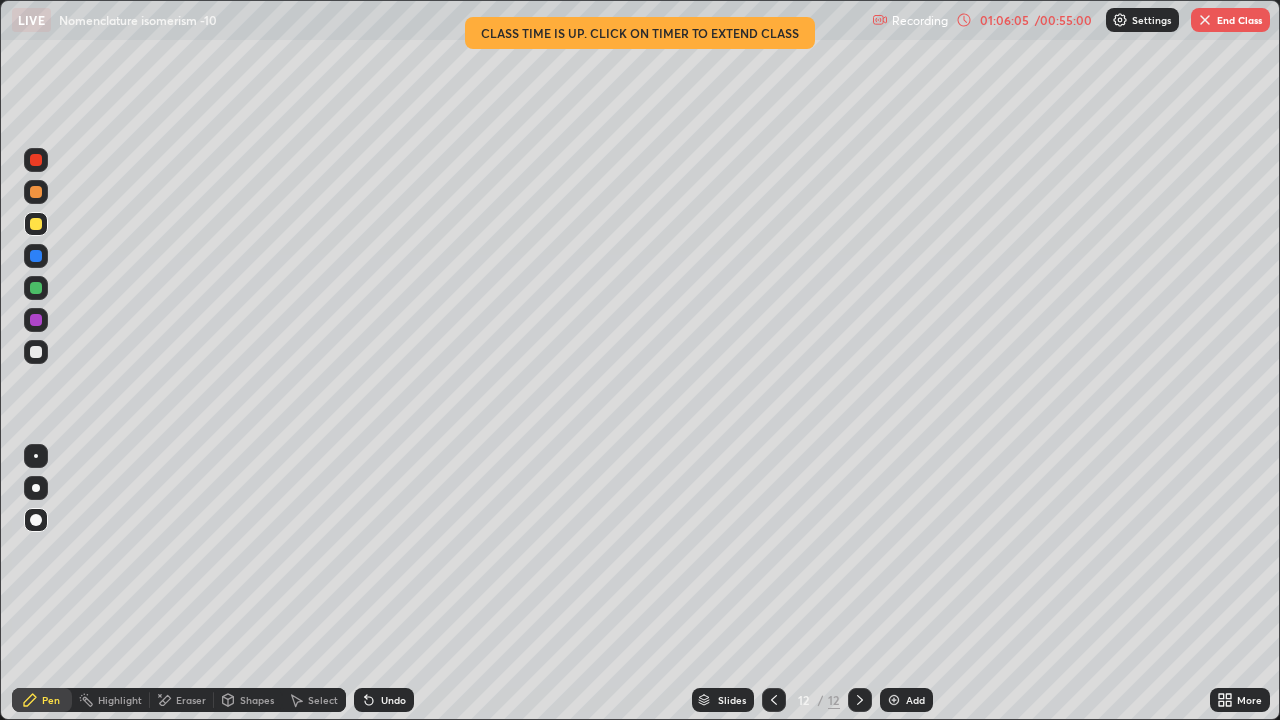 click 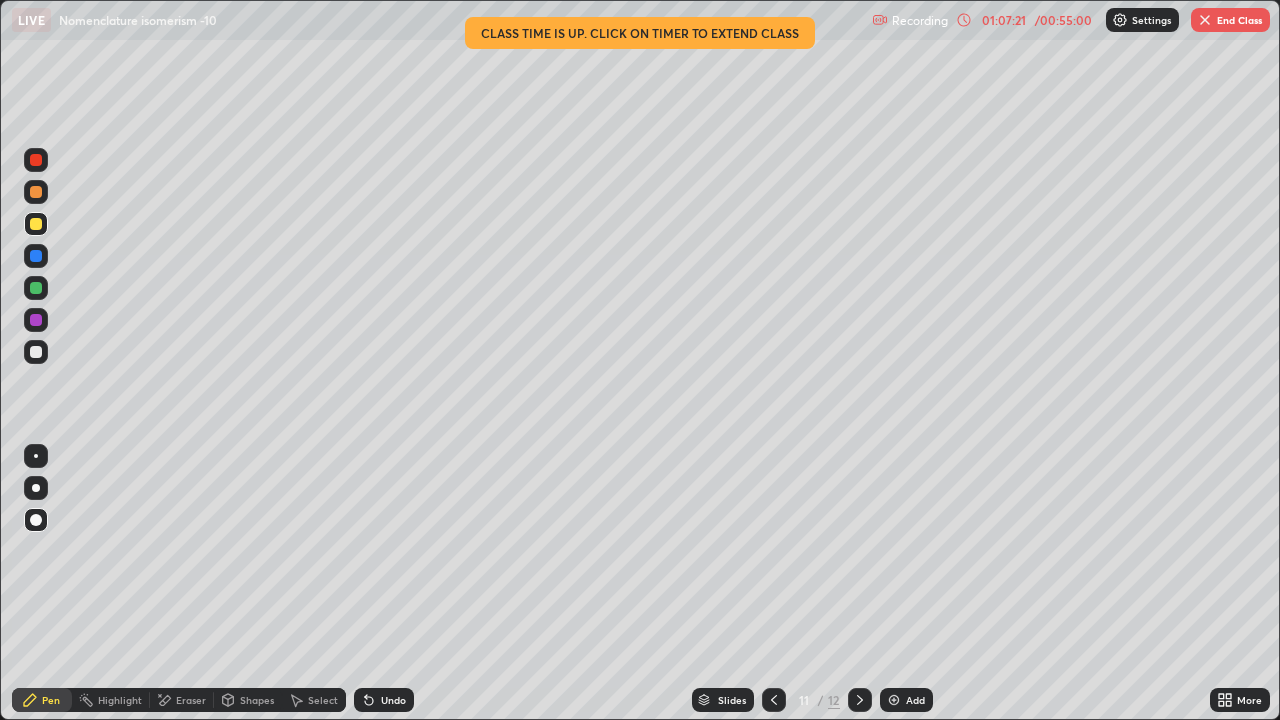 click on "End Class" at bounding box center (1230, 20) 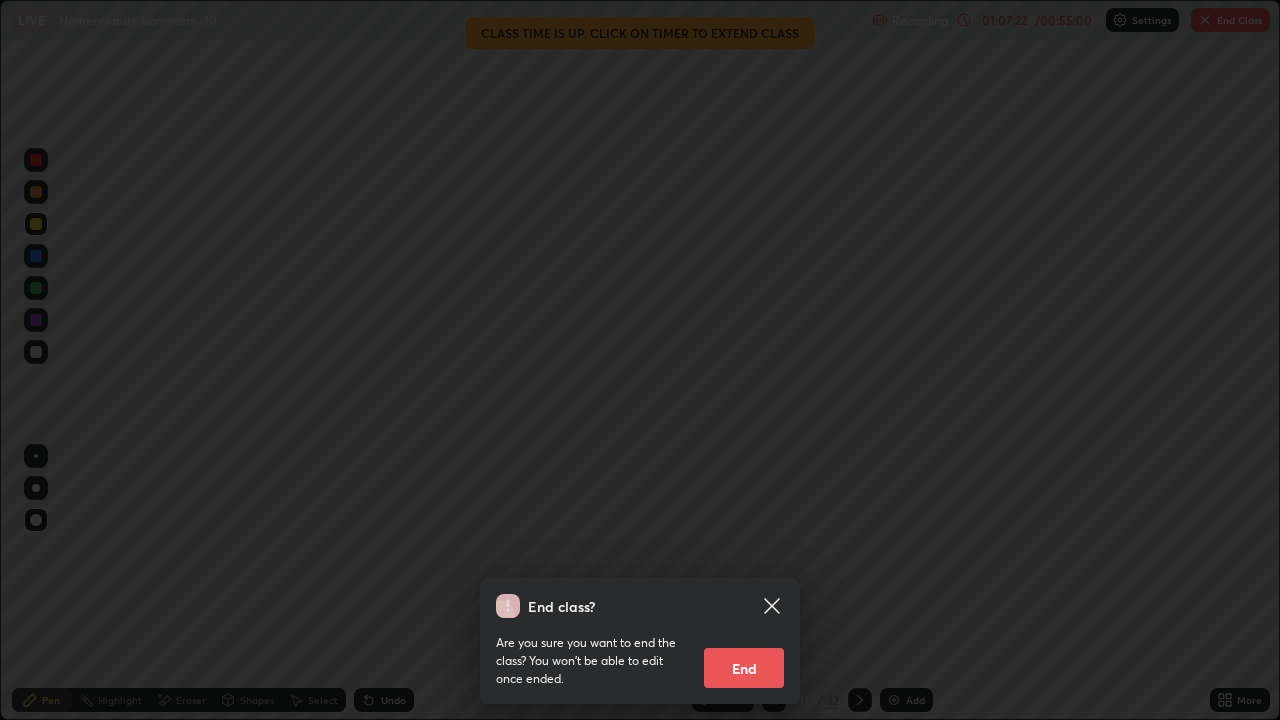 click on "End" at bounding box center (744, 668) 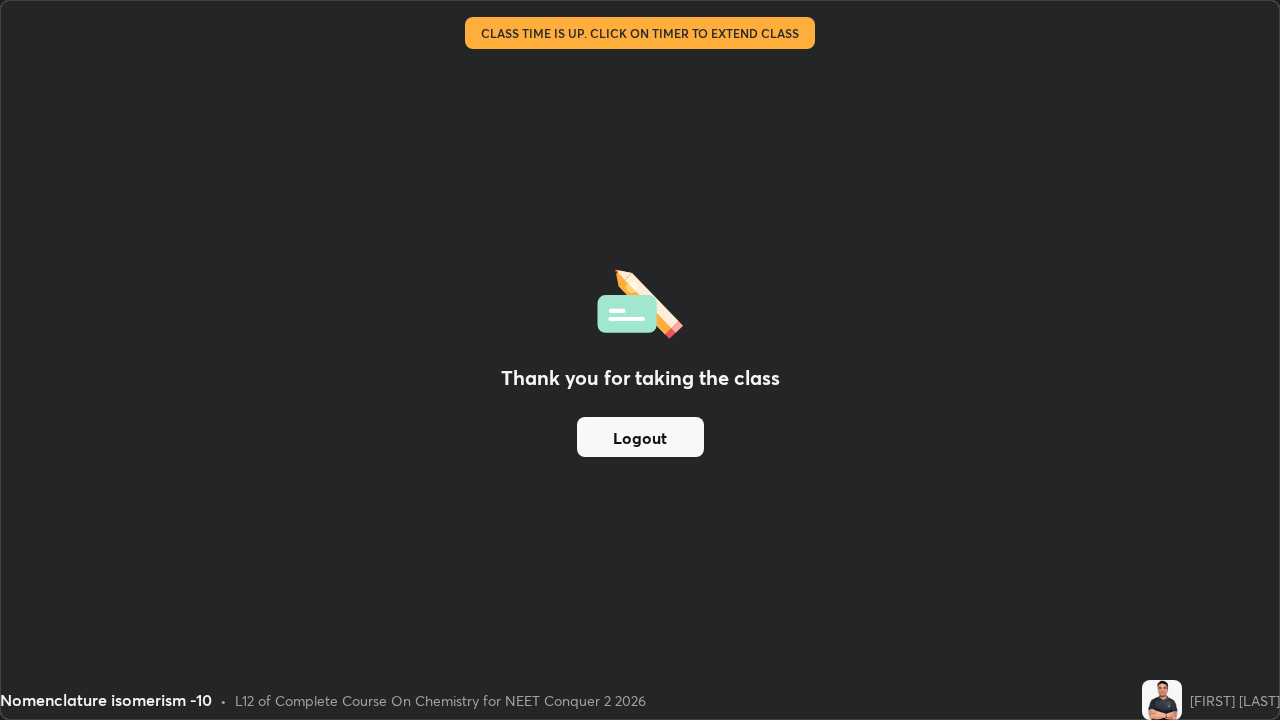 click on "Logout" at bounding box center [640, 437] 